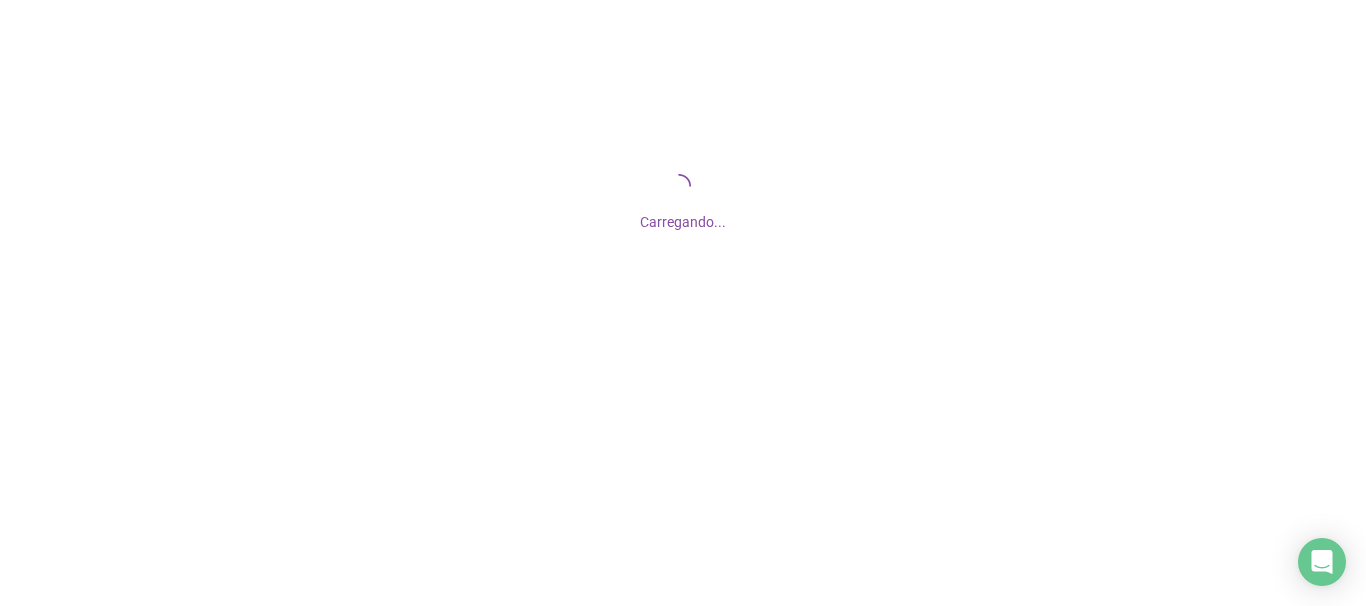 scroll, scrollTop: 0, scrollLeft: 0, axis: both 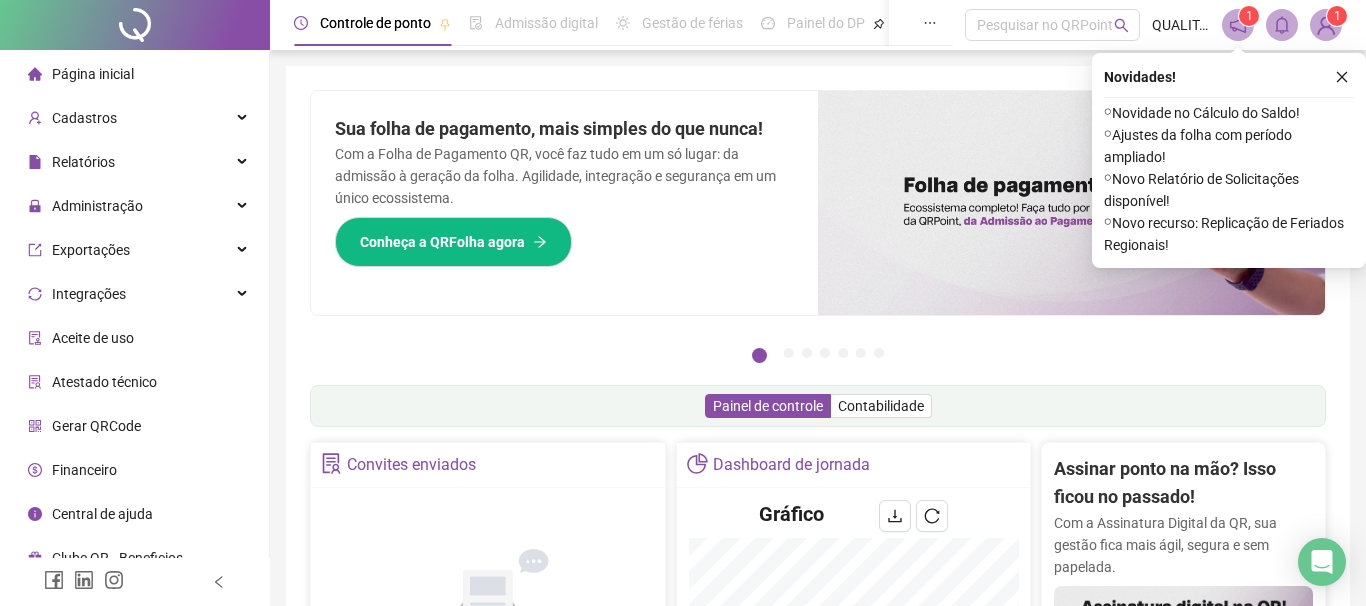click on "Administração" at bounding box center [134, 206] 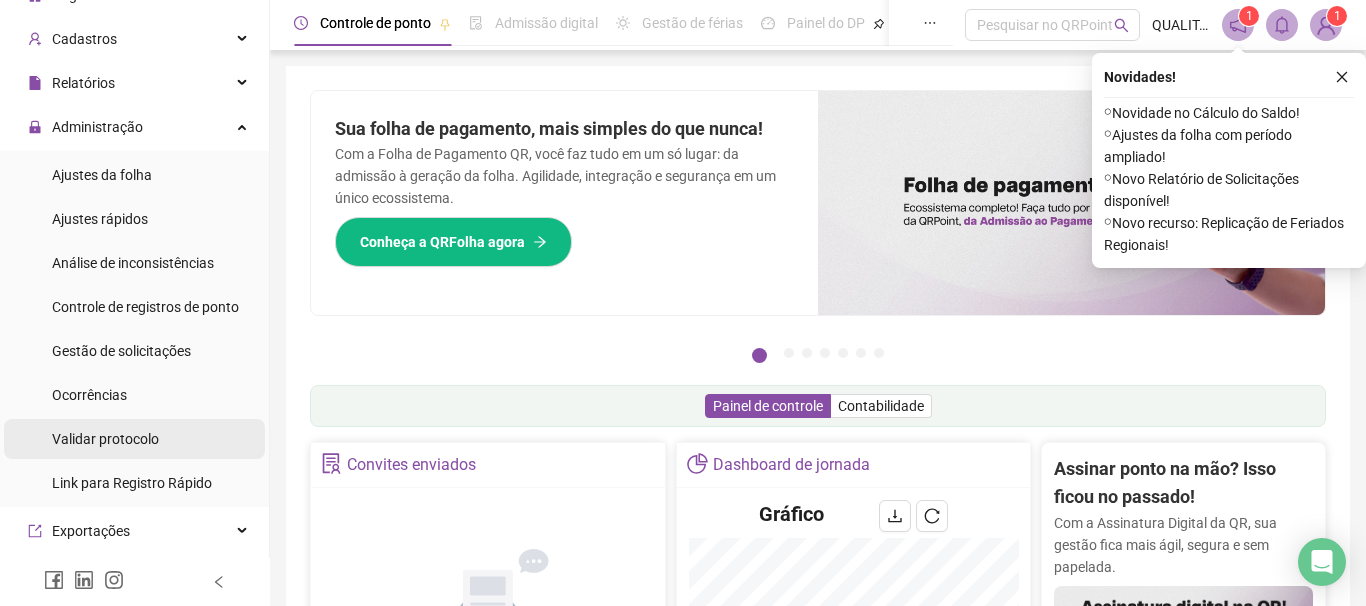 scroll, scrollTop: 102, scrollLeft: 0, axis: vertical 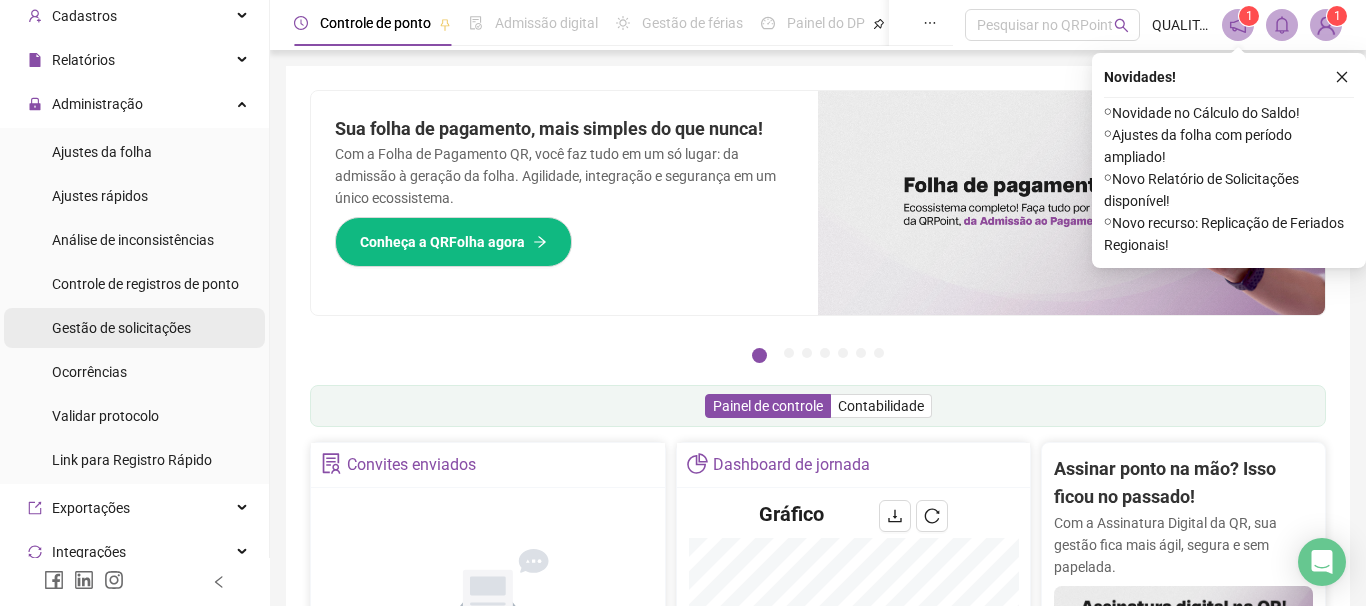 click on "Gestão de solicitações" at bounding box center [121, 328] 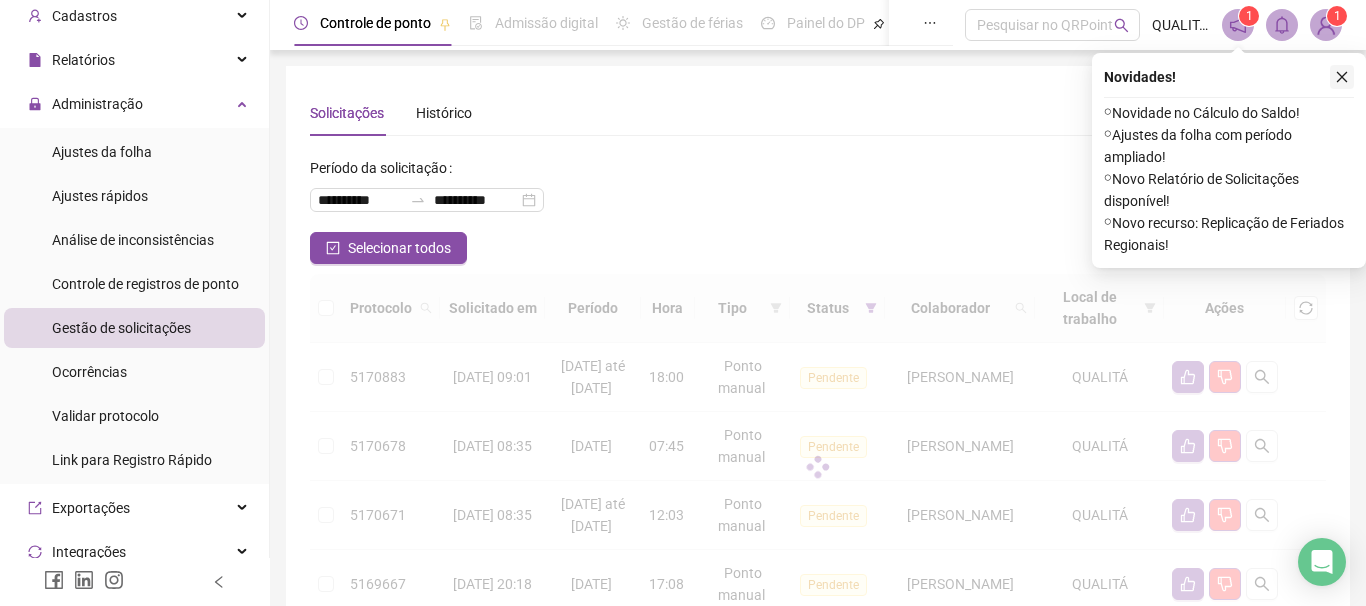 click 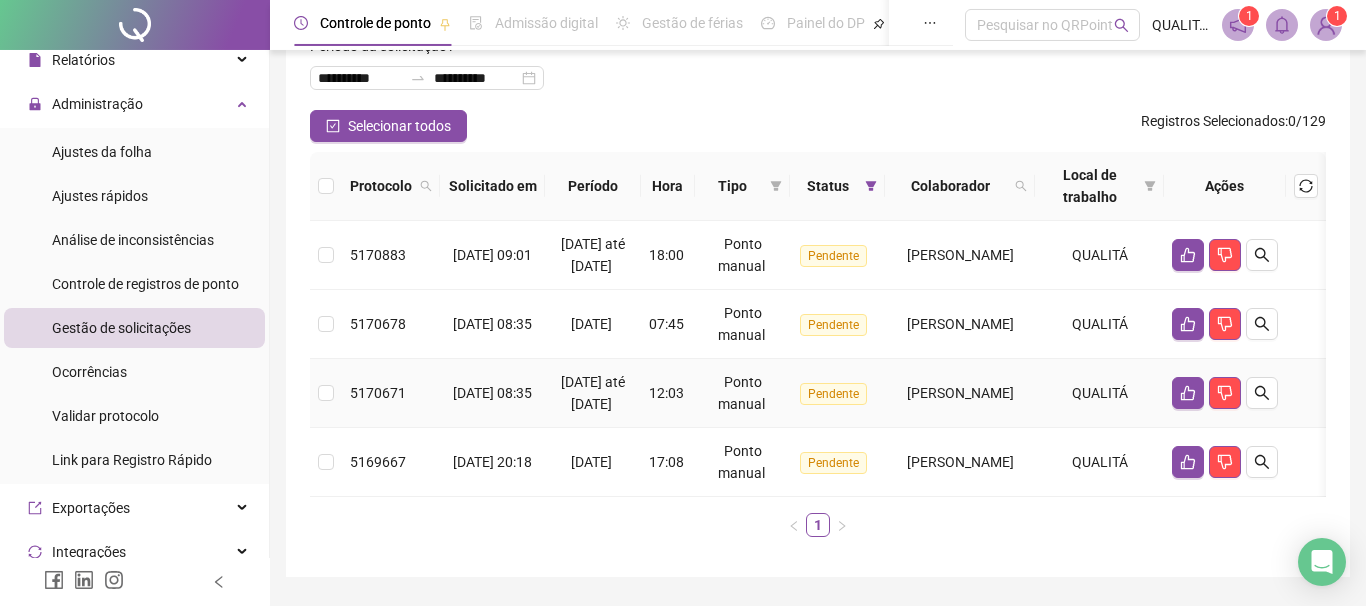 scroll, scrollTop: 228, scrollLeft: 0, axis: vertical 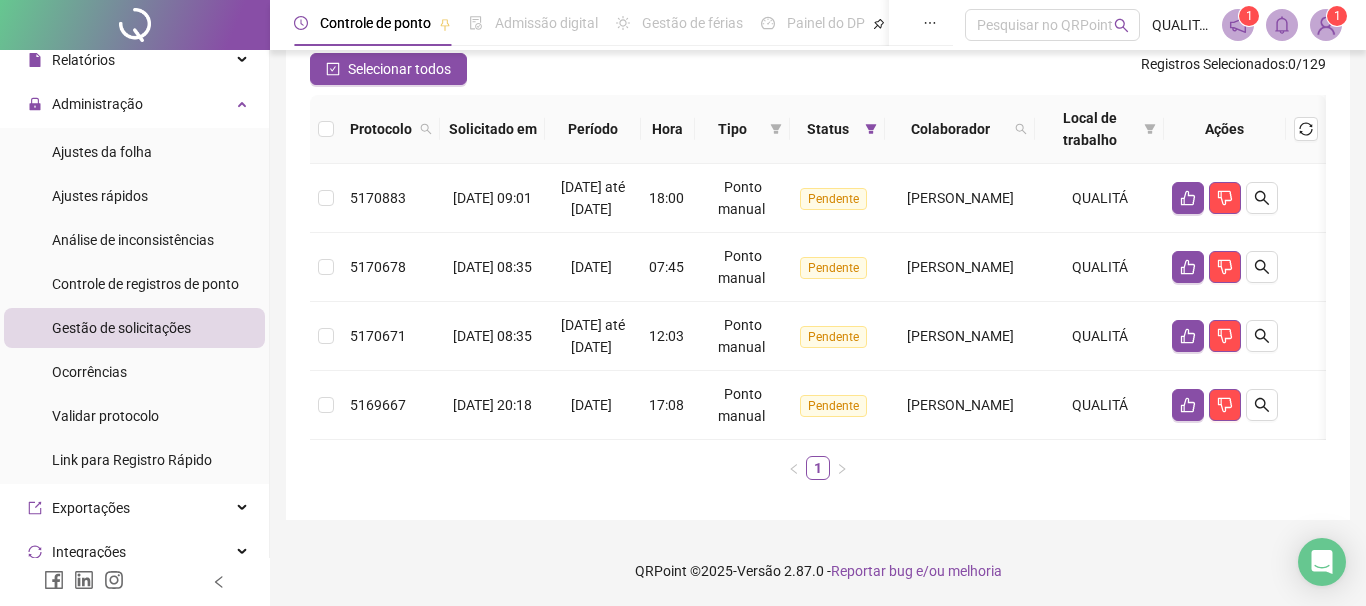 click at bounding box center [326, 129] 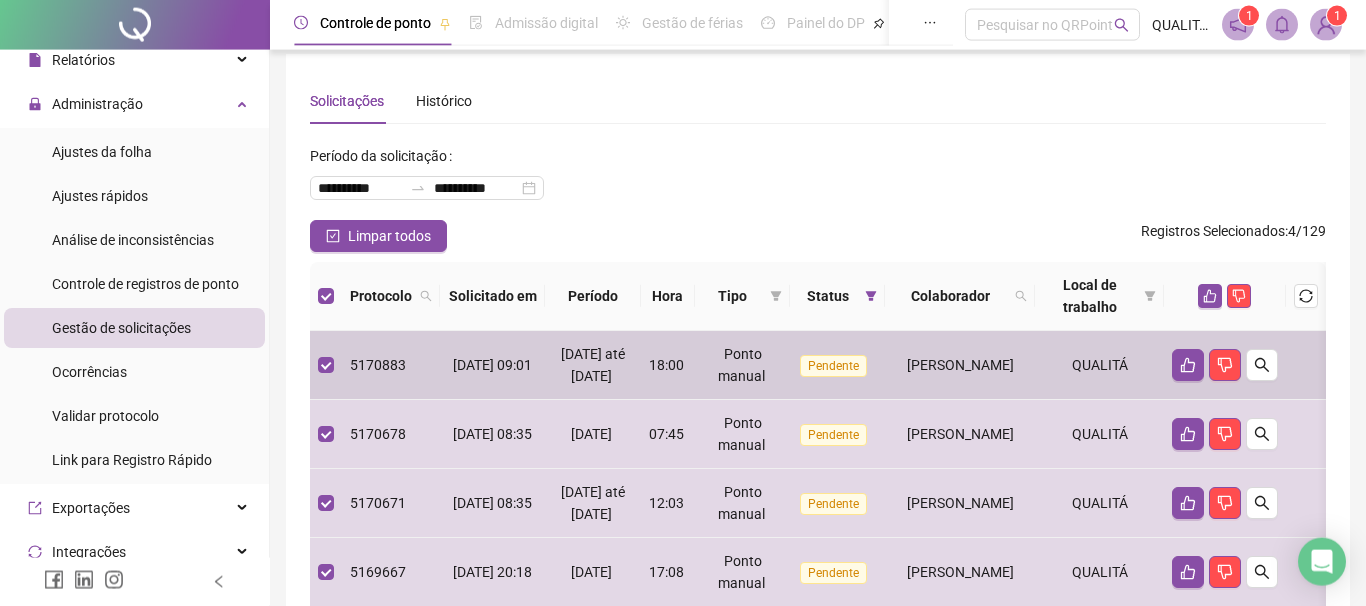 scroll, scrollTop: 0, scrollLeft: 0, axis: both 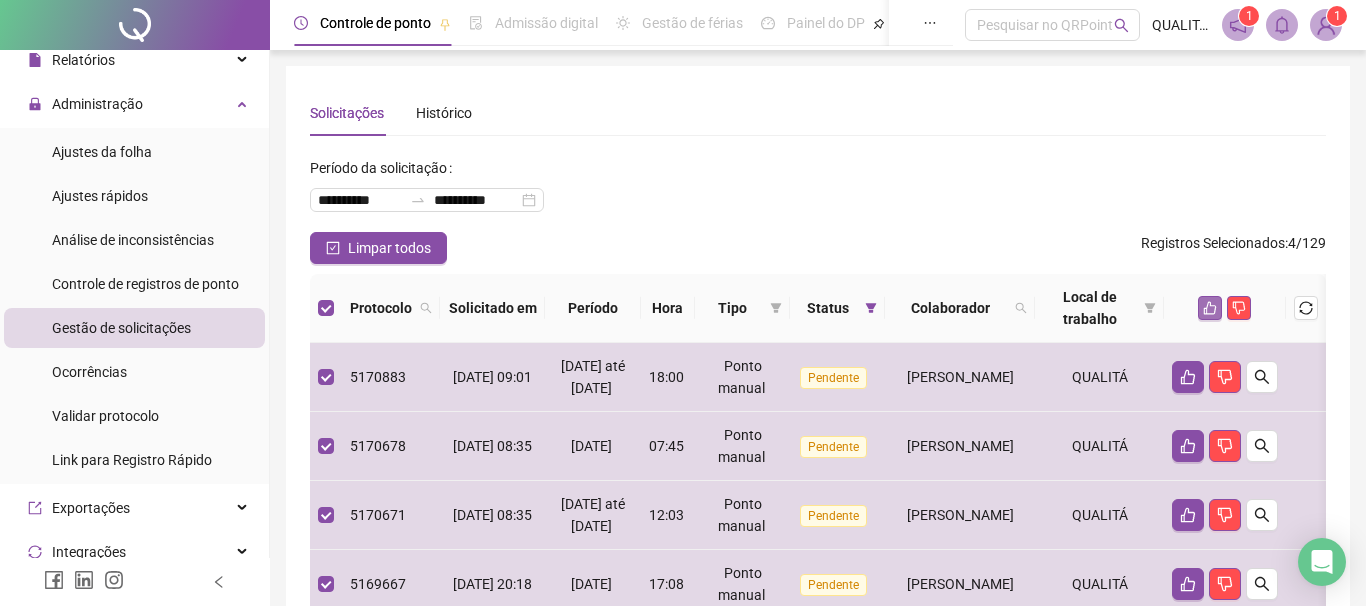 click at bounding box center [1210, 308] 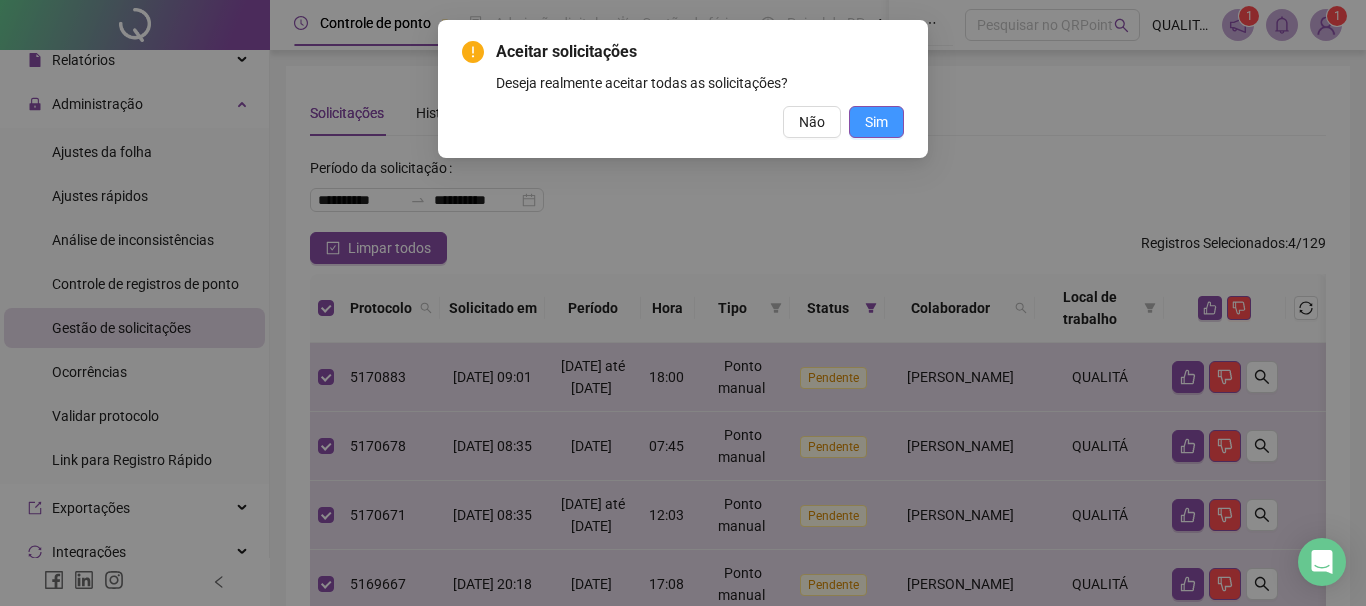 click on "Sim" at bounding box center (876, 122) 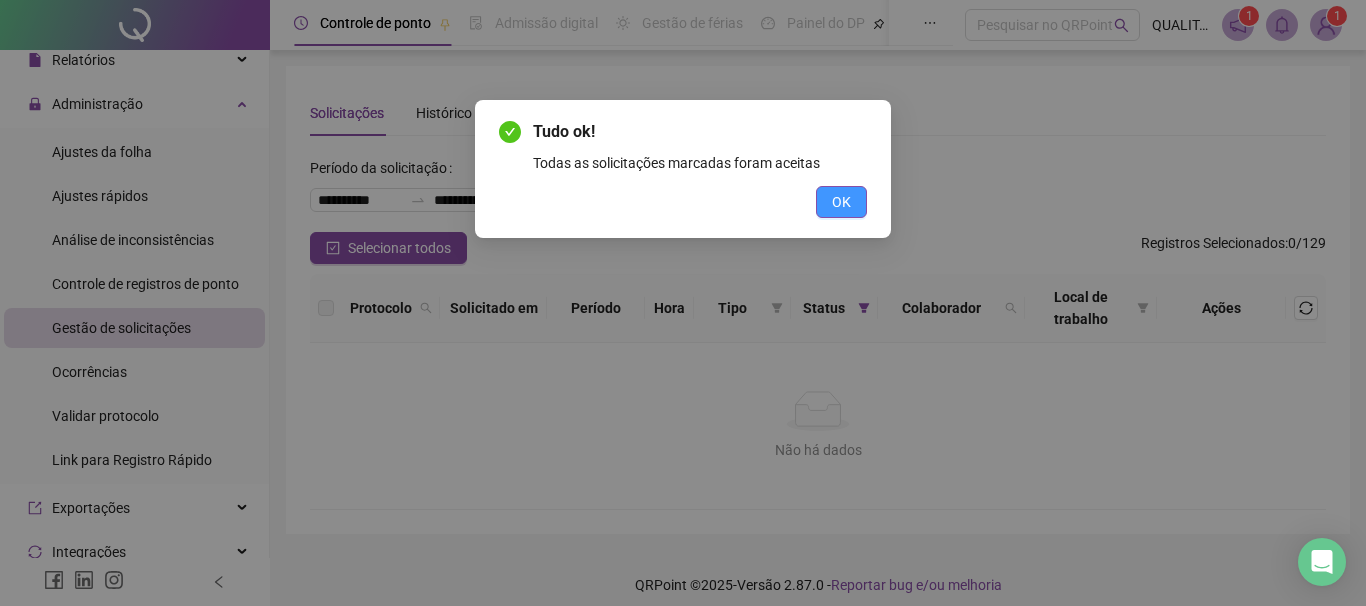 click on "OK" at bounding box center (841, 202) 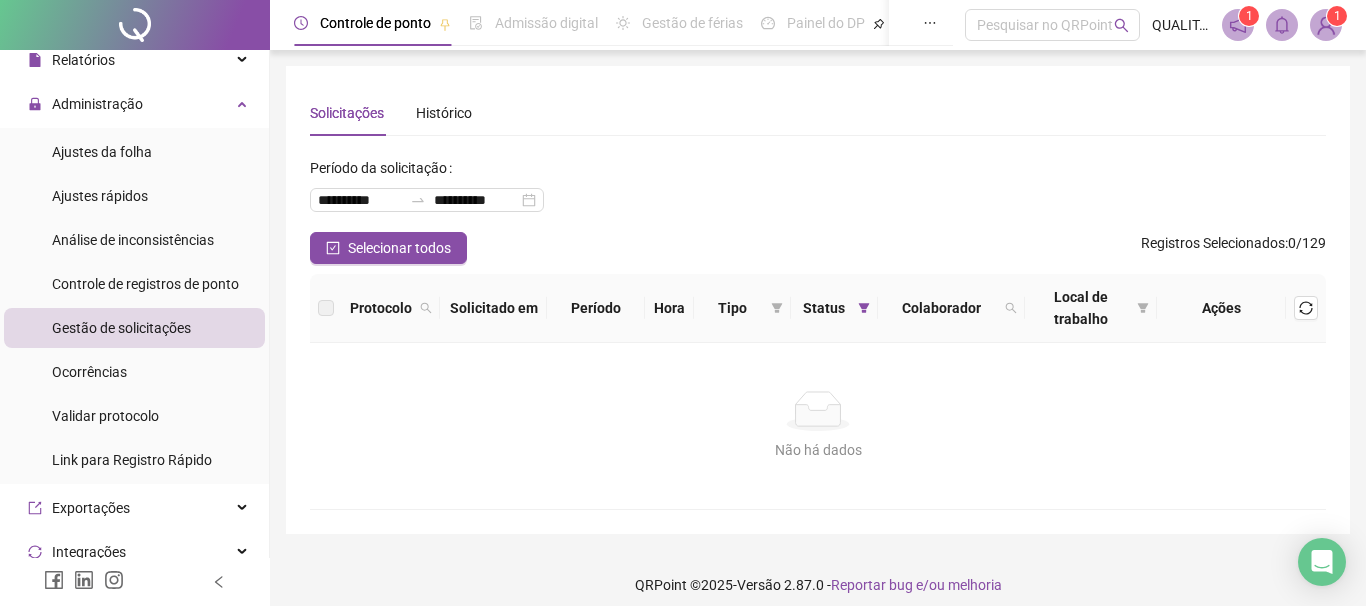click on "**********" at bounding box center [818, 192] 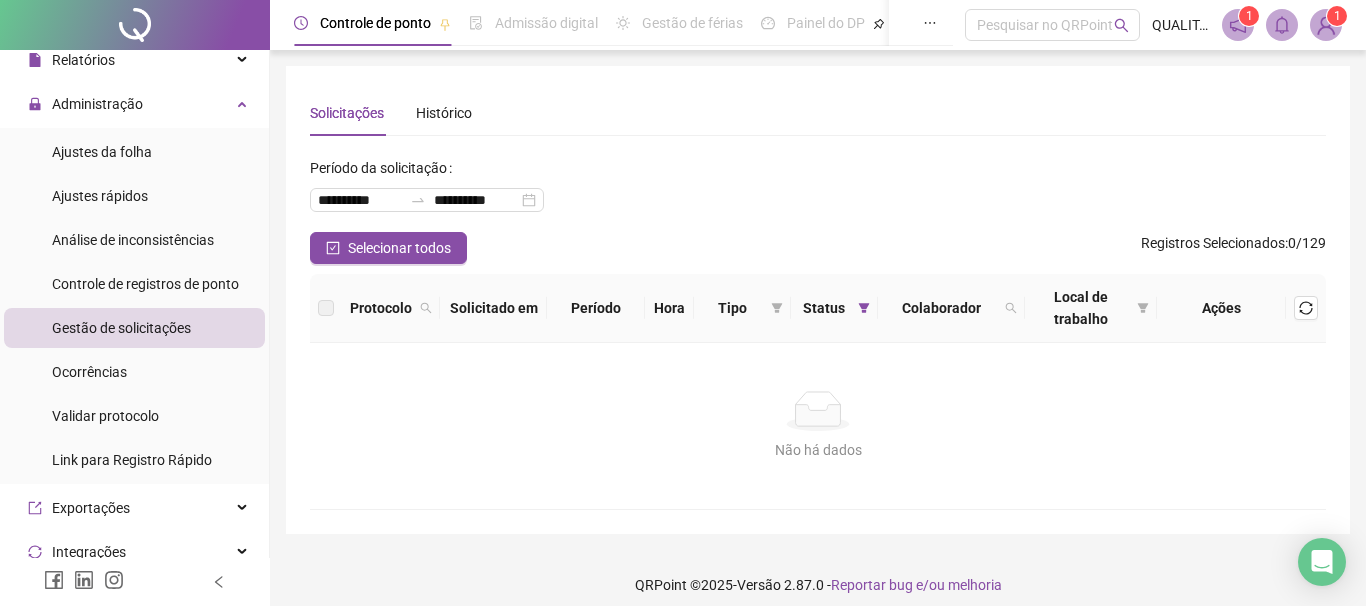 click on "Não há dados" at bounding box center [818, 411] 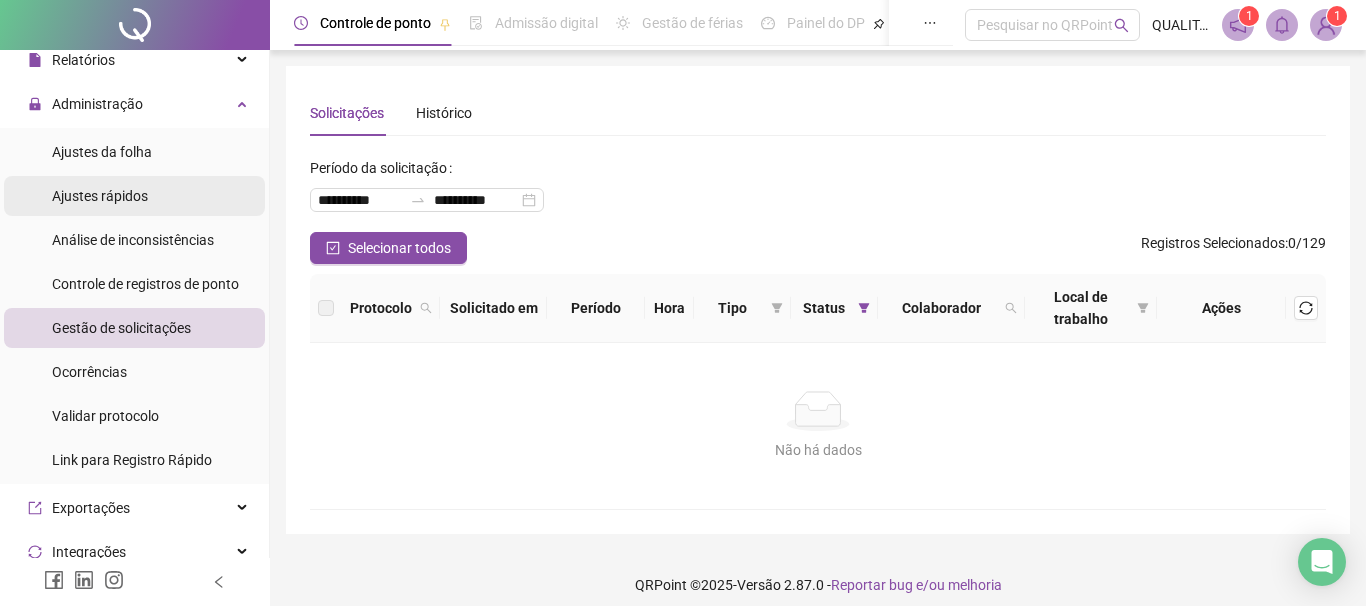click on "Ajustes rápidos" at bounding box center [100, 196] 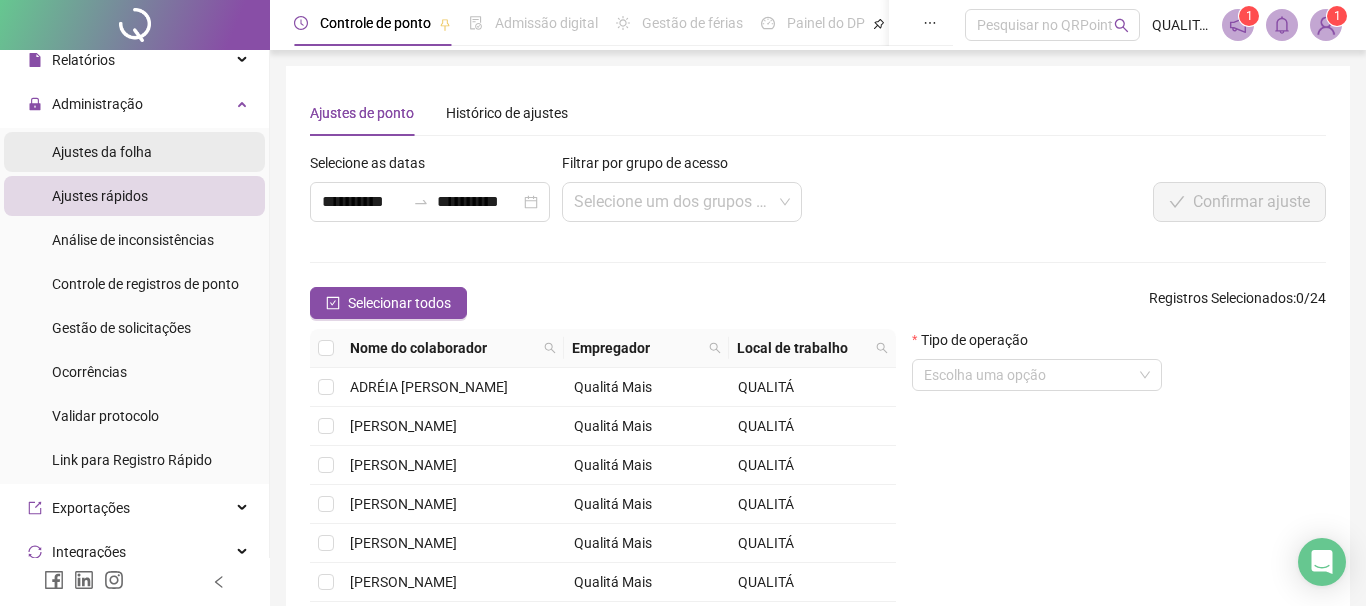click on "Ajustes da folha" at bounding box center [102, 152] 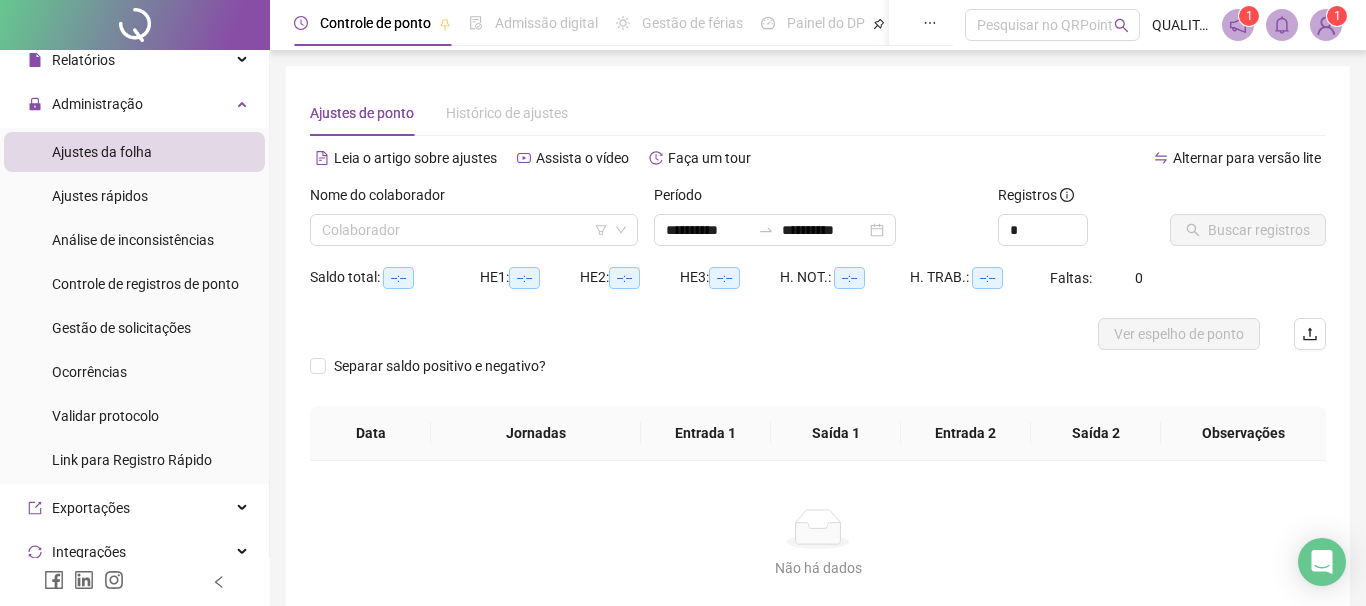 type on "**********" 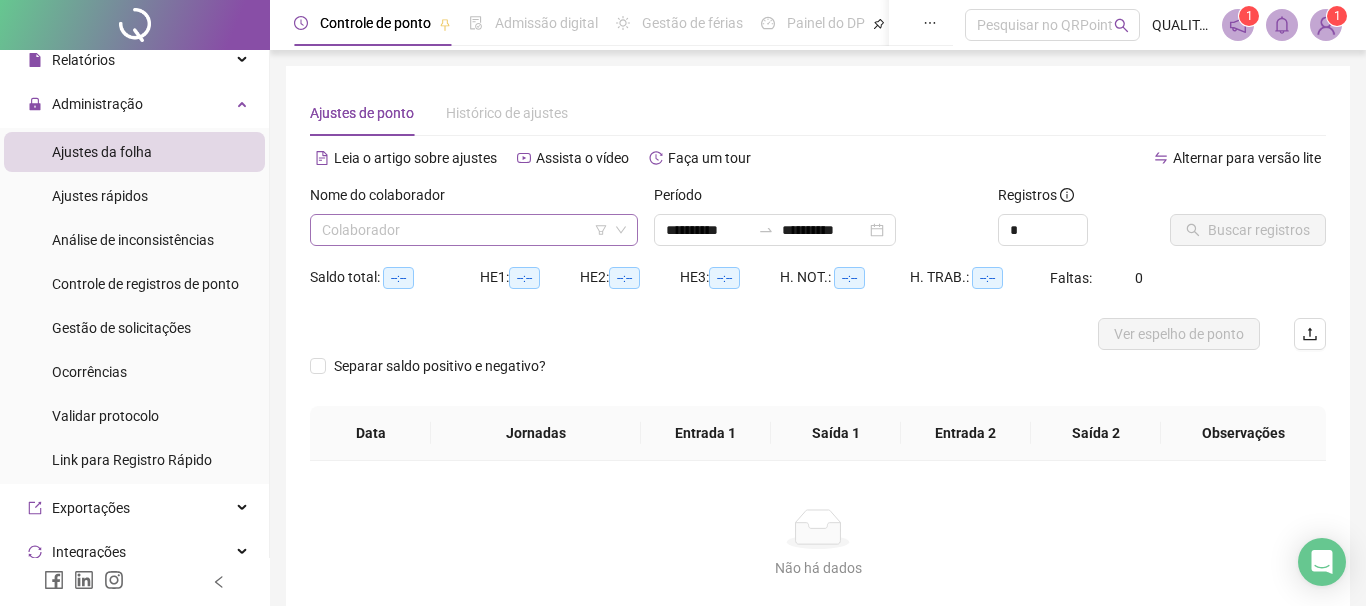 click at bounding box center (468, 230) 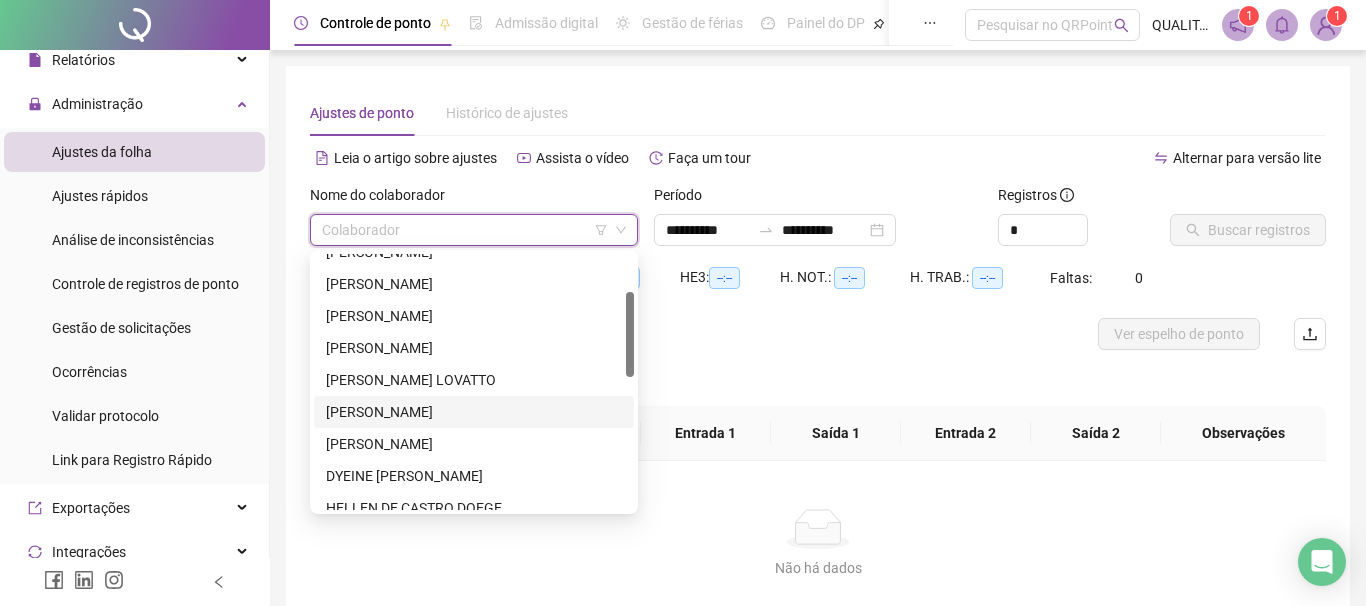 scroll, scrollTop: 228, scrollLeft: 0, axis: vertical 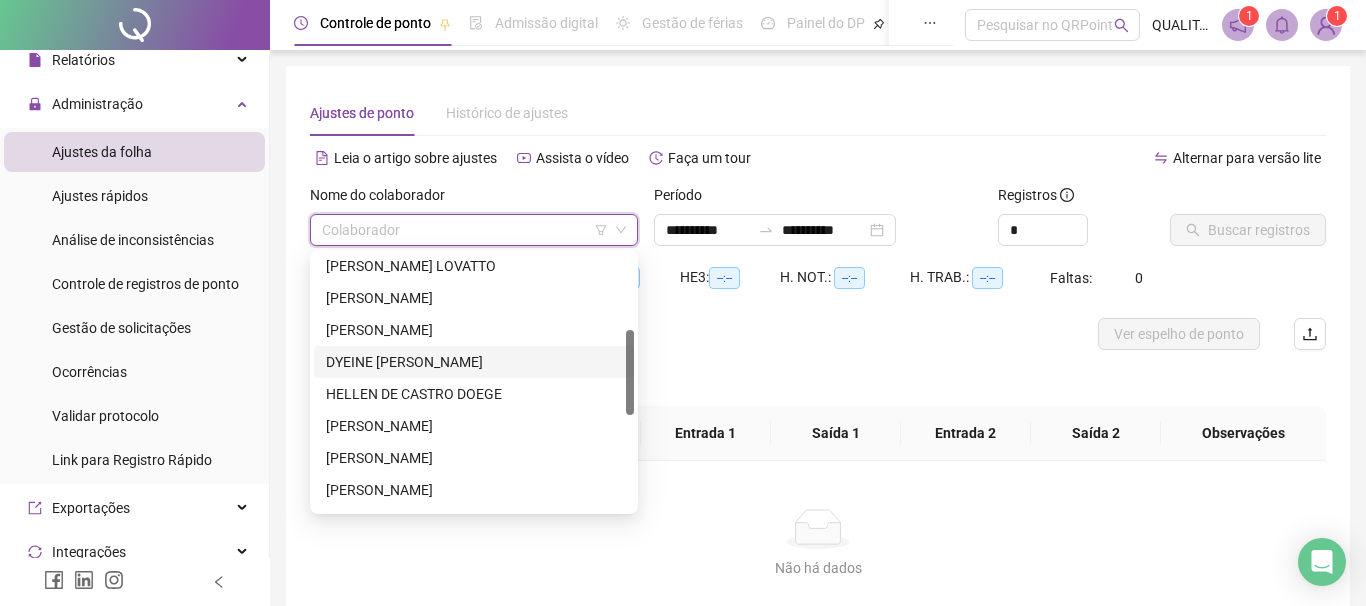 click on "DYEINE [PERSON_NAME]" at bounding box center (474, 362) 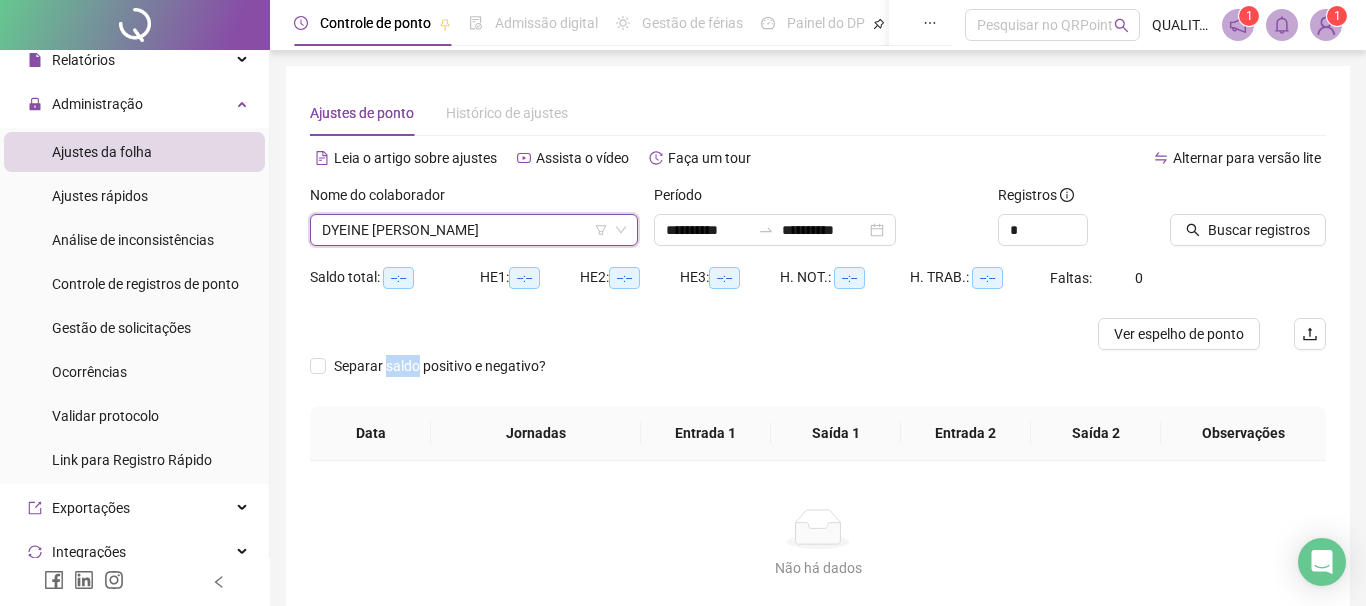 click on "Separar saldo positivo e negativo?" at bounding box center [440, 366] 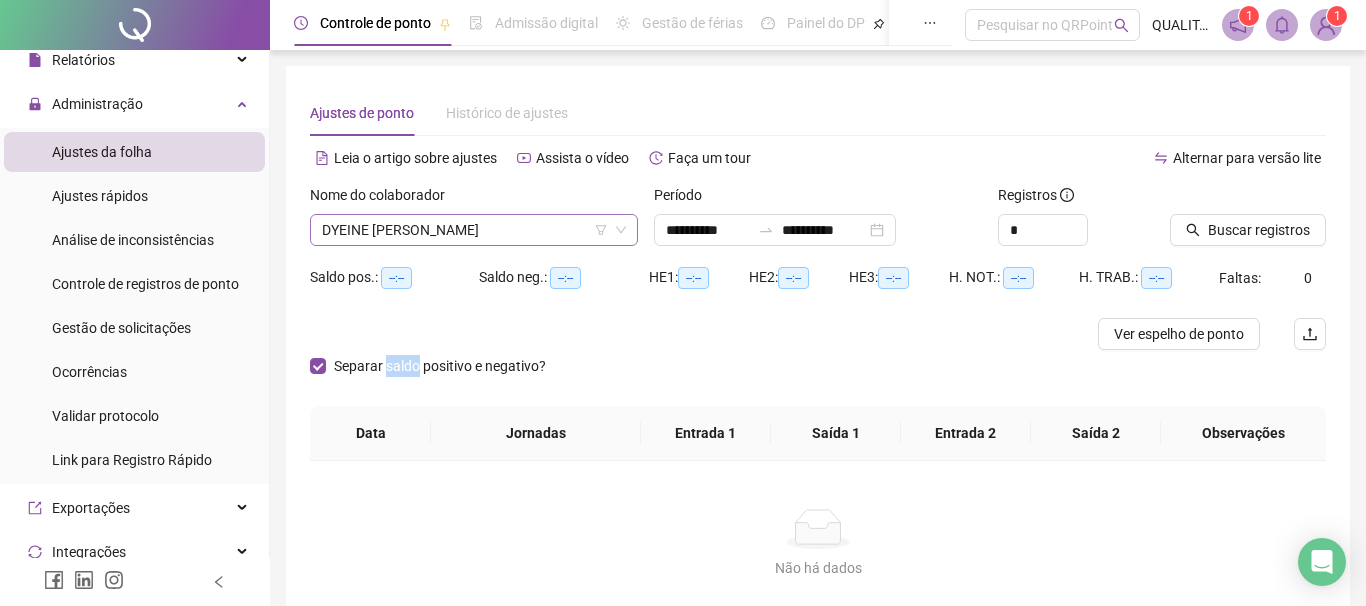 click on "DYEINE [PERSON_NAME]" at bounding box center (474, 230) 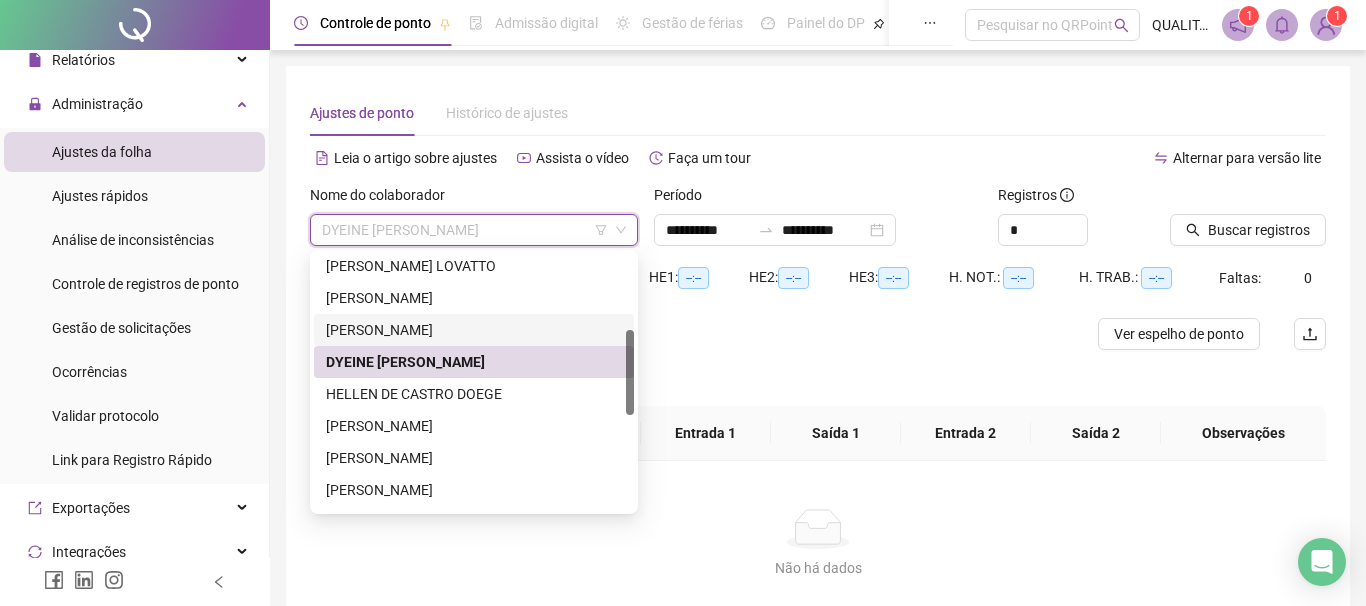 click on "[PERSON_NAME]" at bounding box center (474, 330) 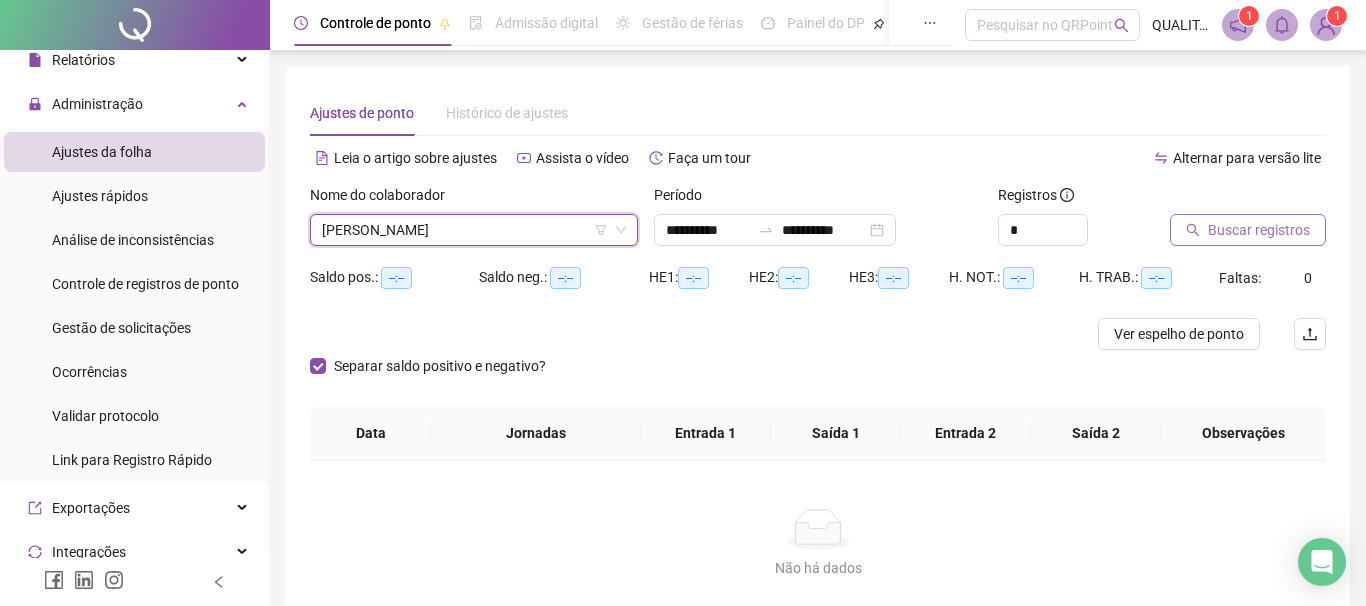 click on "Buscar registros" at bounding box center [1259, 230] 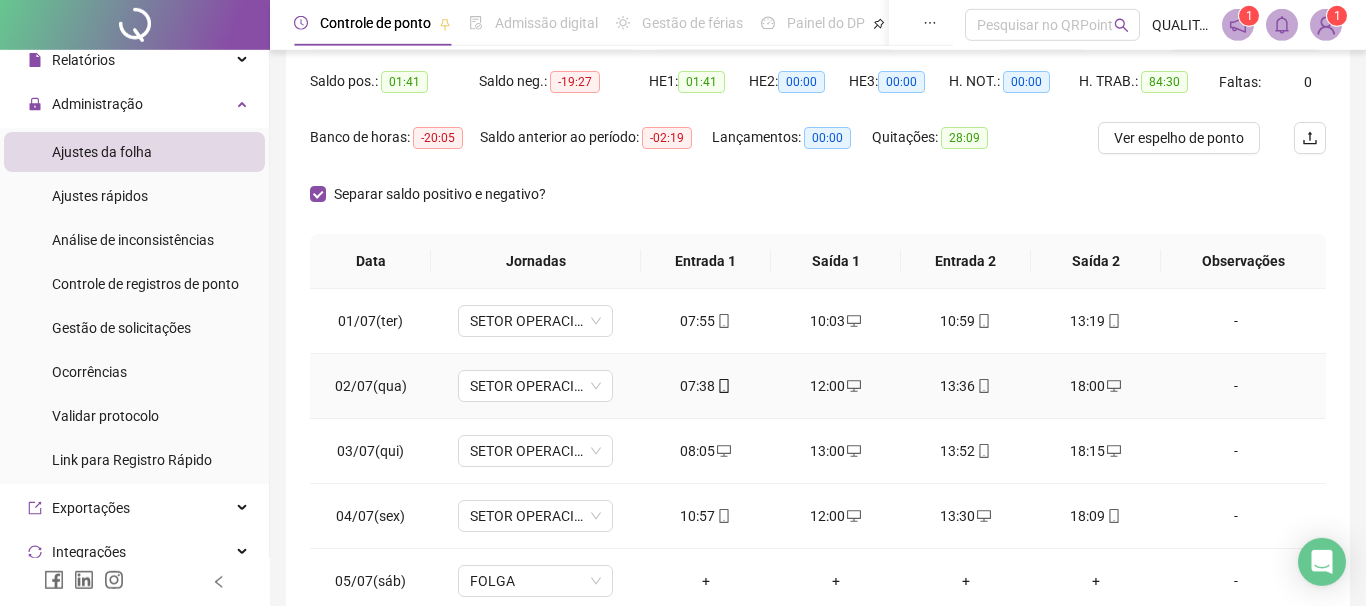 scroll, scrollTop: 228, scrollLeft: 0, axis: vertical 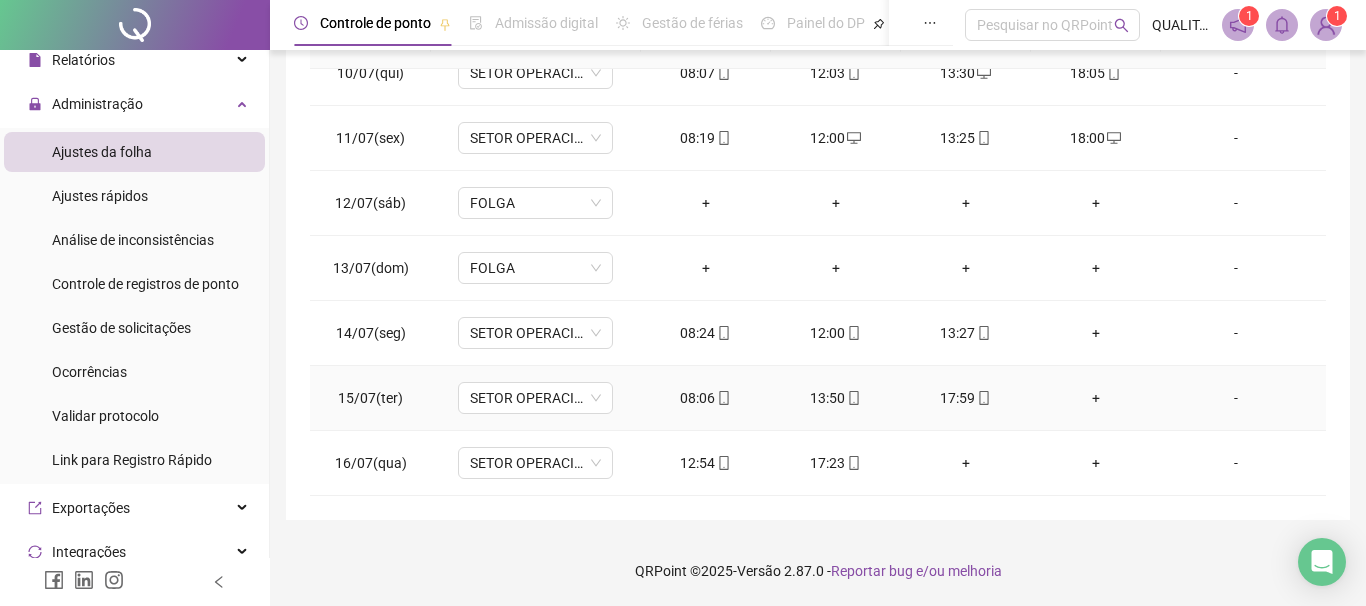 click on "+" at bounding box center (1096, 398) 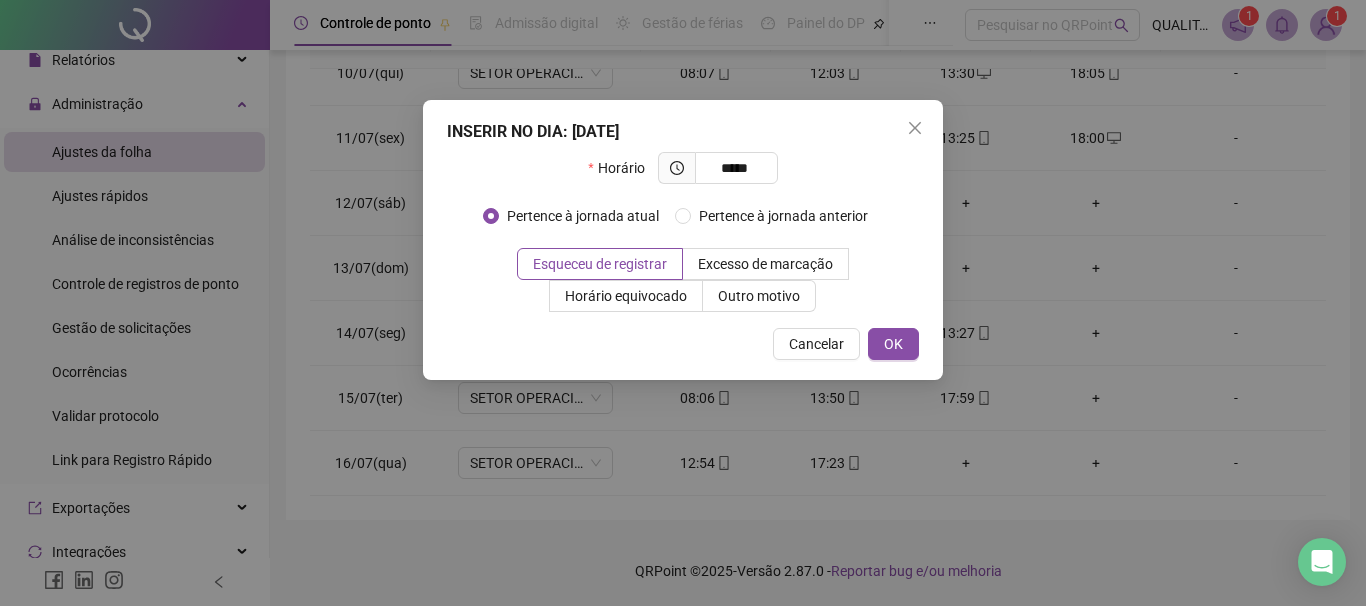 type on "*****" 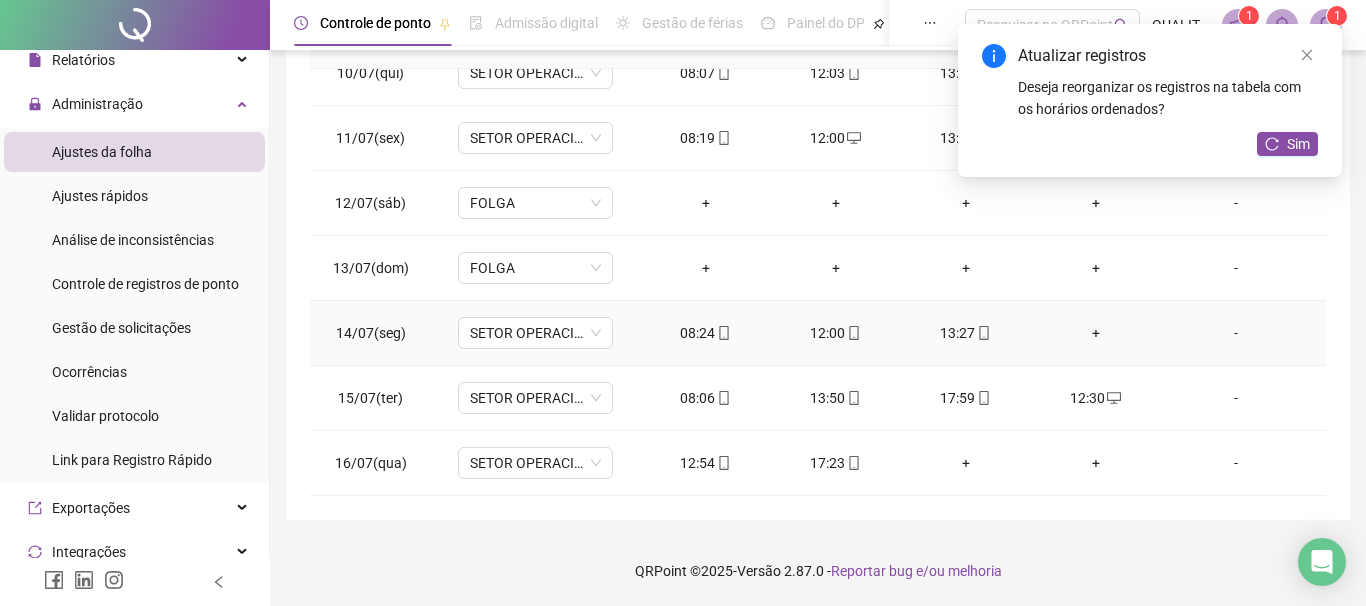 click on "+" at bounding box center (1096, 333) 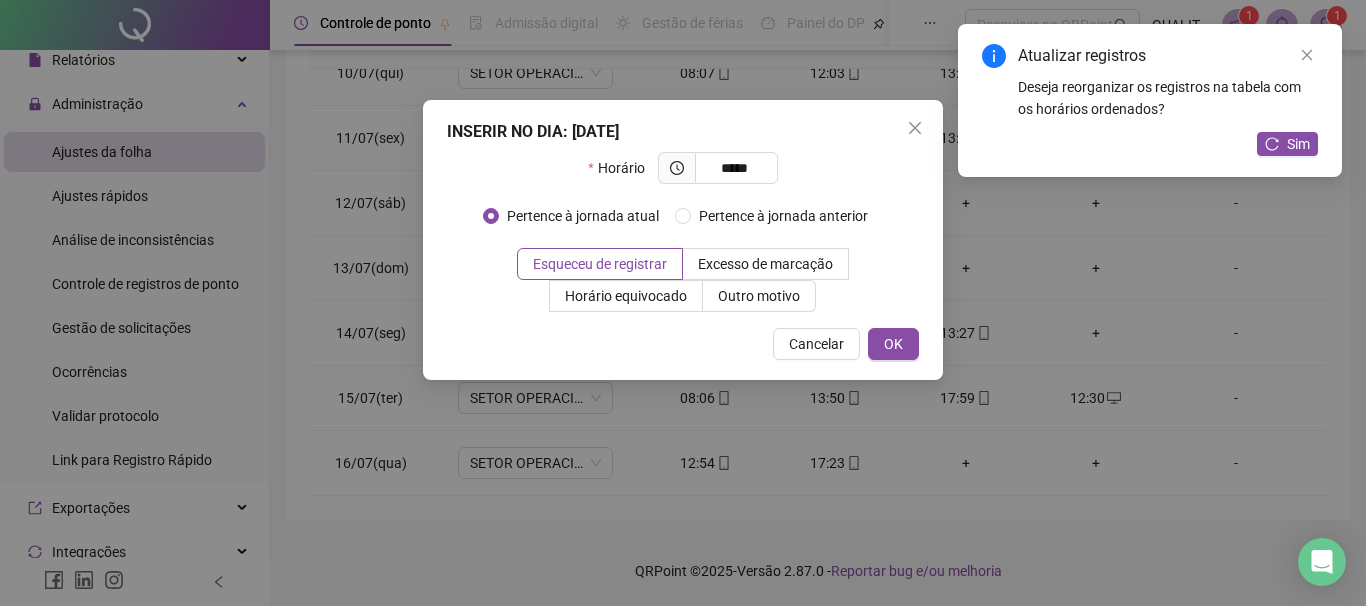 type on "*****" 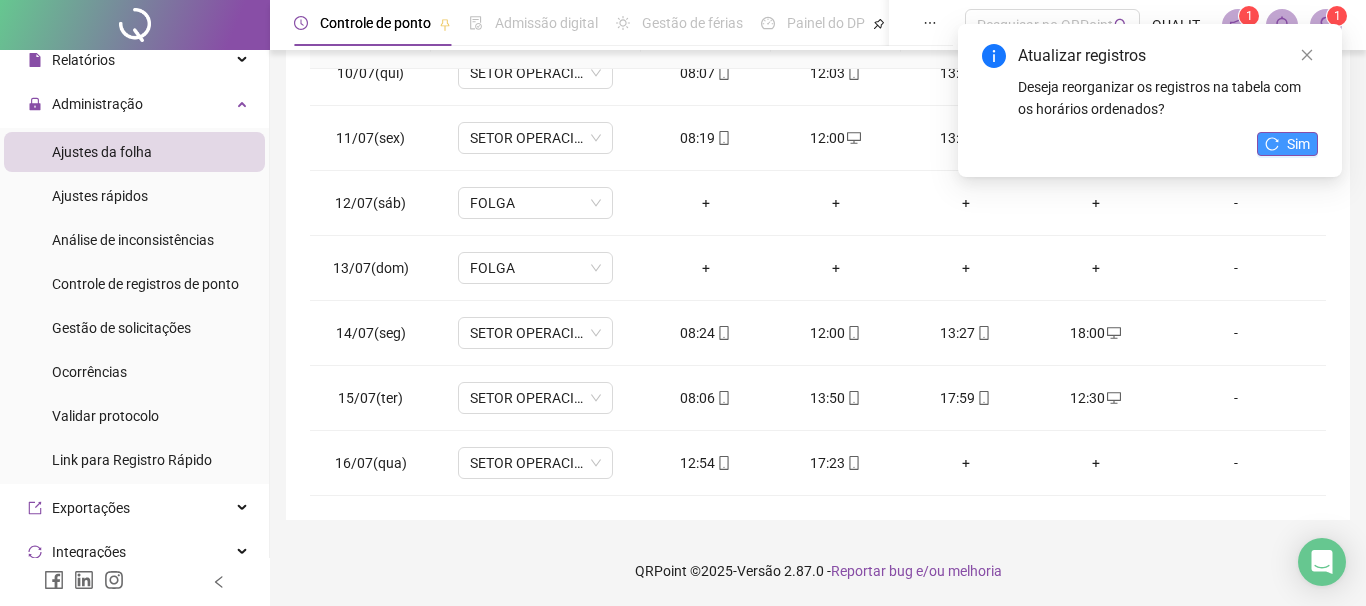 click on "Sim" at bounding box center (1287, 144) 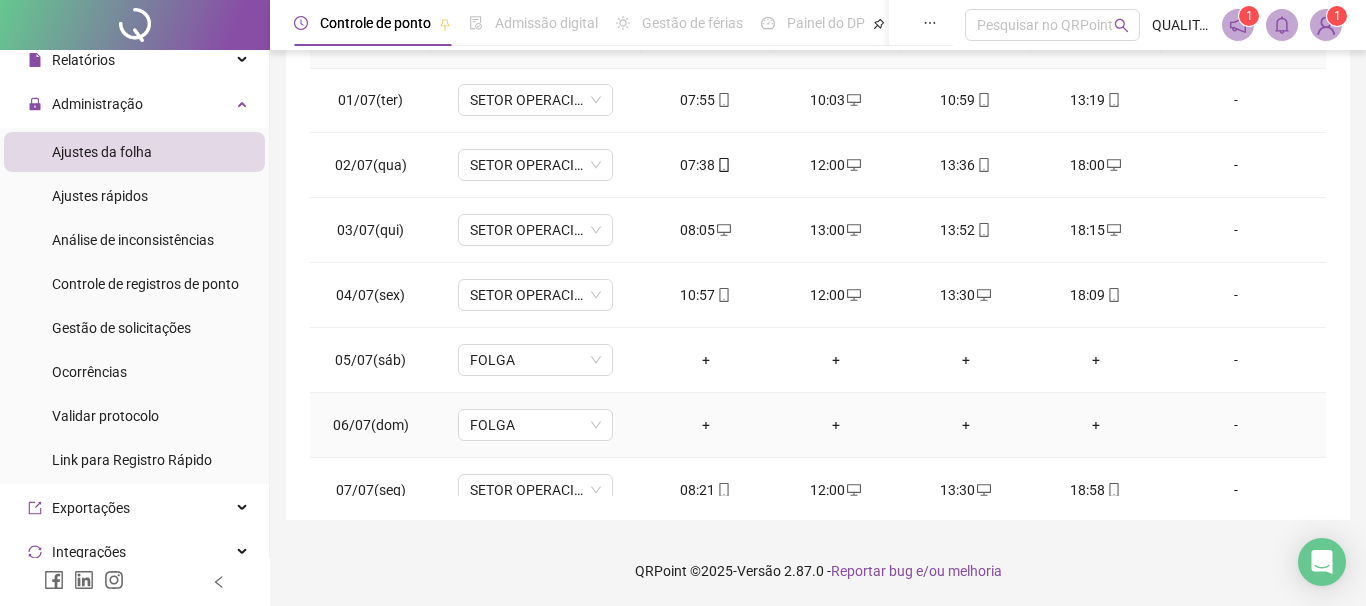scroll, scrollTop: 0, scrollLeft: 0, axis: both 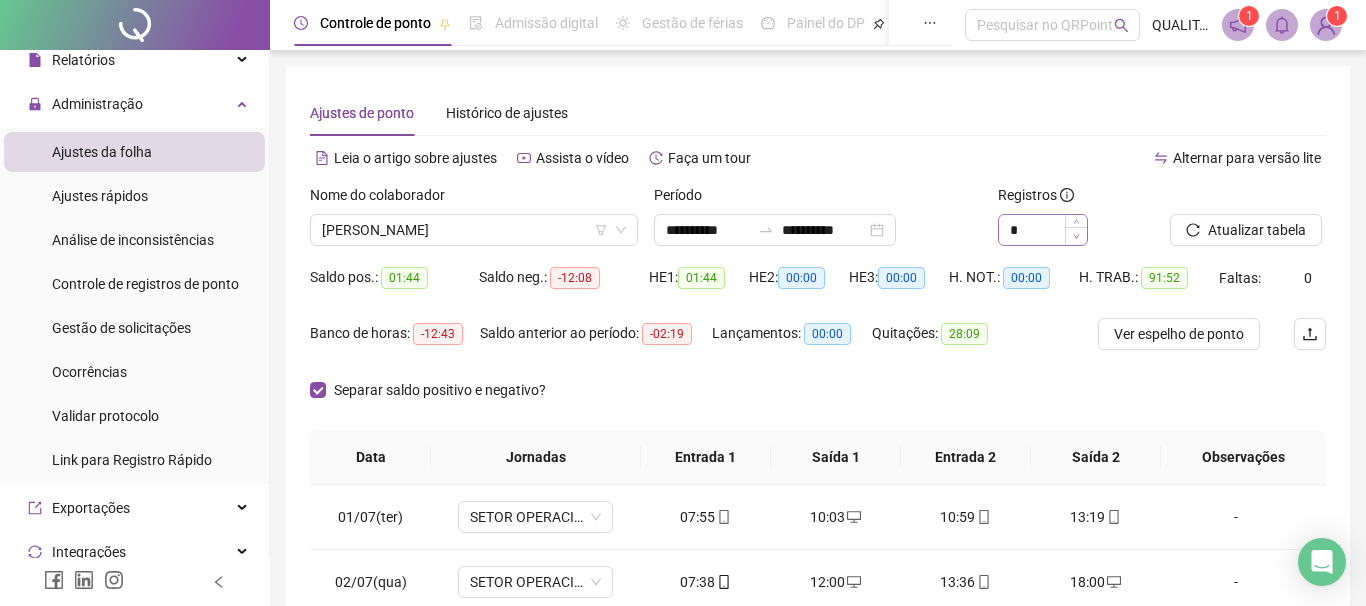 click at bounding box center (1076, 236) 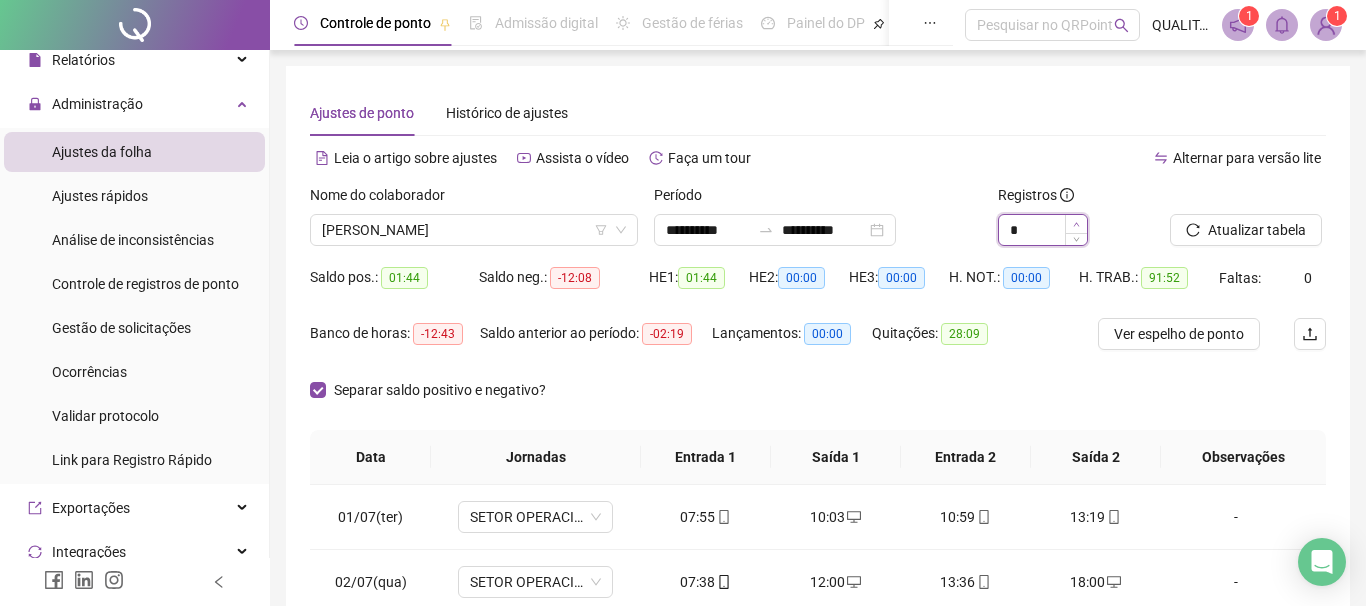 click at bounding box center (1076, 224) 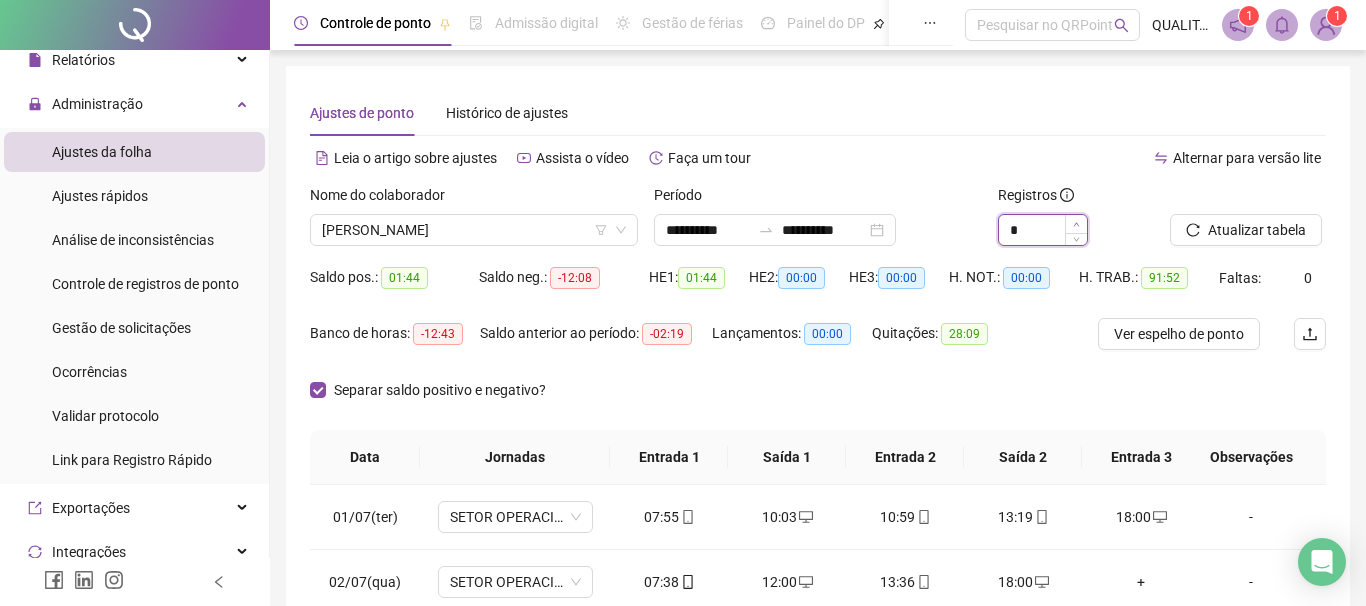type on "*" 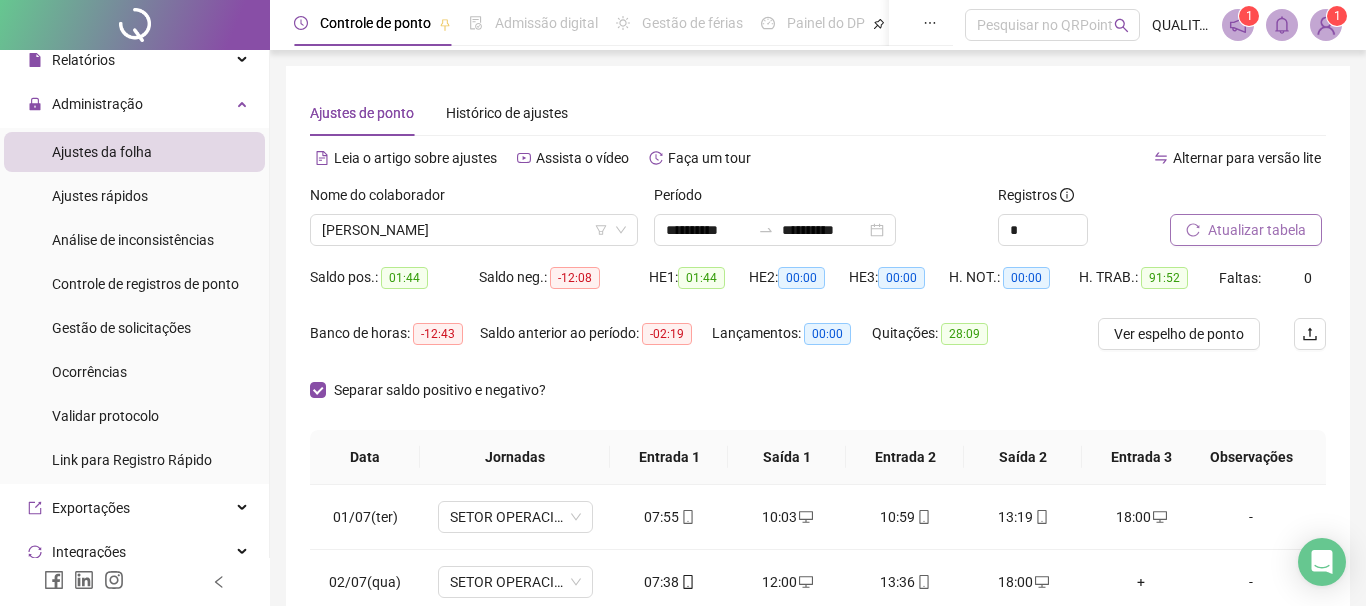 click on "Atualizar tabela" at bounding box center [1257, 230] 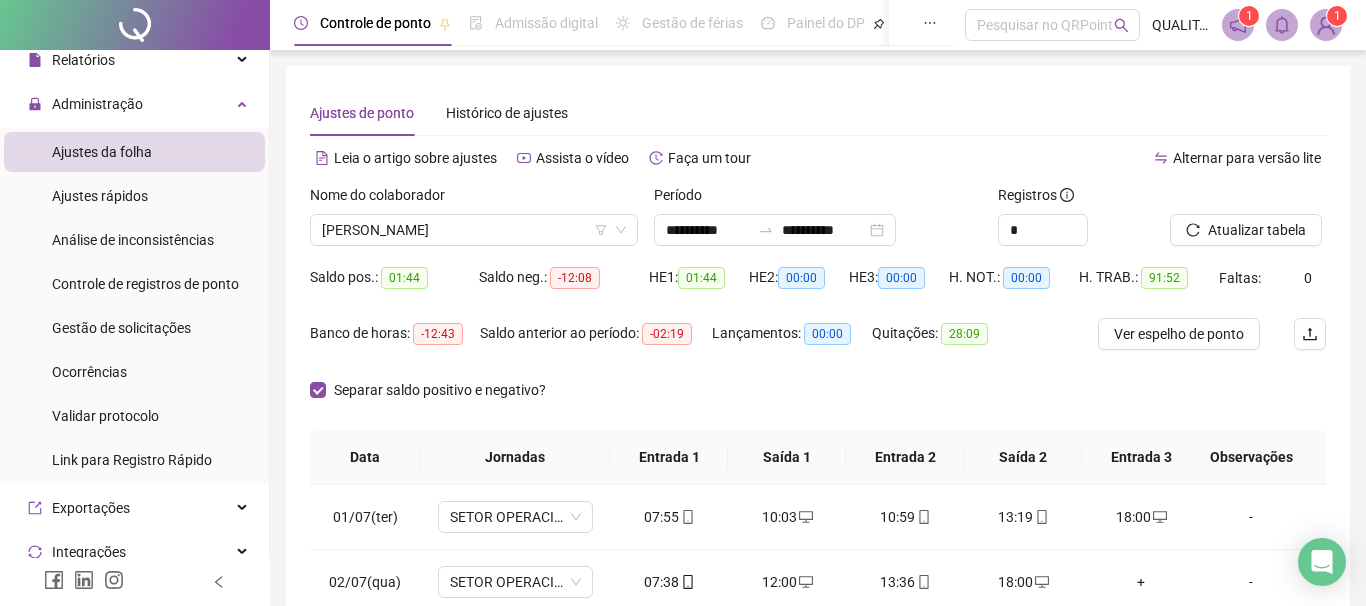 scroll, scrollTop: 228, scrollLeft: 0, axis: vertical 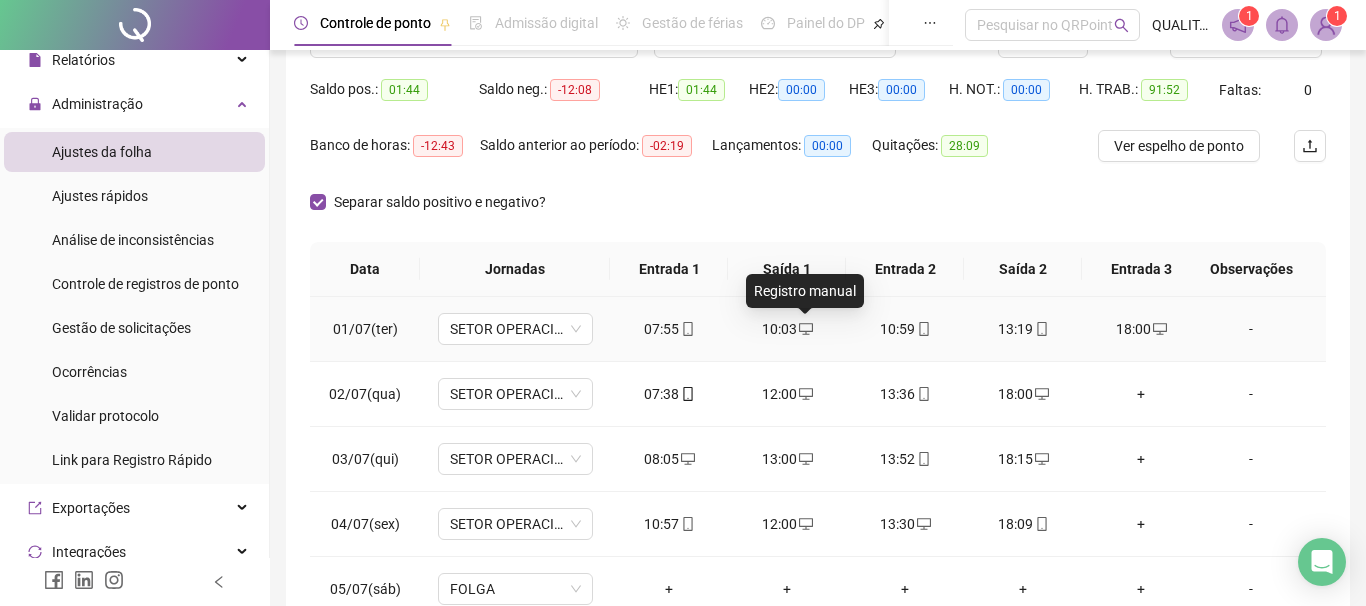 click 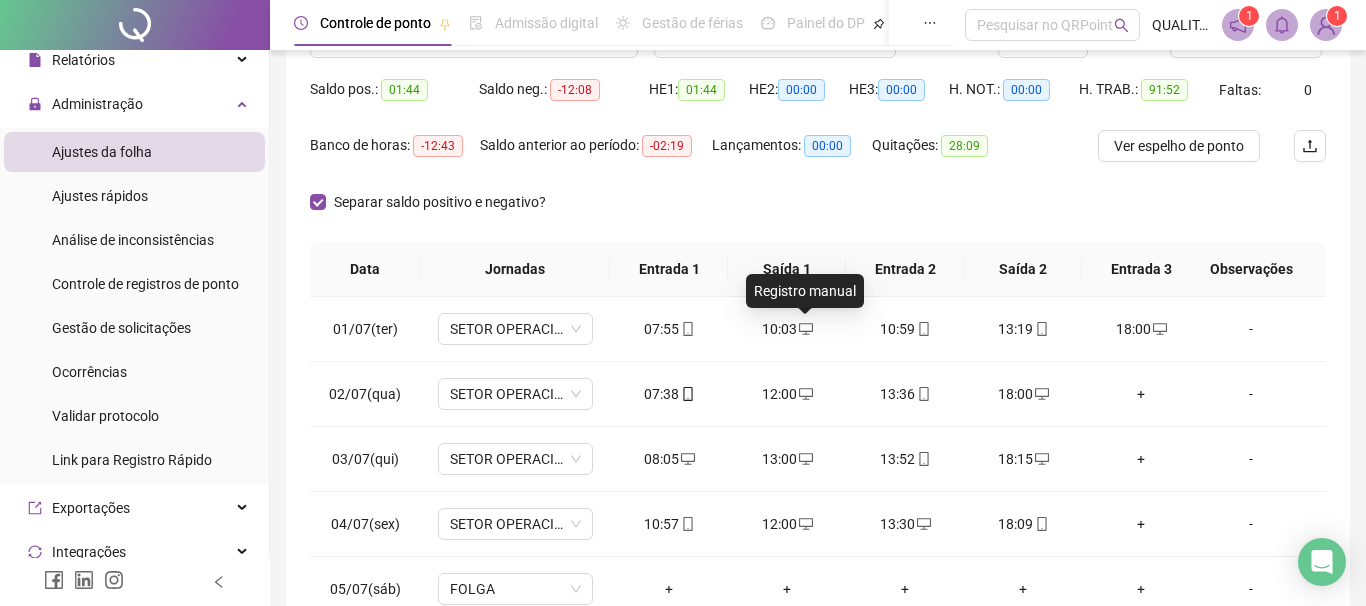 type on "**********" 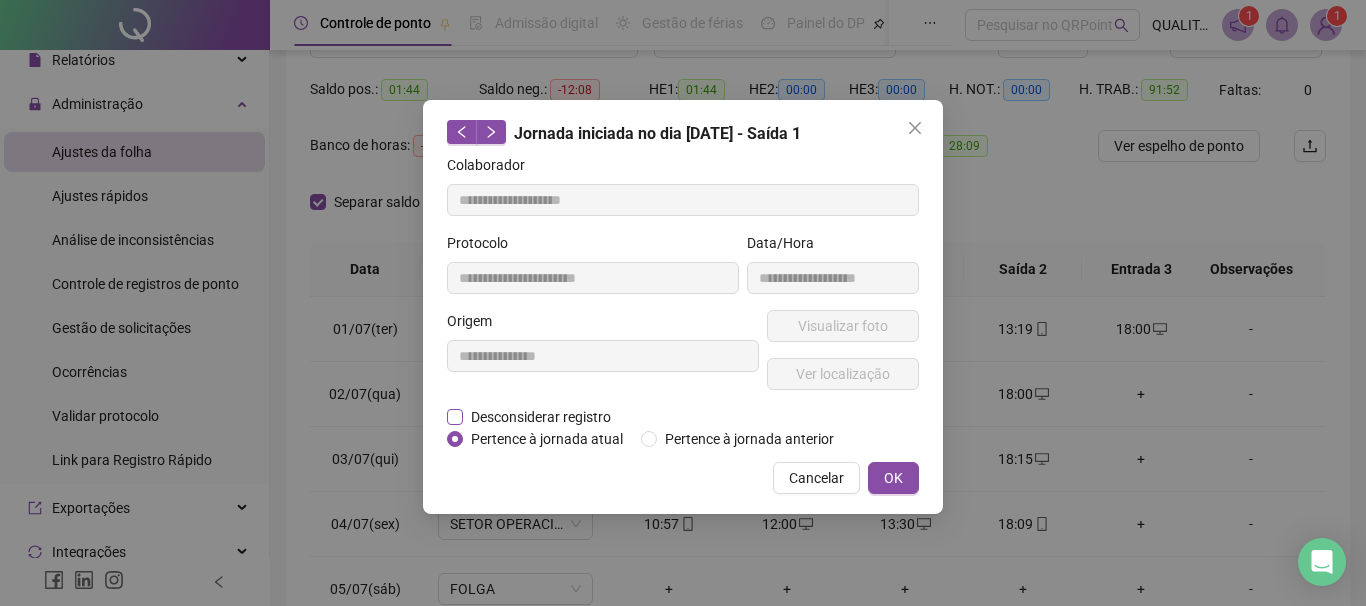 click on "Desconsiderar registro" at bounding box center [541, 417] 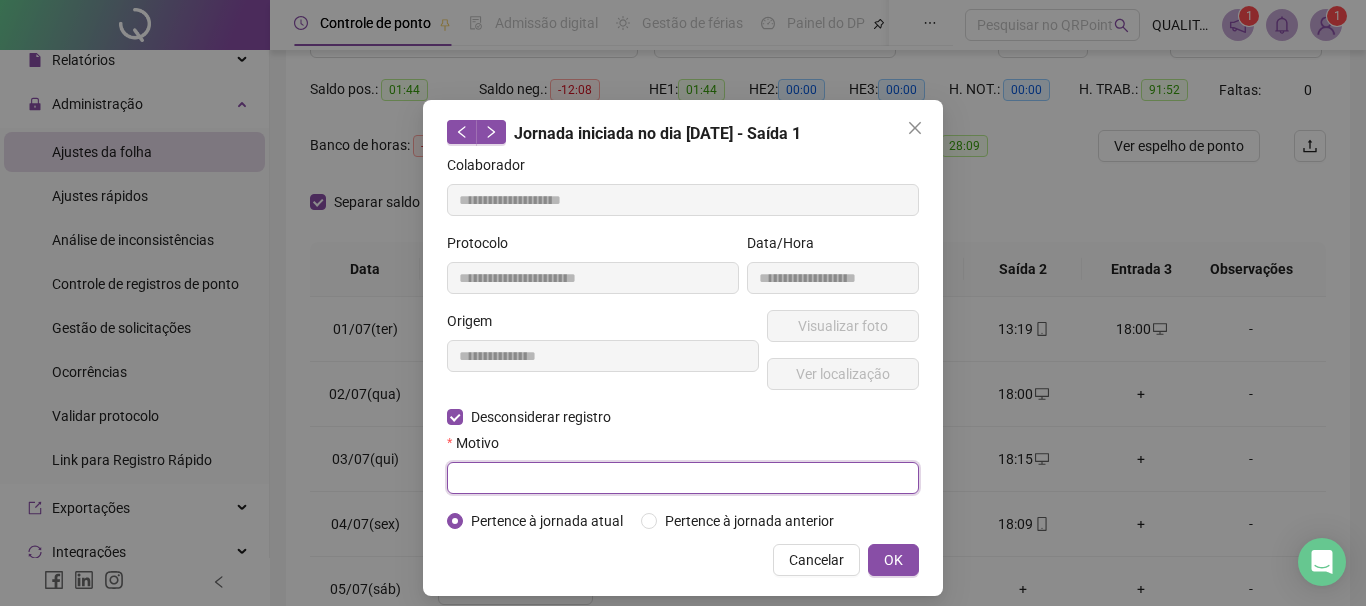 click at bounding box center (683, 478) 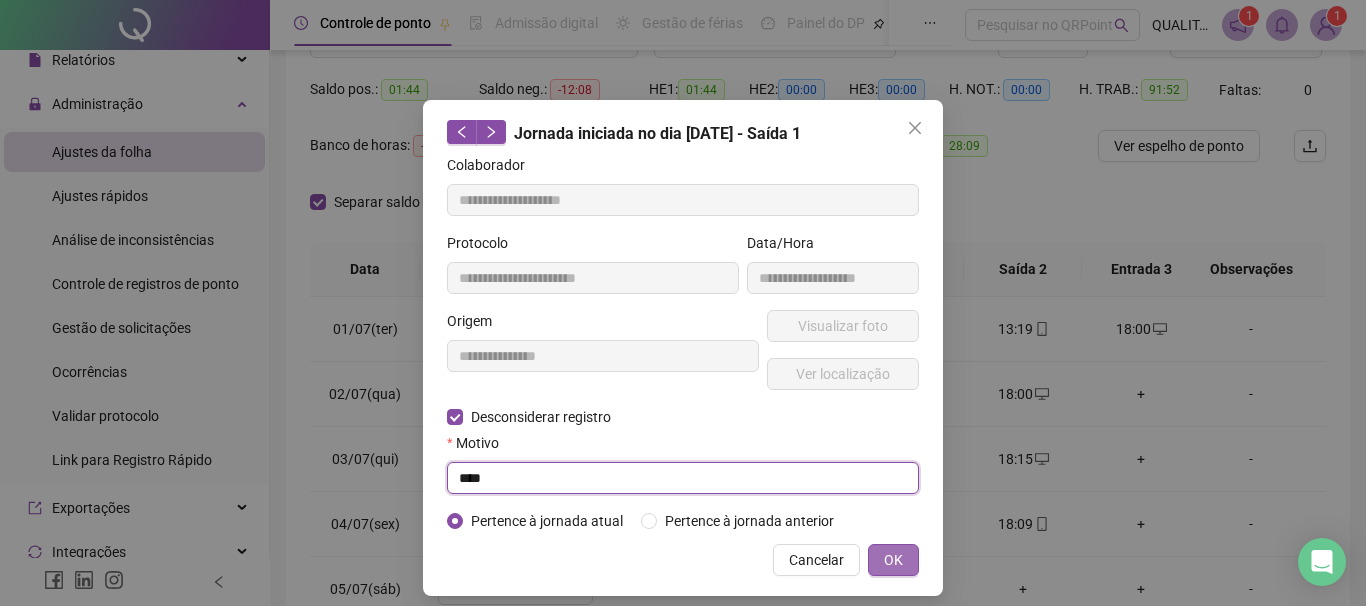 type on "****" 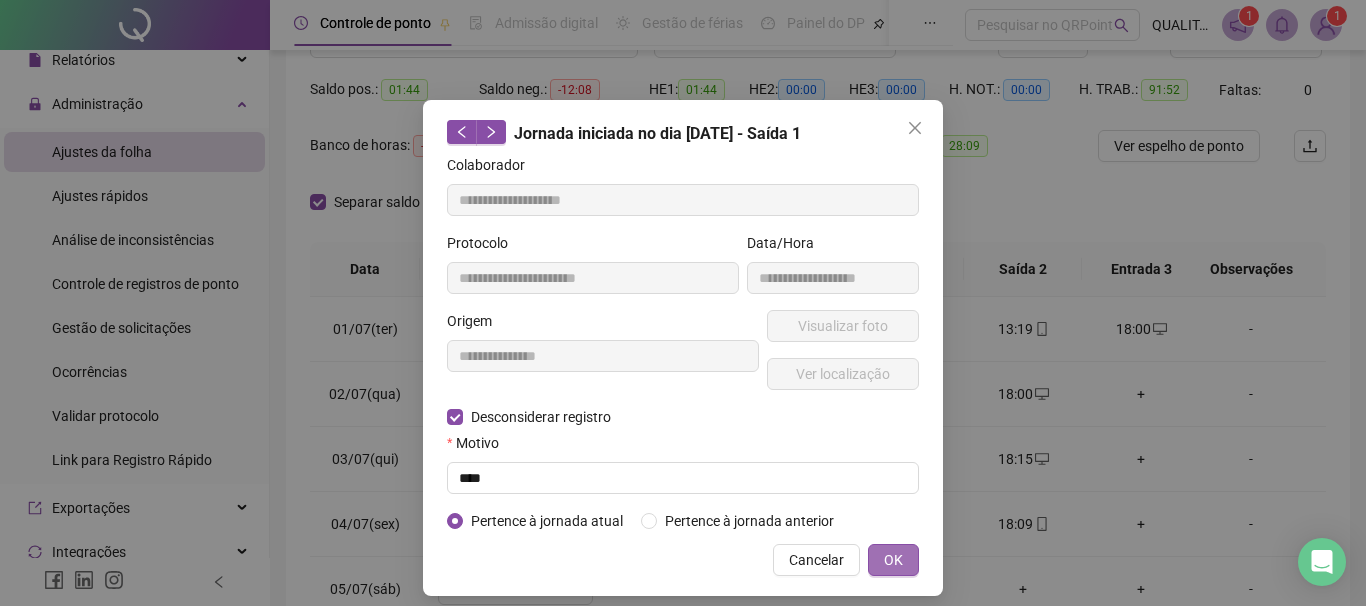 click on "OK" at bounding box center [893, 560] 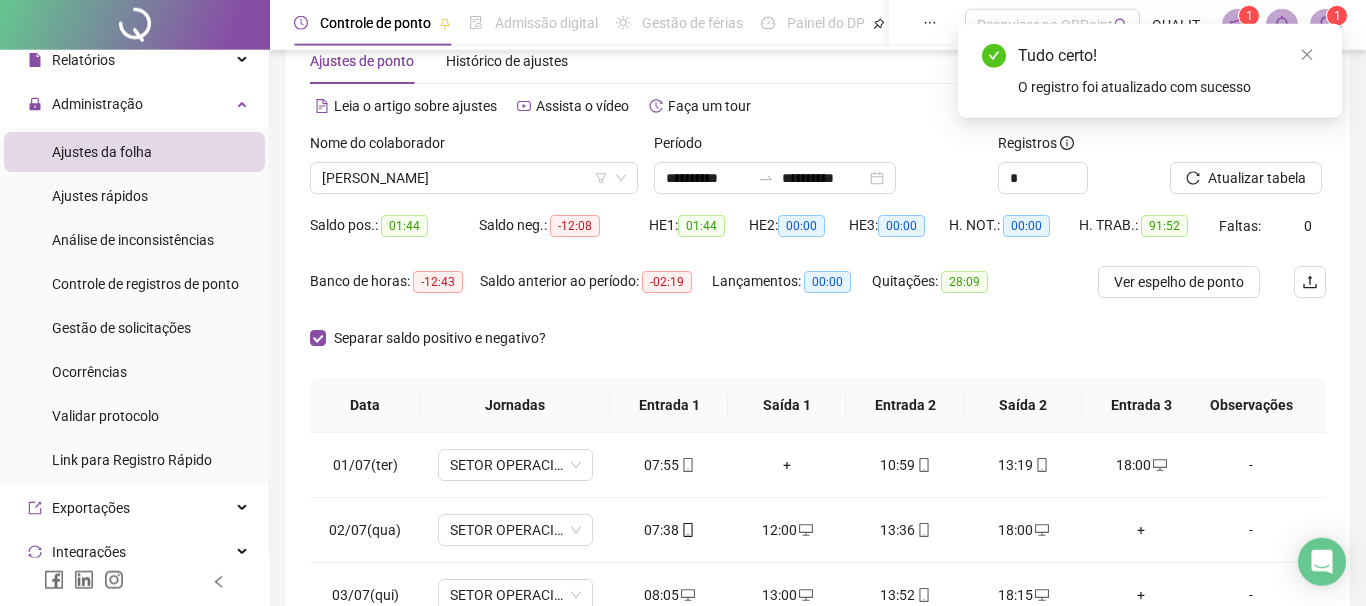 scroll, scrollTop: 0, scrollLeft: 0, axis: both 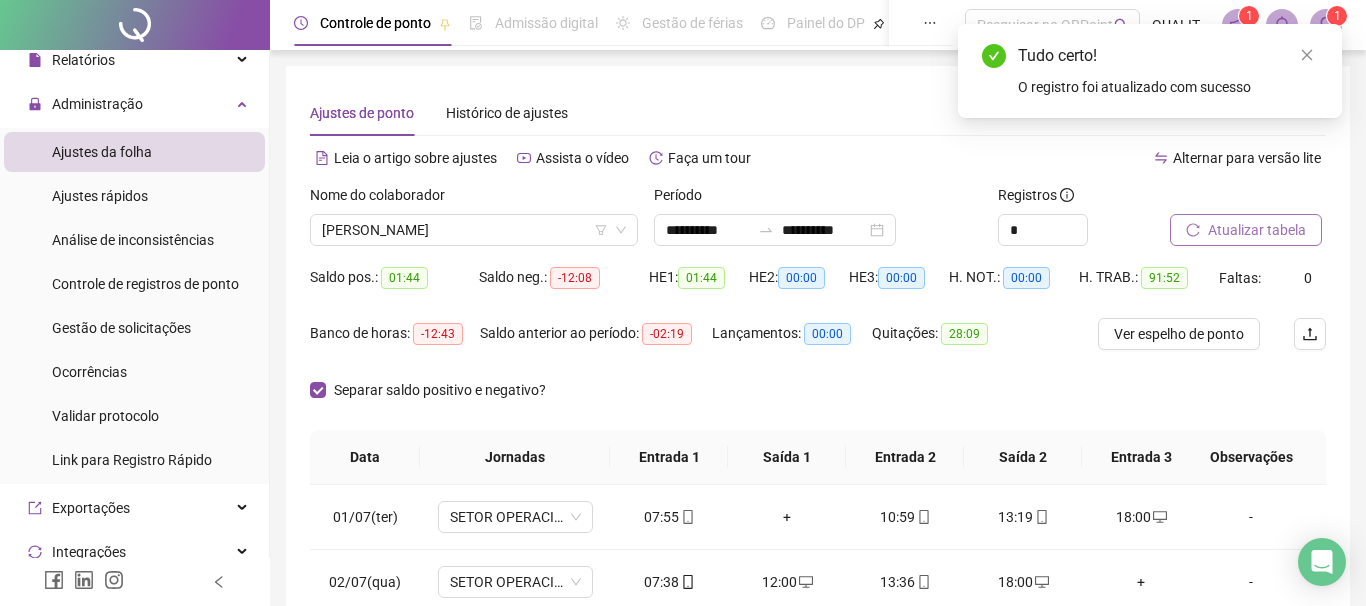 click on "Atualizar tabela" at bounding box center [1257, 230] 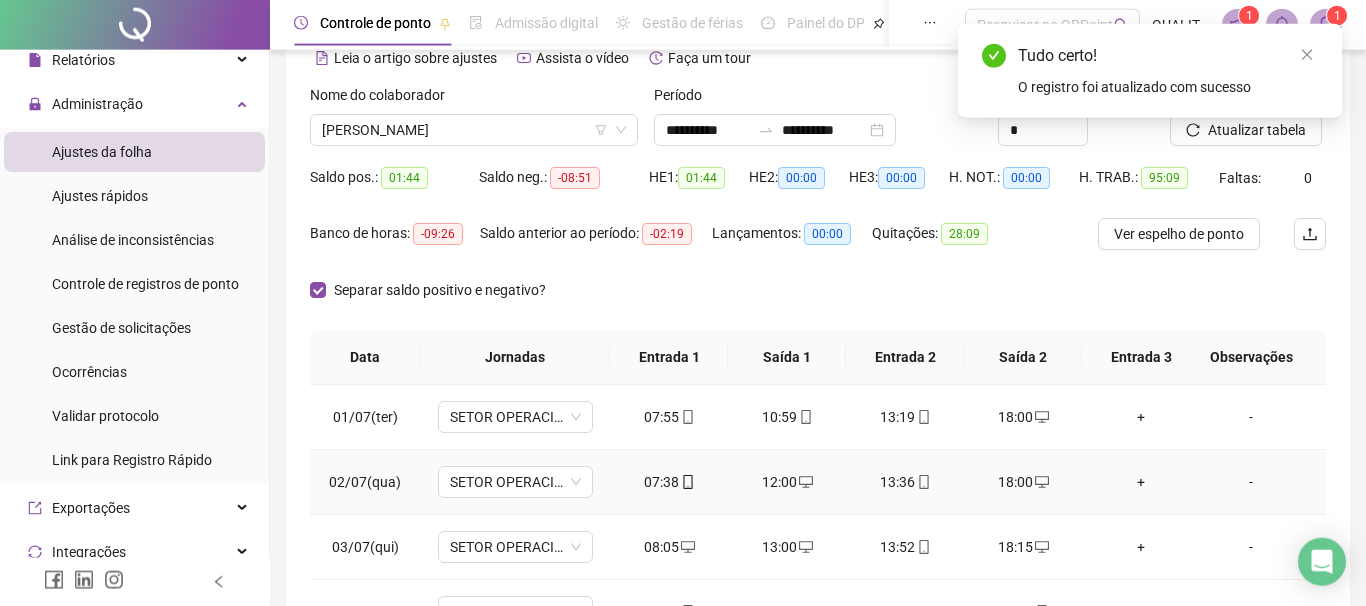 scroll, scrollTop: 114, scrollLeft: 0, axis: vertical 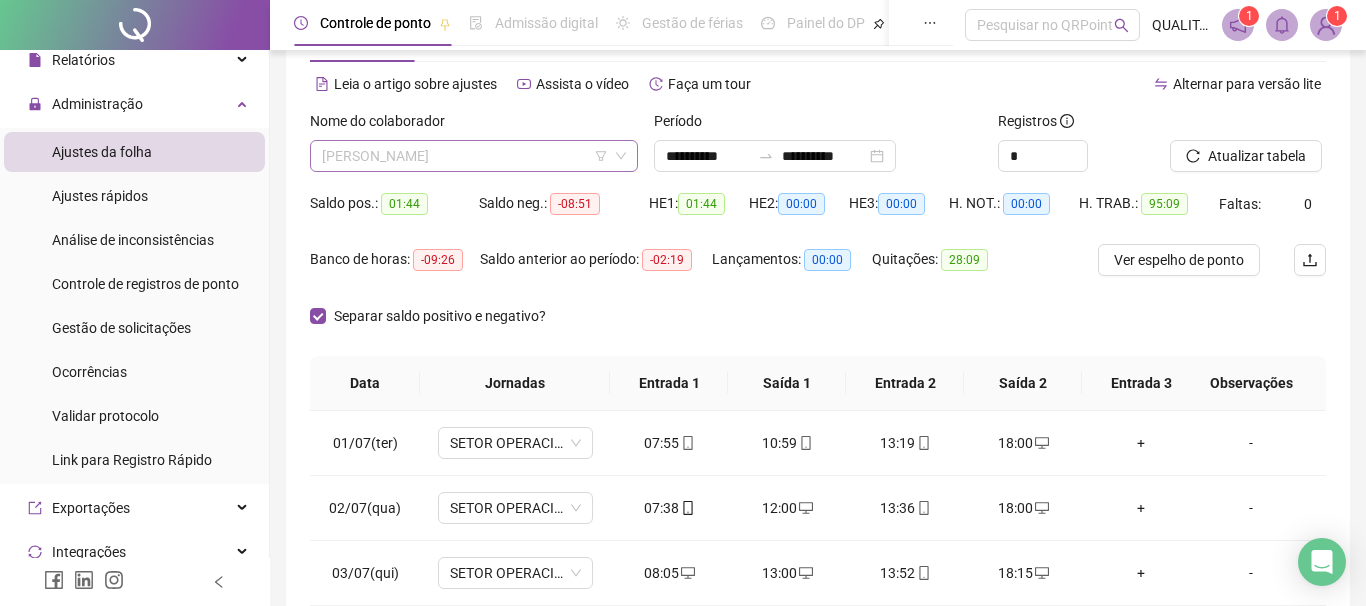 click on "[PERSON_NAME]" at bounding box center (474, 156) 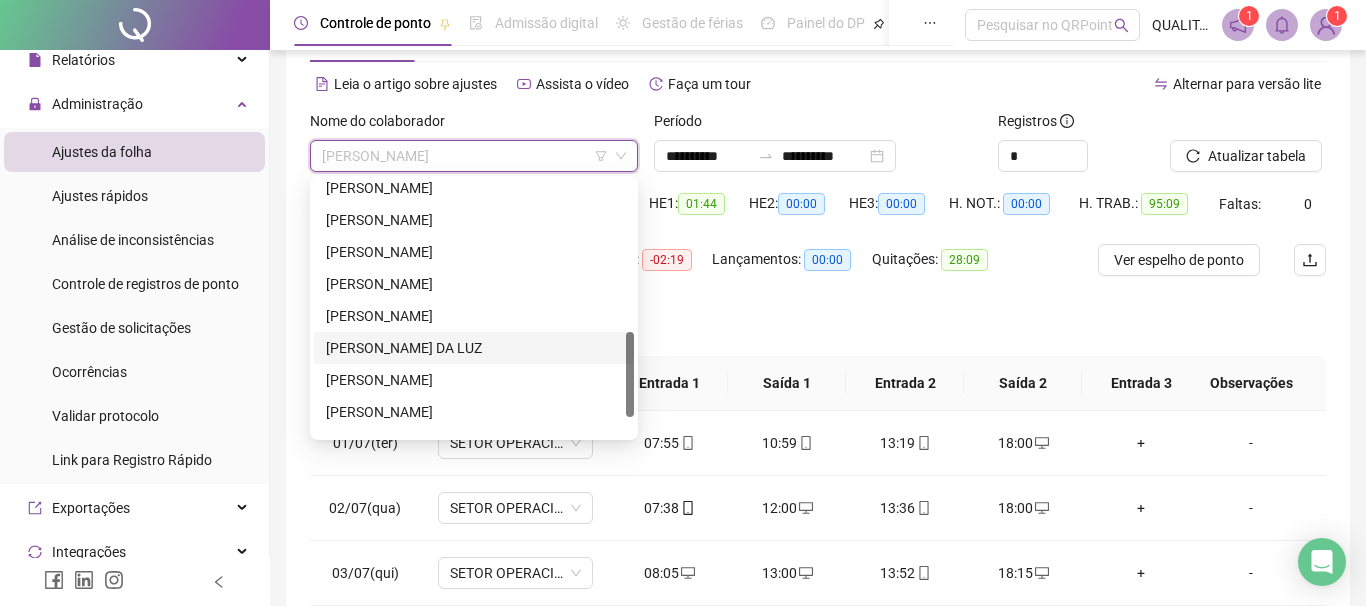 scroll, scrollTop: 512, scrollLeft: 0, axis: vertical 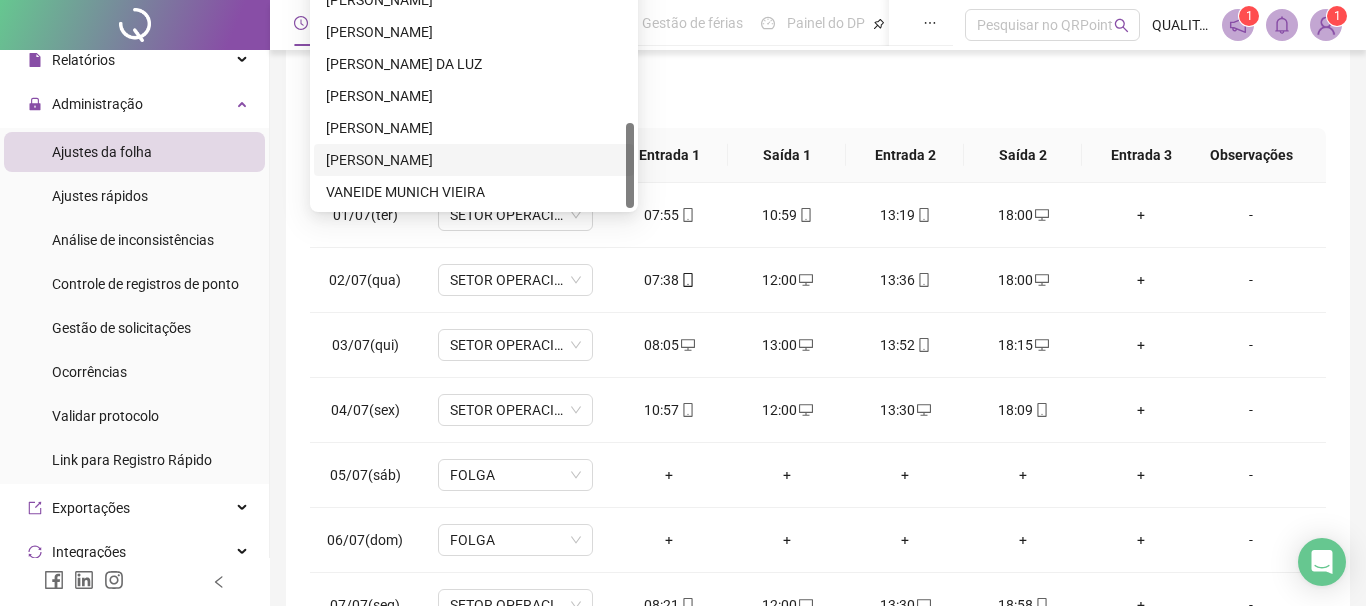 drag, startPoint x: 482, startPoint y: 146, endPoint x: 459, endPoint y: 182, distance: 42.72002 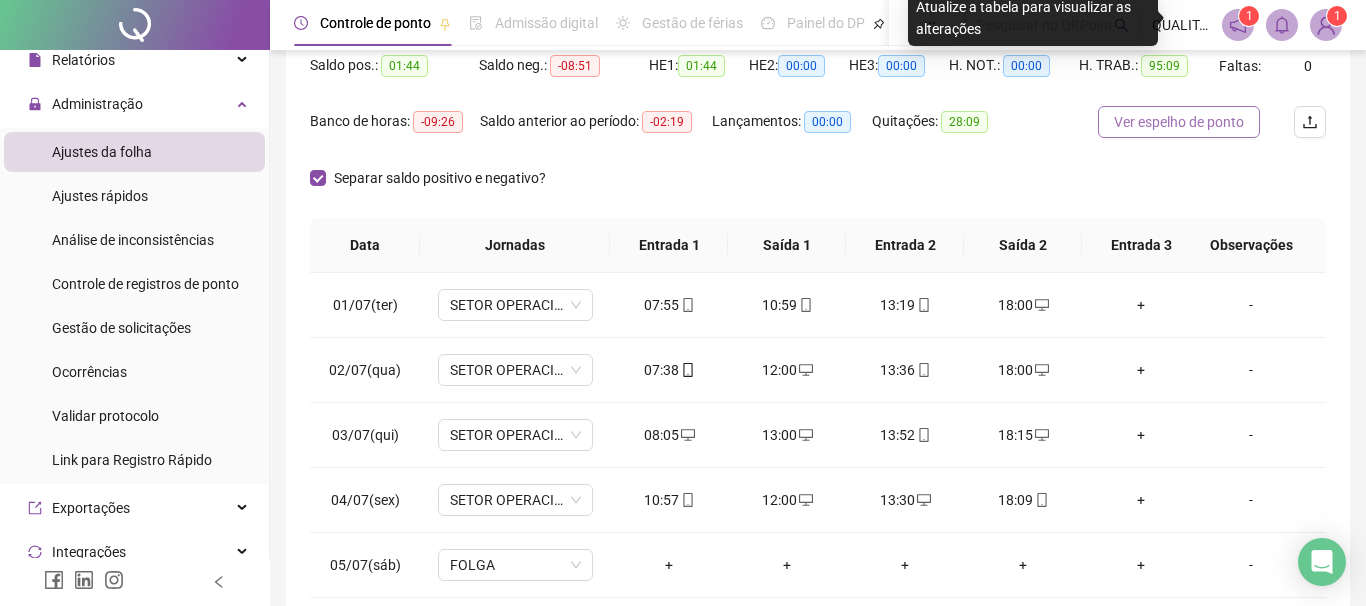 scroll, scrollTop: 188, scrollLeft: 0, axis: vertical 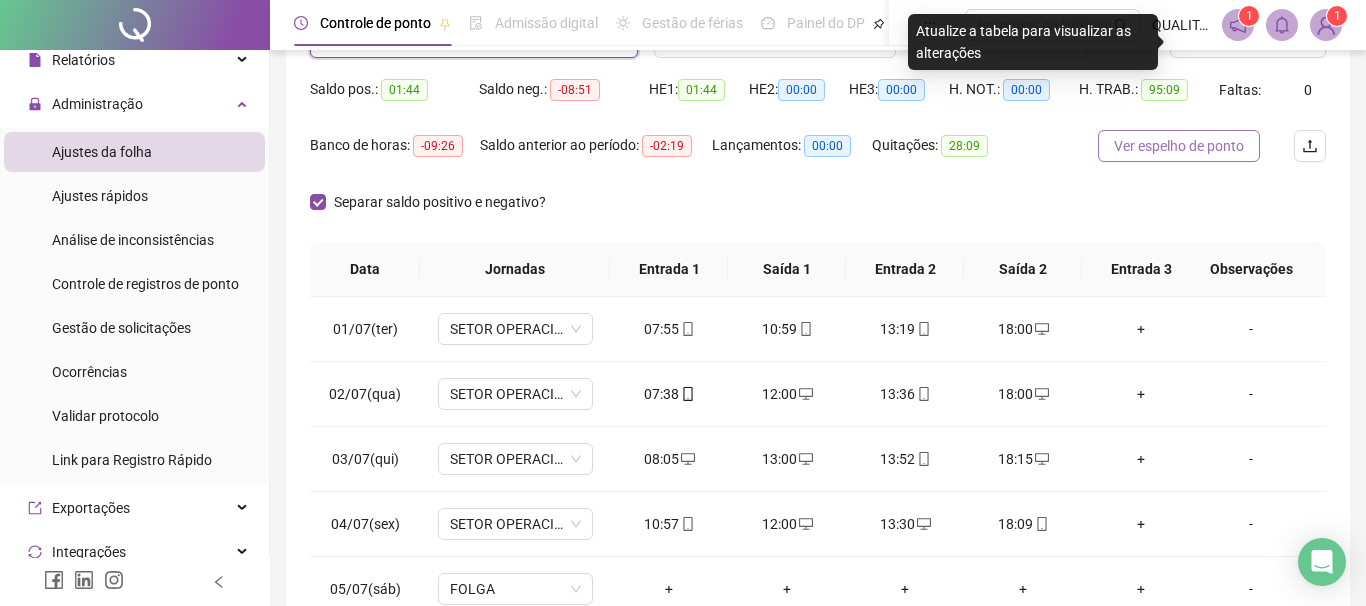click on "Ver espelho de ponto" at bounding box center [1179, 146] 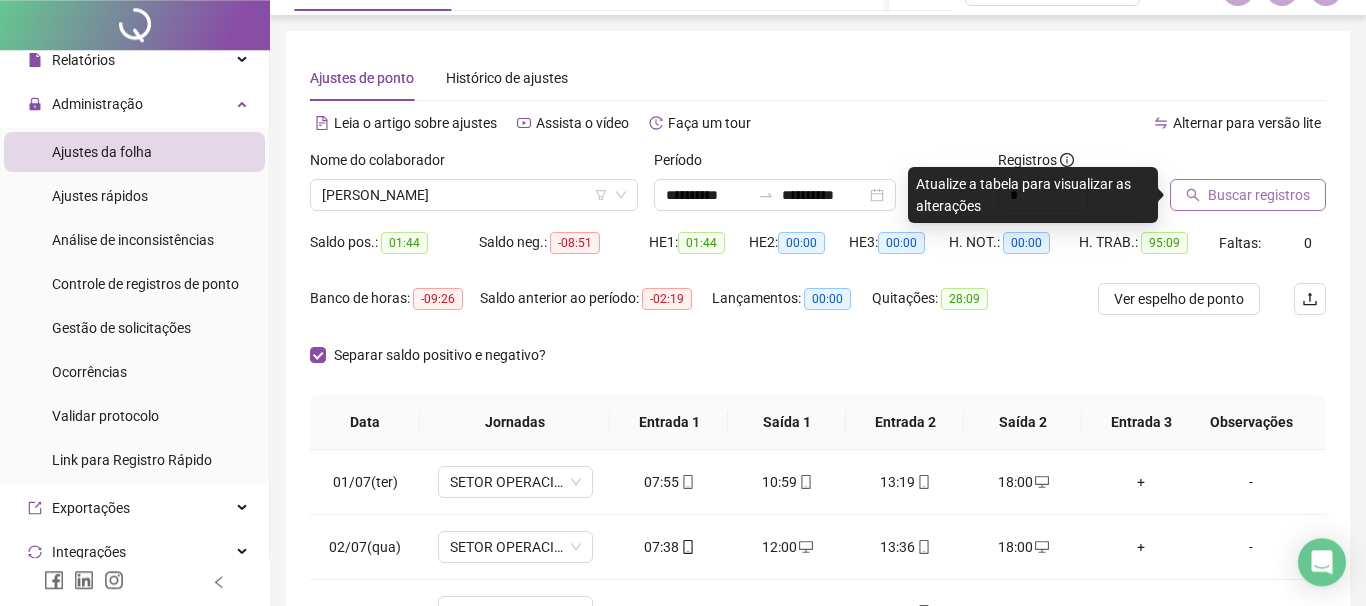 scroll, scrollTop: 0, scrollLeft: 0, axis: both 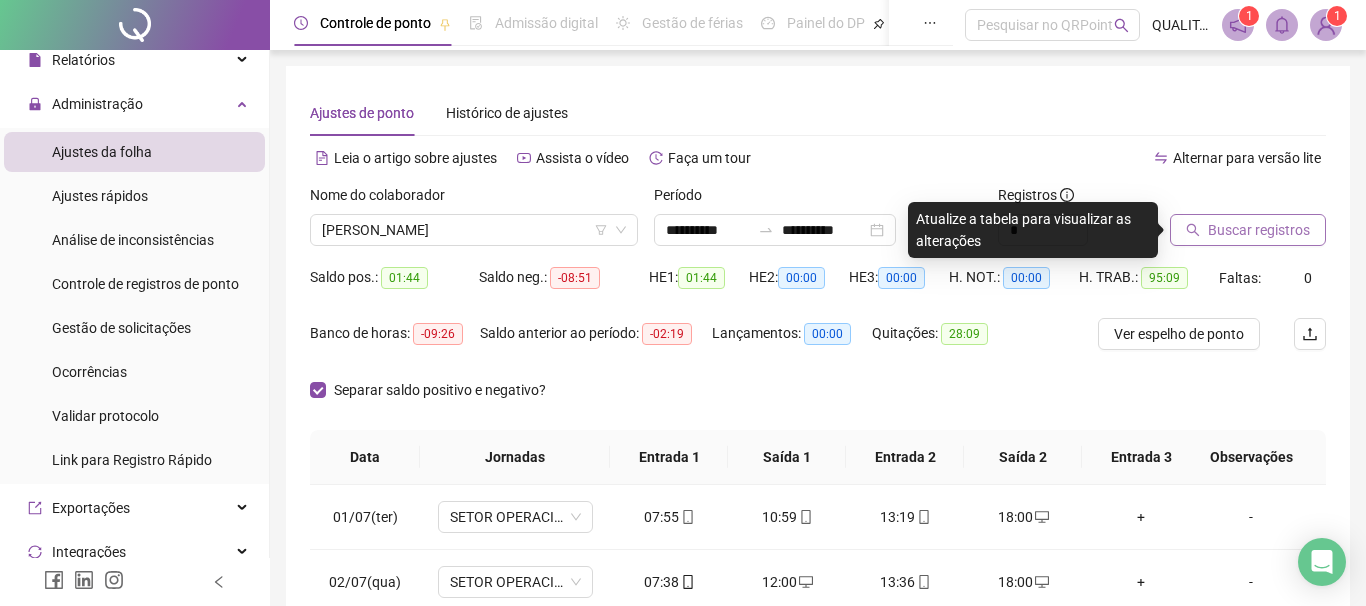 click on "Buscar registros" at bounding box center (1259, 230) 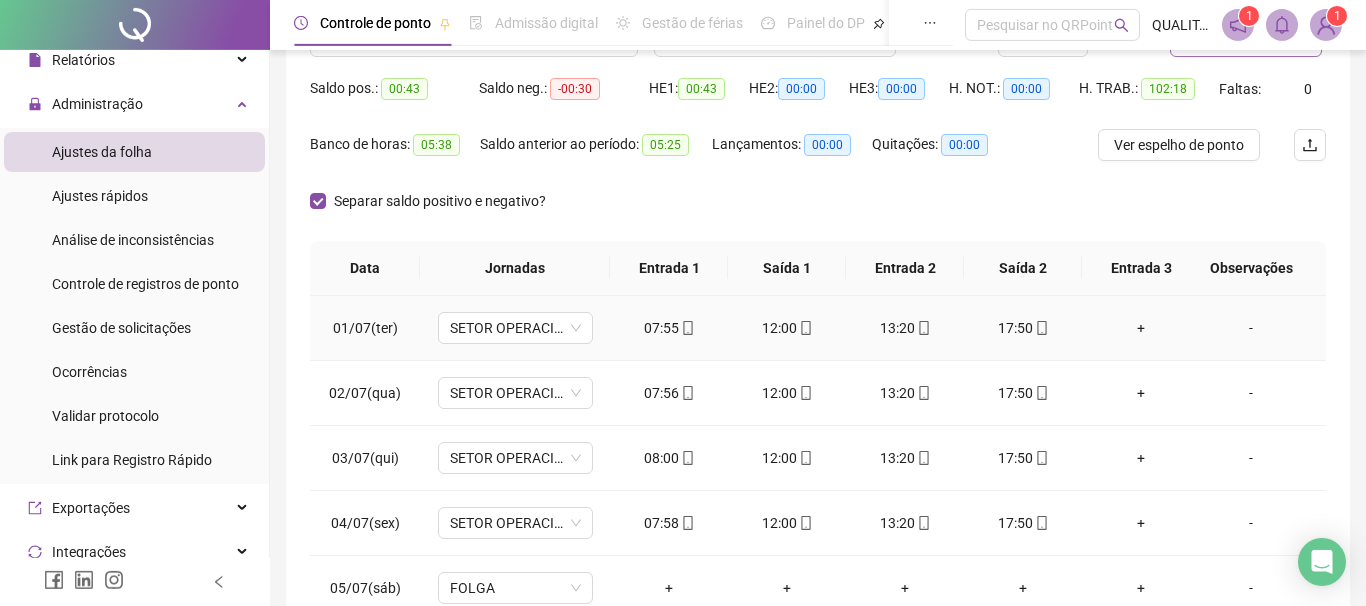 scroll, scrollTop: 228, scrollLeft: 0, axis: vertical 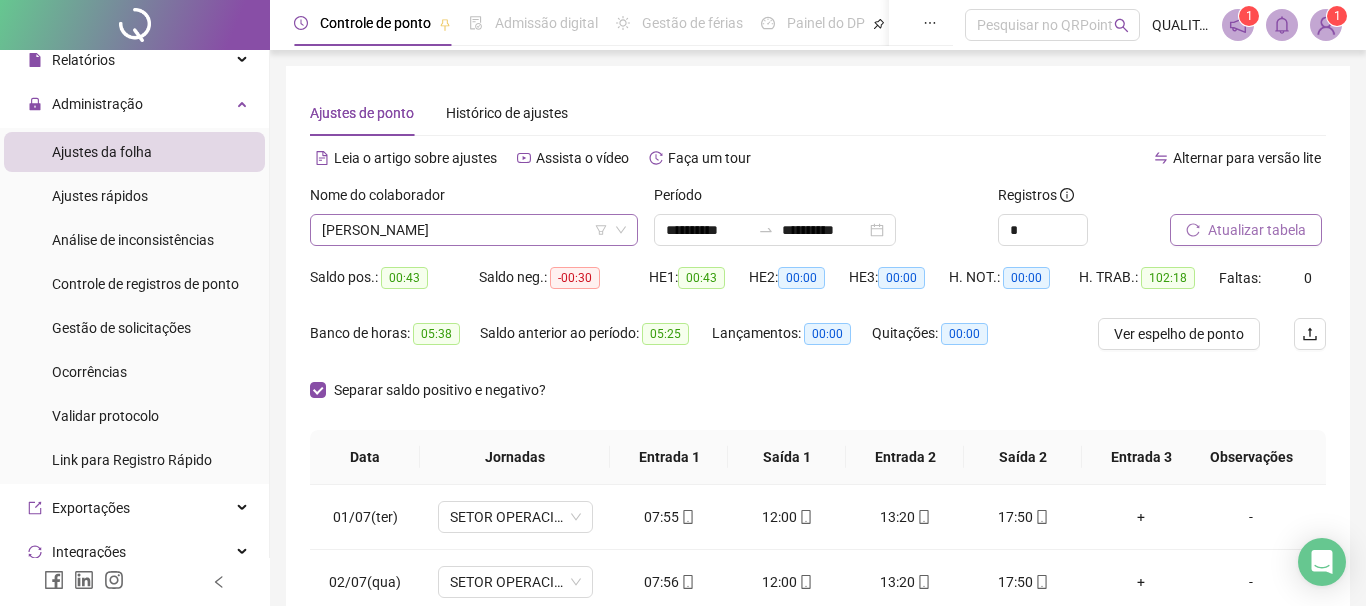 click on "[PERSON_NAME]" at bounding box center (474, 230) 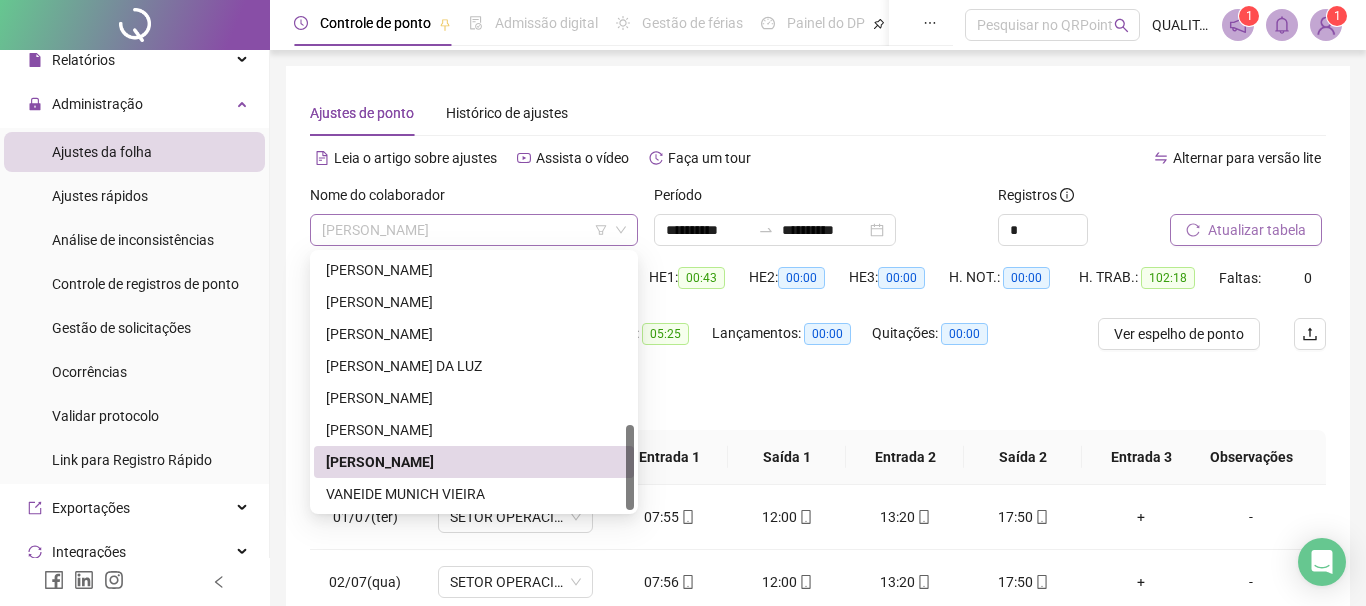 scroll, scrollTop: 512, scrollLeft: 0, axis: vertical 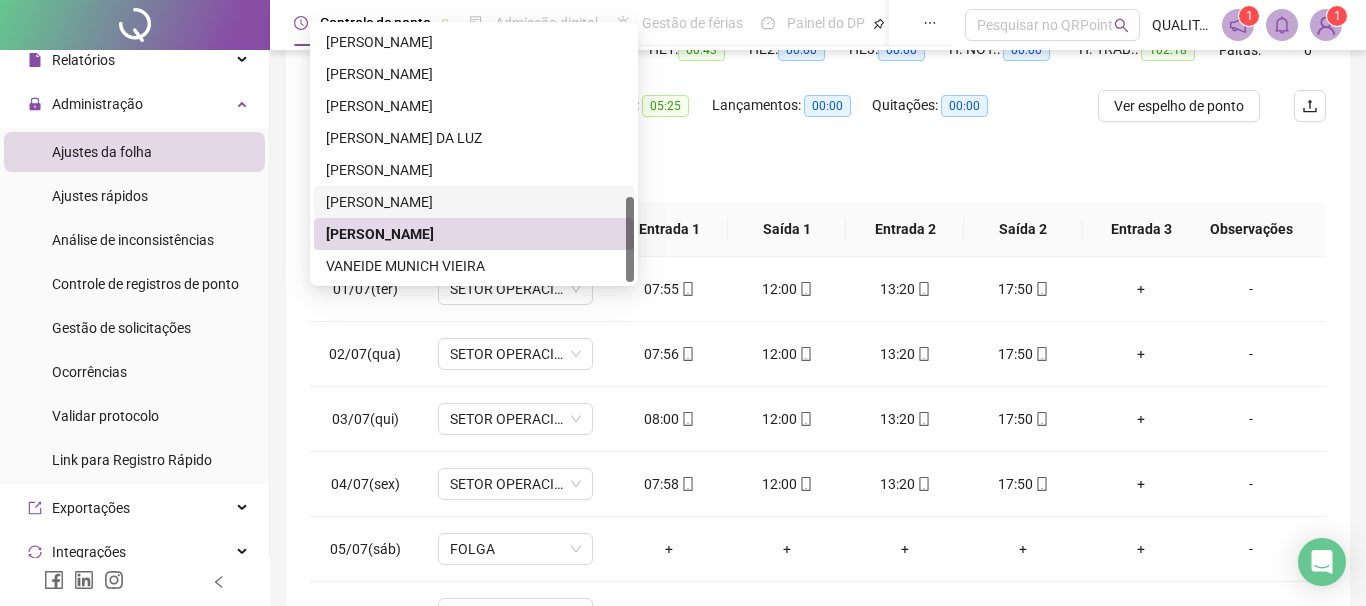 click on "[PERSON_NAME]" at bounding box center [474, 202] 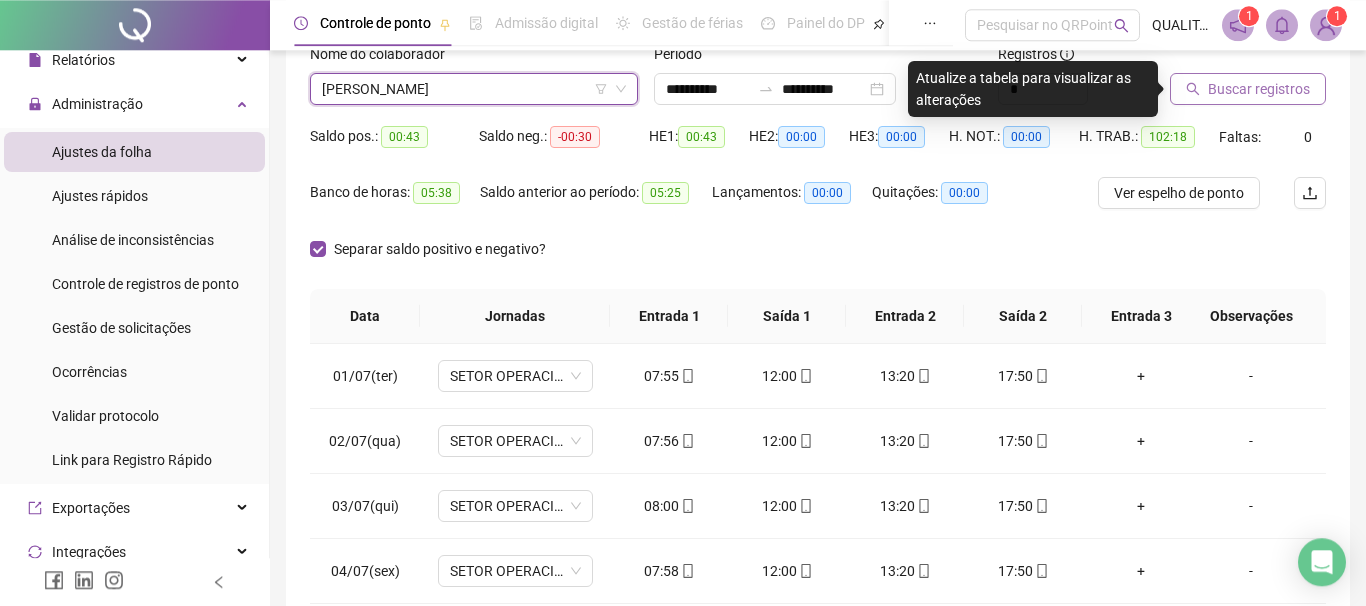 scroll, scrollTop: 114, scrollLeft: 0, axis: vertical 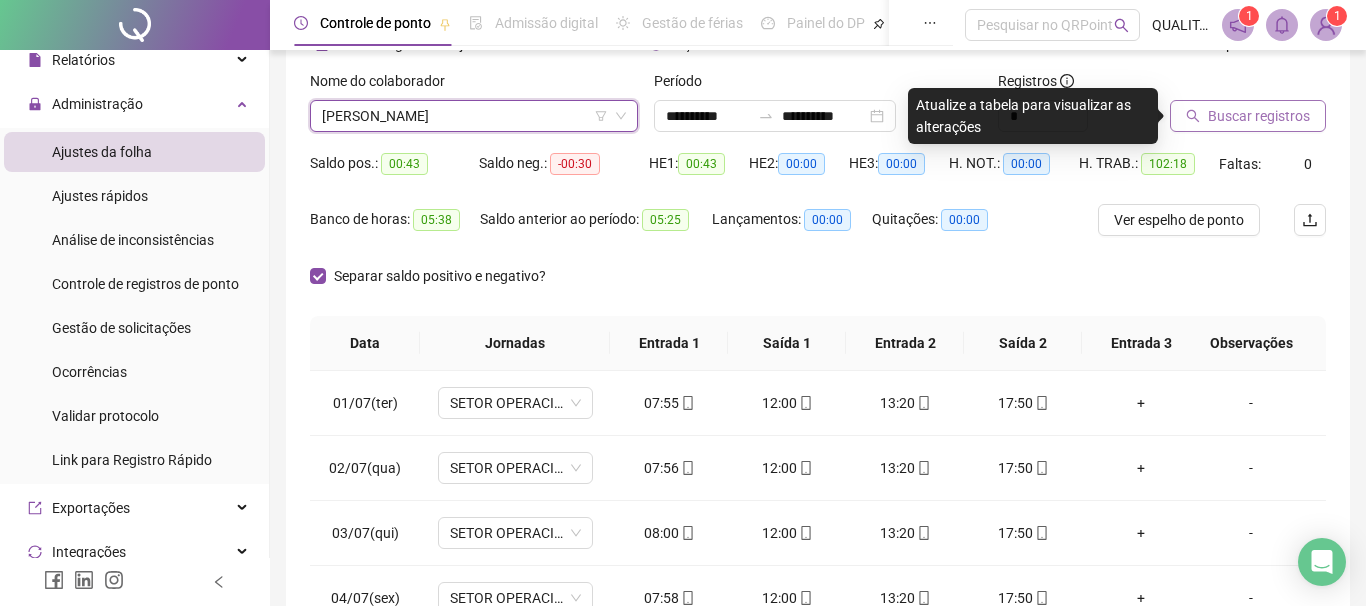 click on "Buscar registros" at bounding box center (1248, 116) 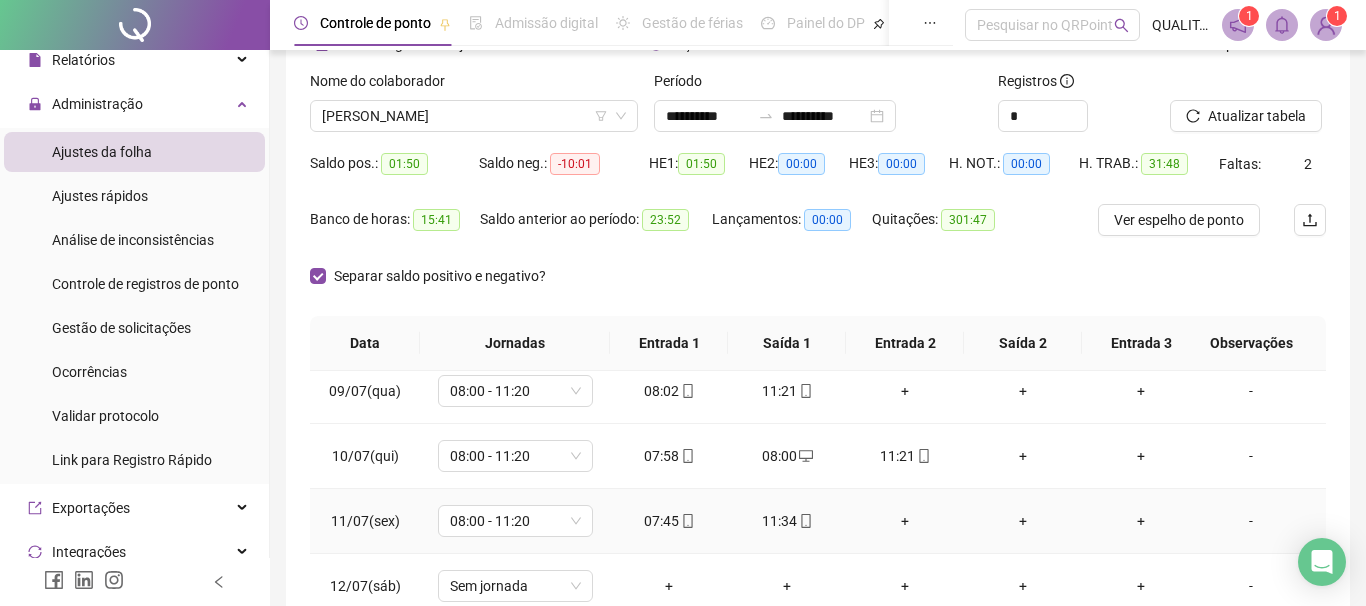 scroll, scrollTop: 511, scrollLeft: 0, axis: vertical 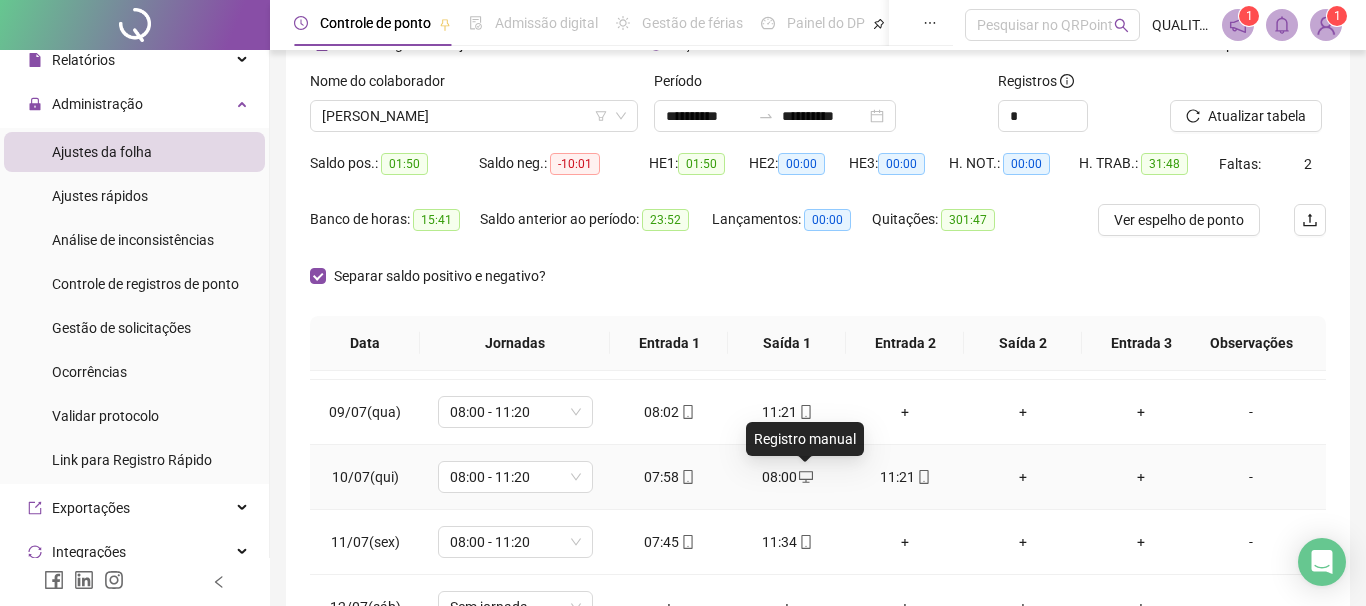 click 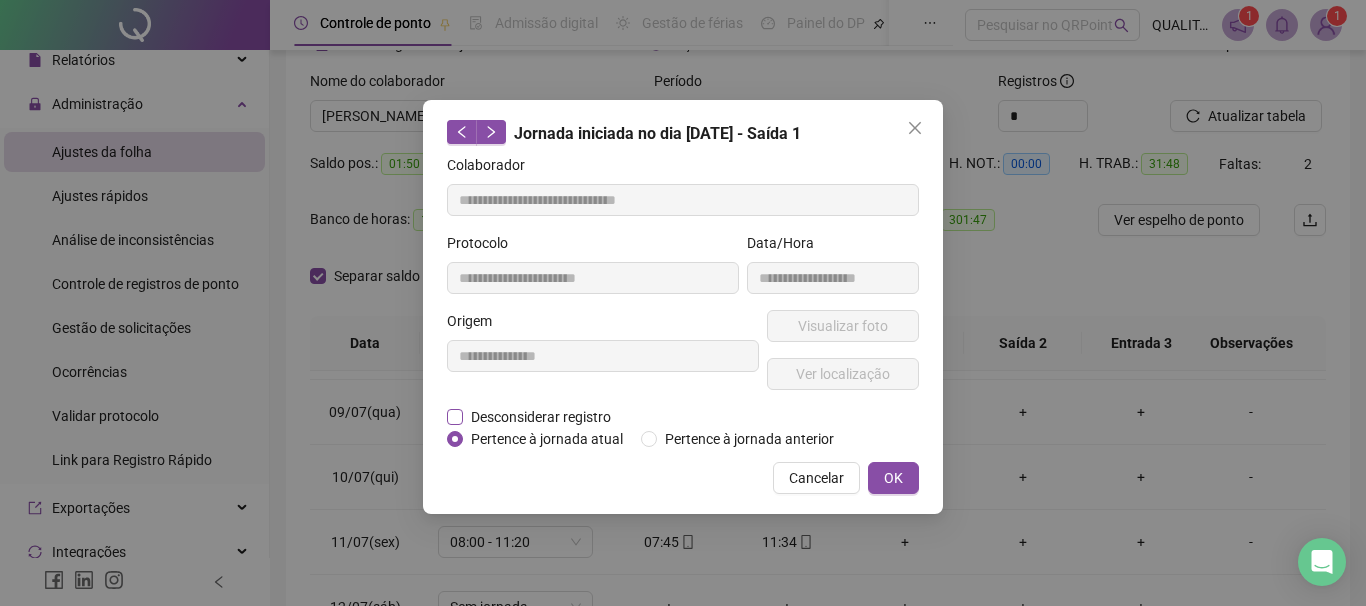 click on "Desconsiderar registro" at bounding box center [541, 417] 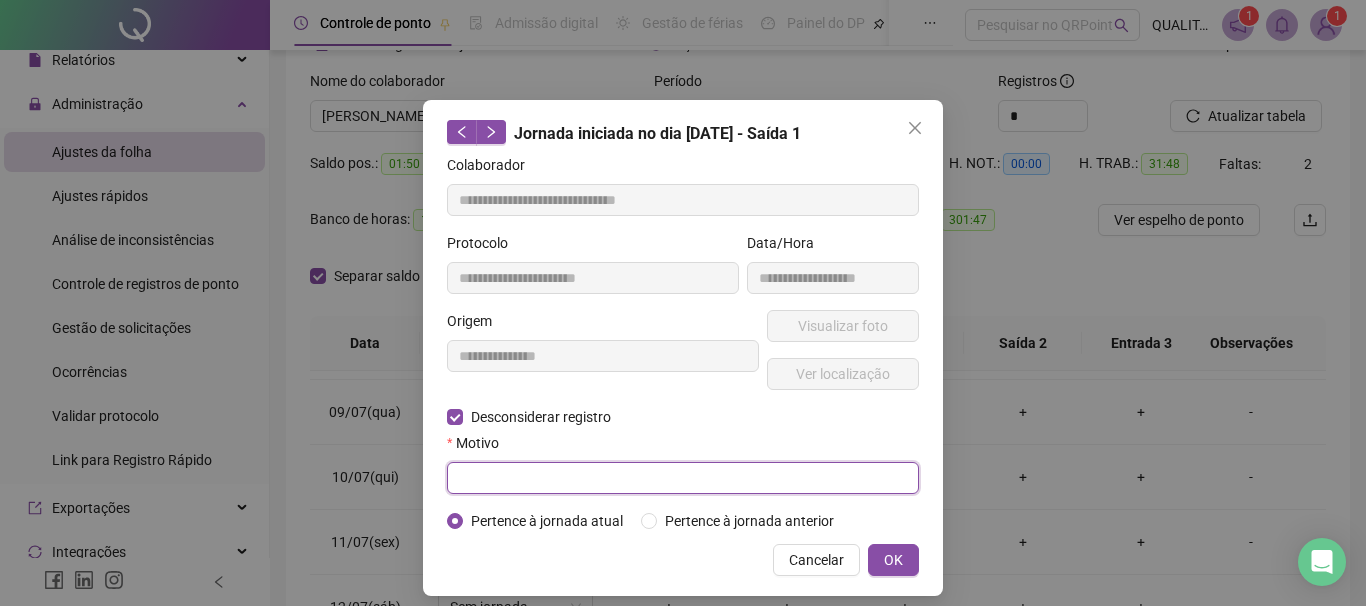 click at bounding box center [683, 478] 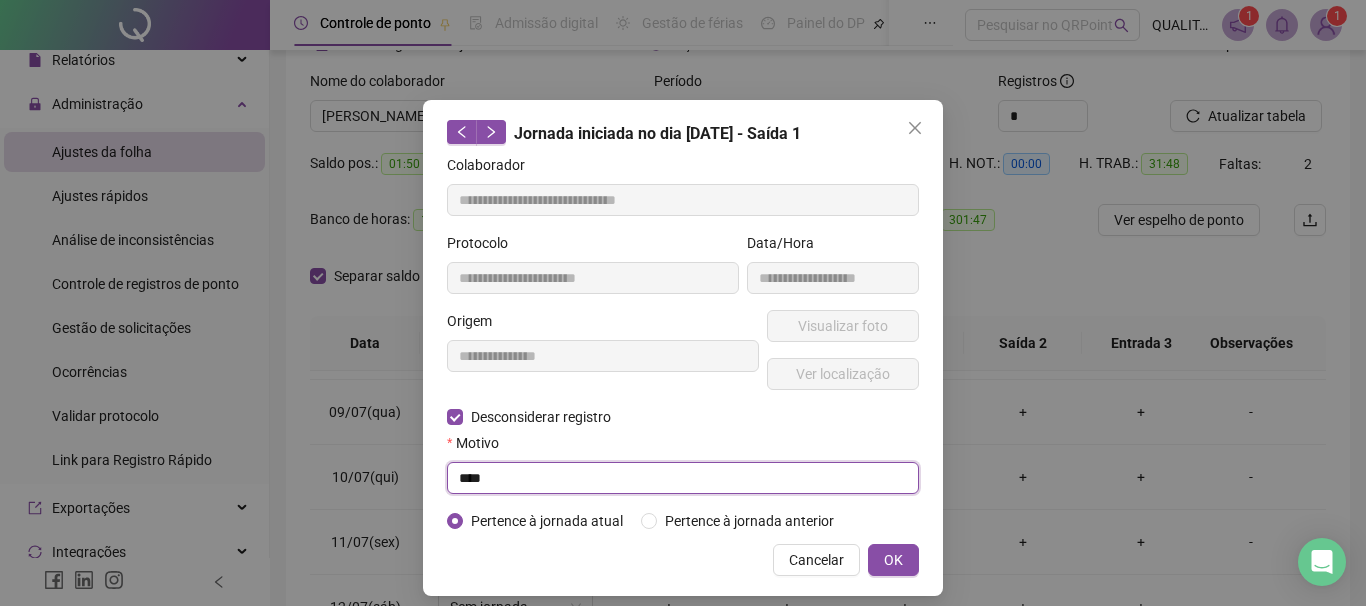 type on "****" 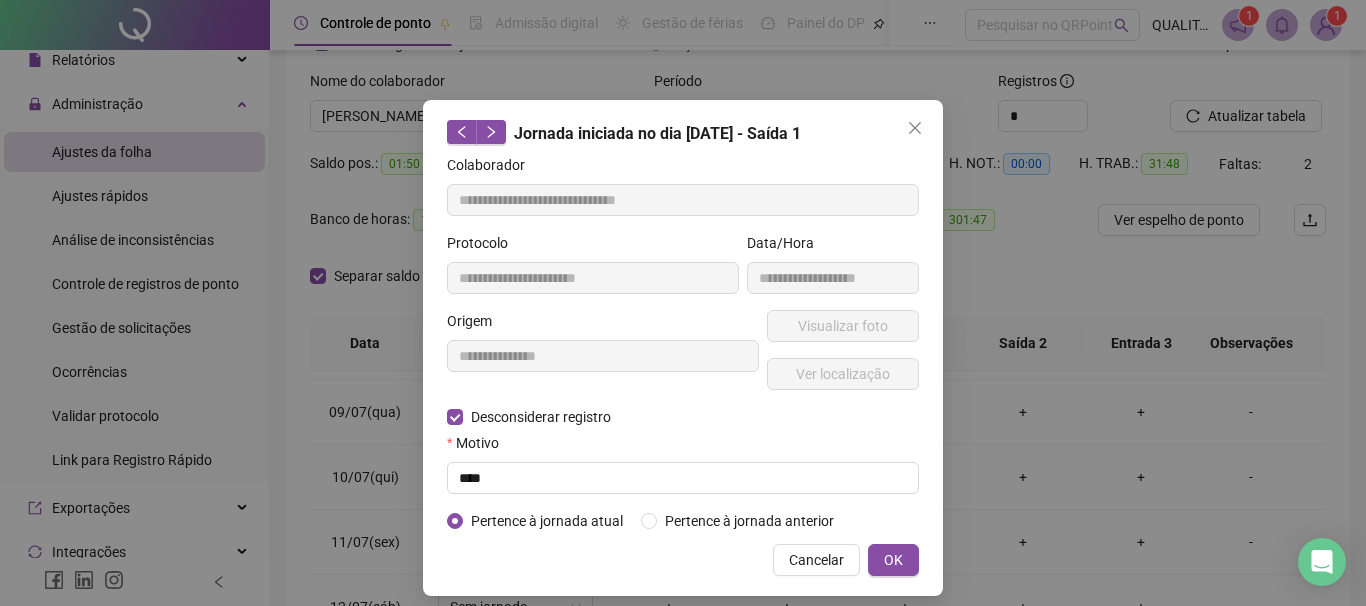 click on "Cancelar OK" at bounding box center (683, 560) 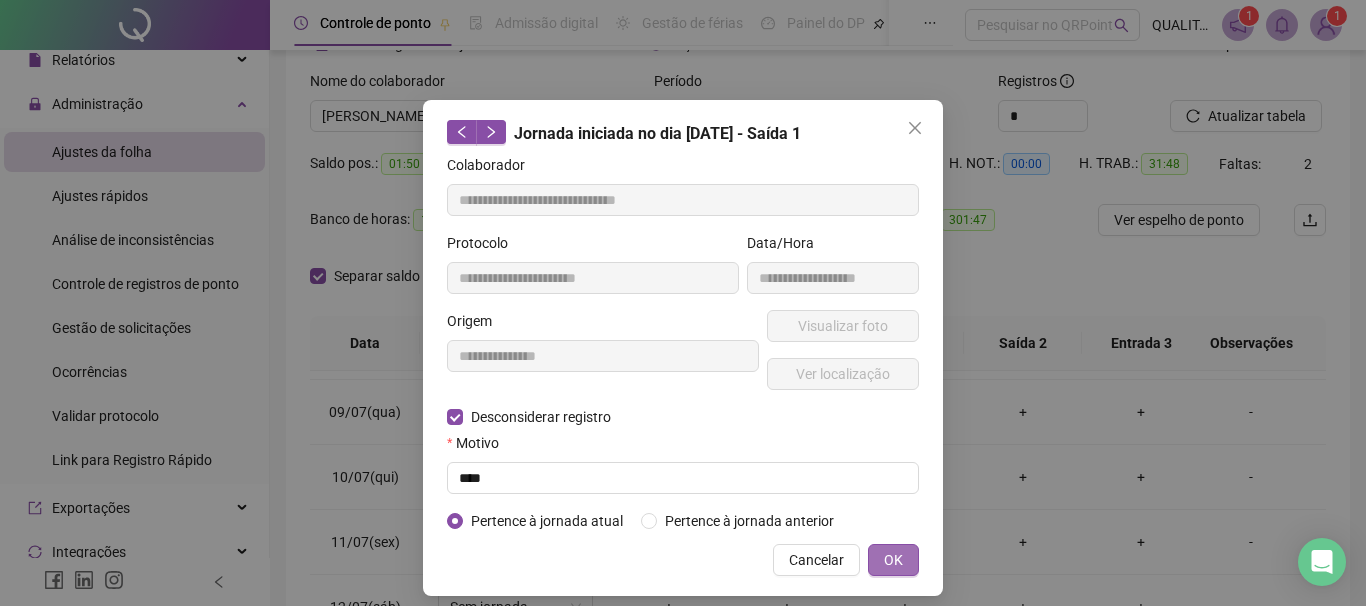 click on "OK" at bounding box center [893, 560] 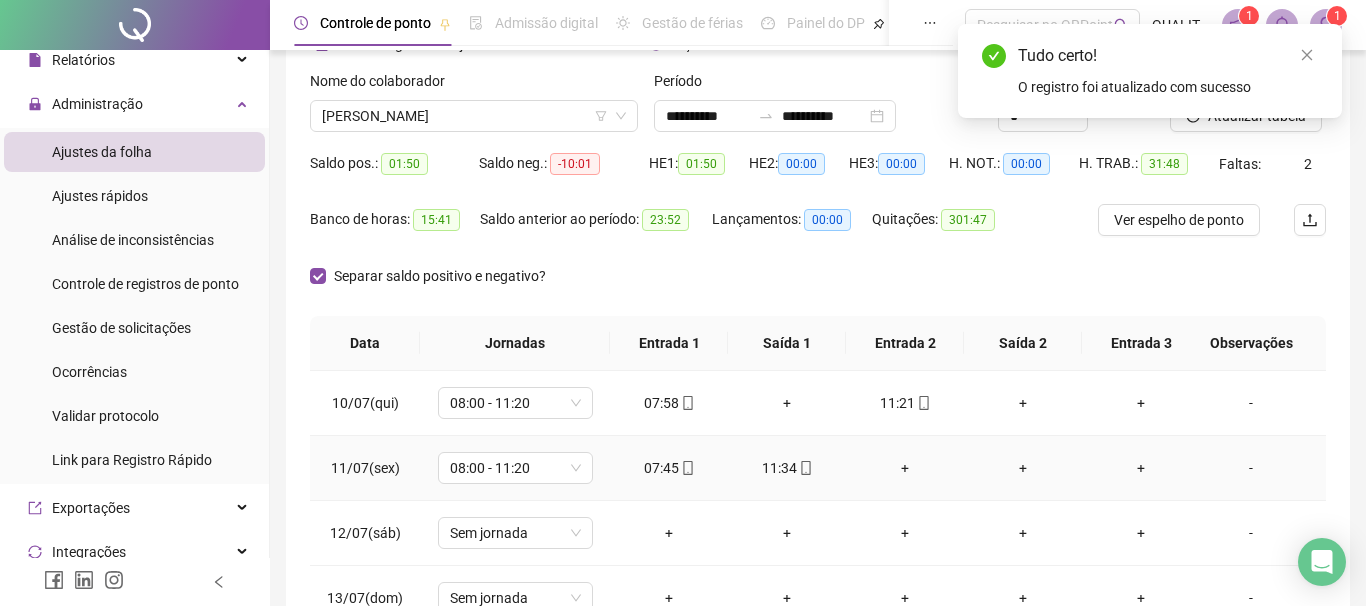 scroll, scrollTop: 613, scrollLeft: 0, axis: vertical 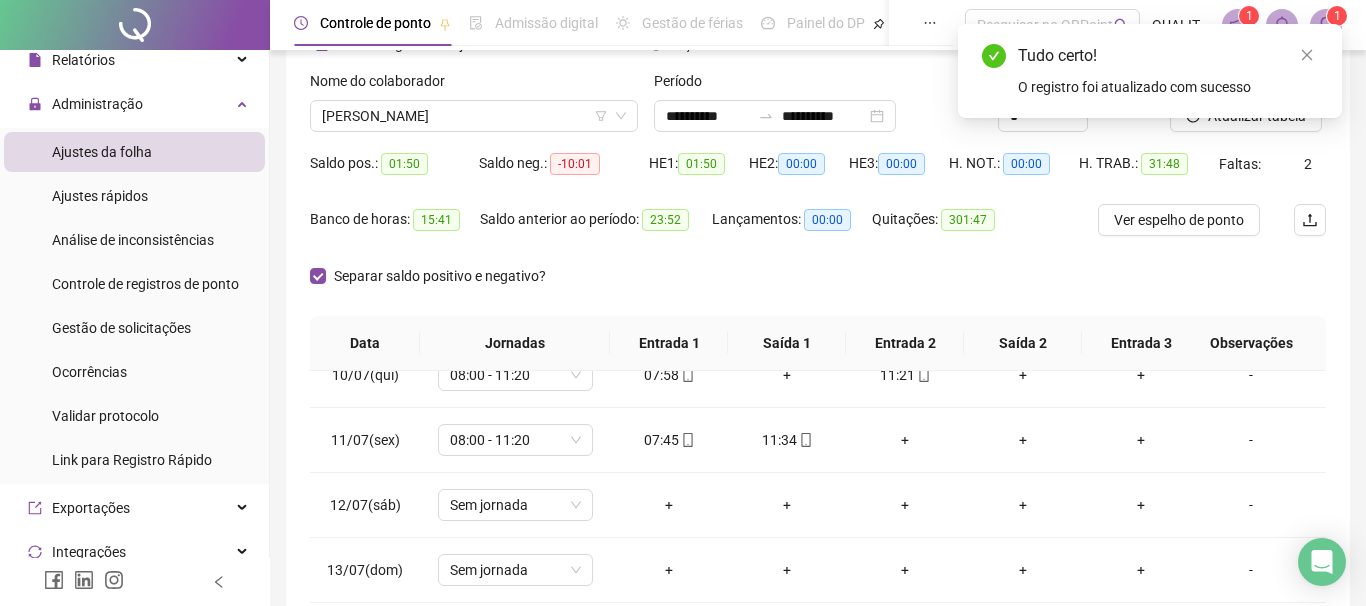 click on "Tudo certo! O registro foi atualizado com sucesso" at bounding box center (1150, 71) 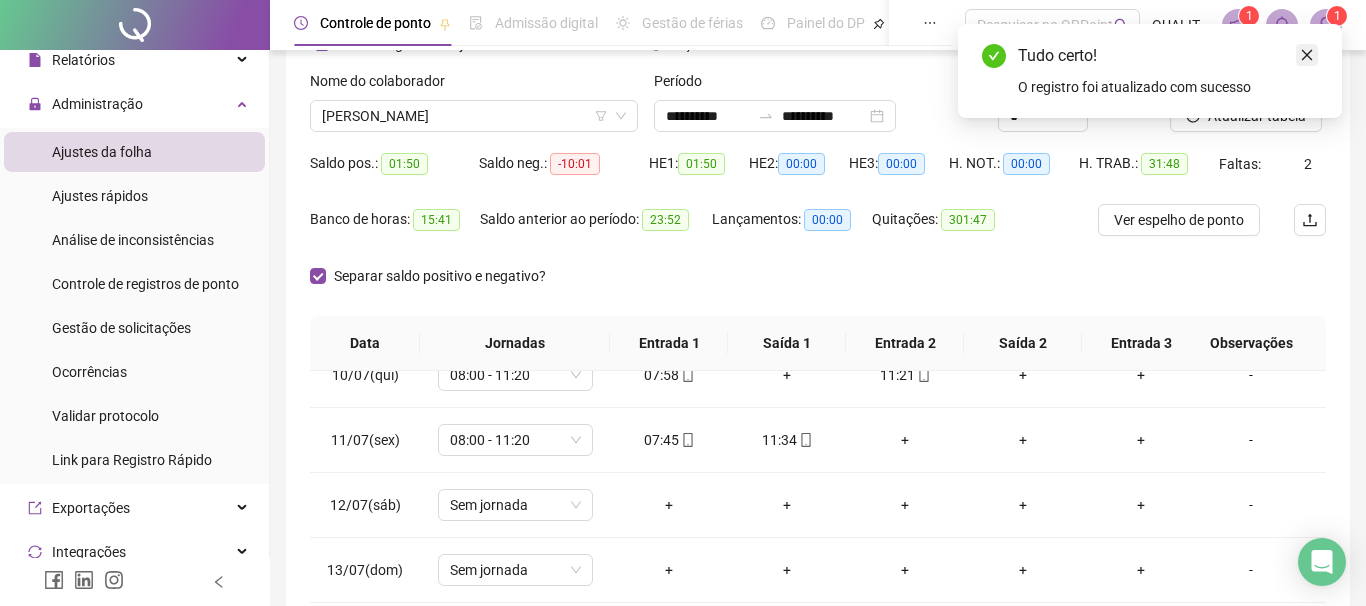 click 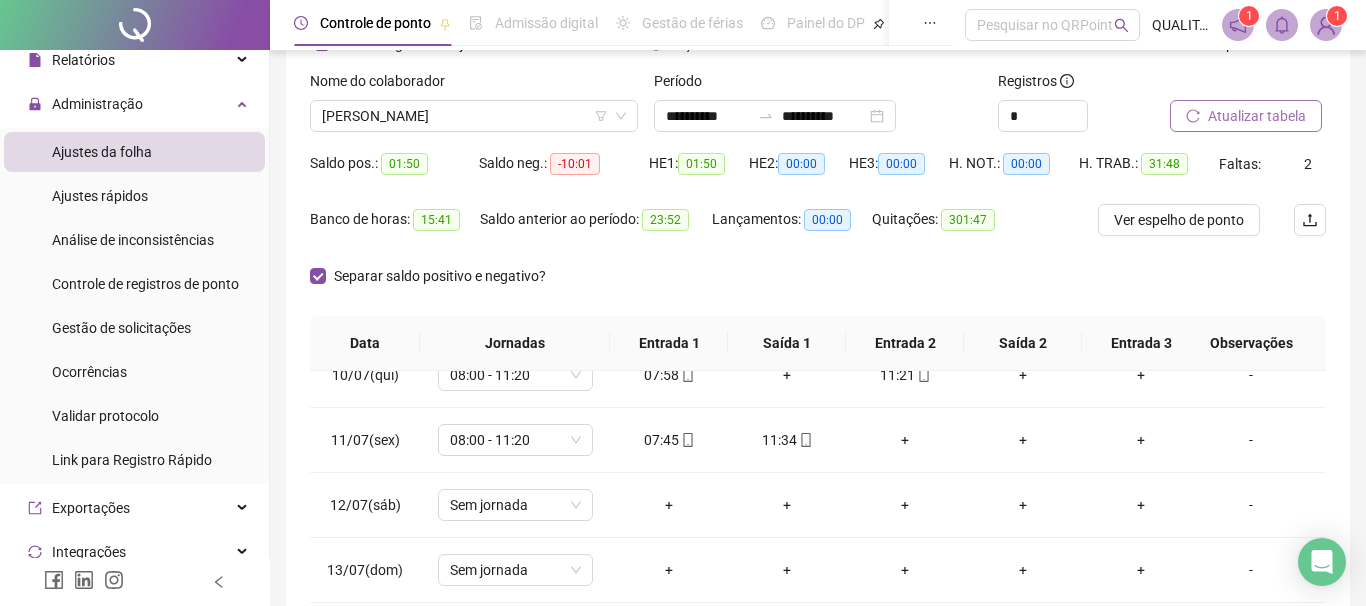 click on "Atualizar tabela" at bounding box center (1246, 116) 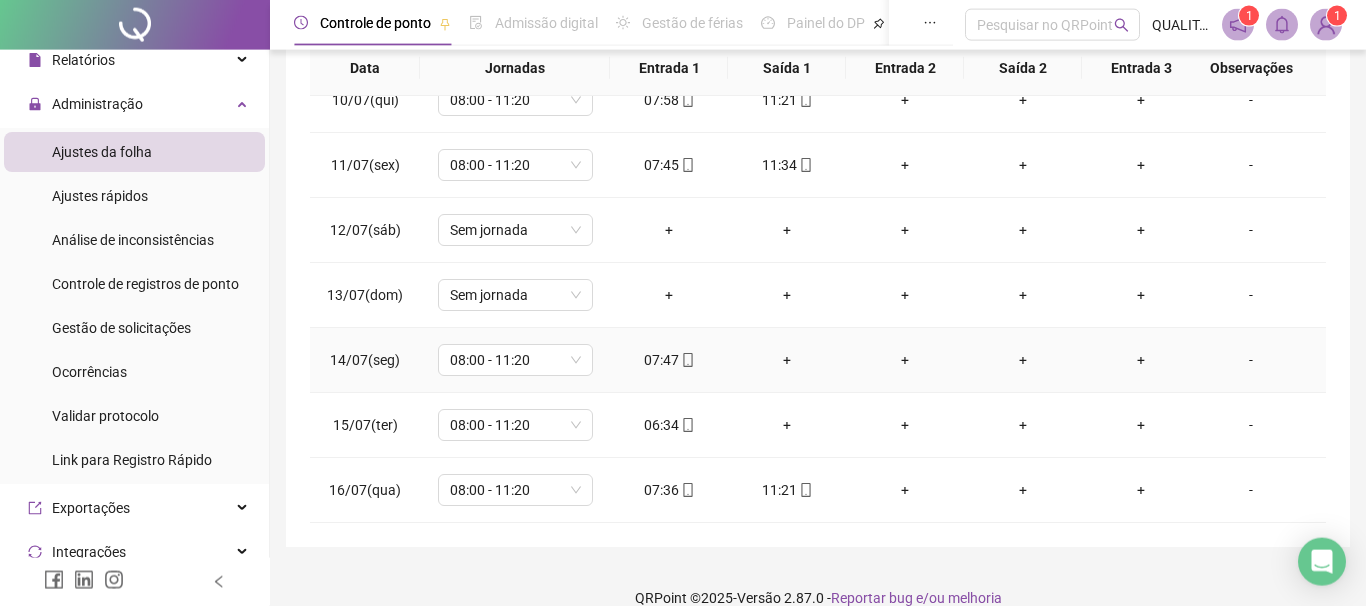 scroll, scrollTop: 416, scrollLeft: 0, axis: vertical 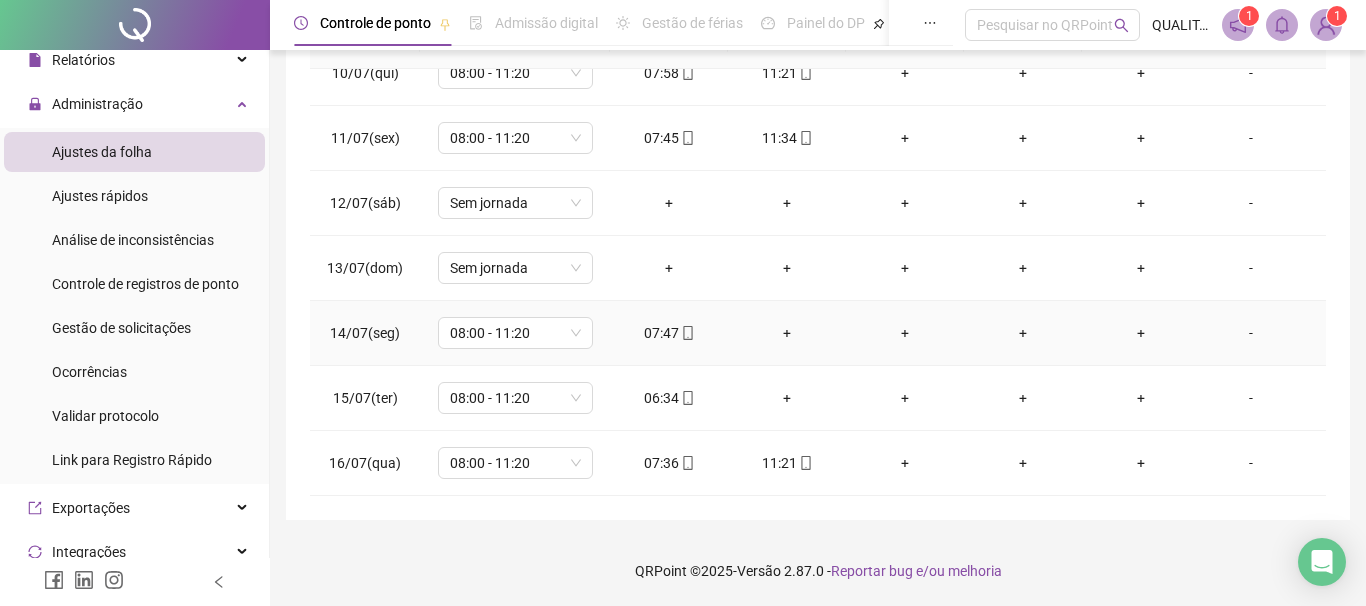 click on "+" at bounding box center (787, 333) 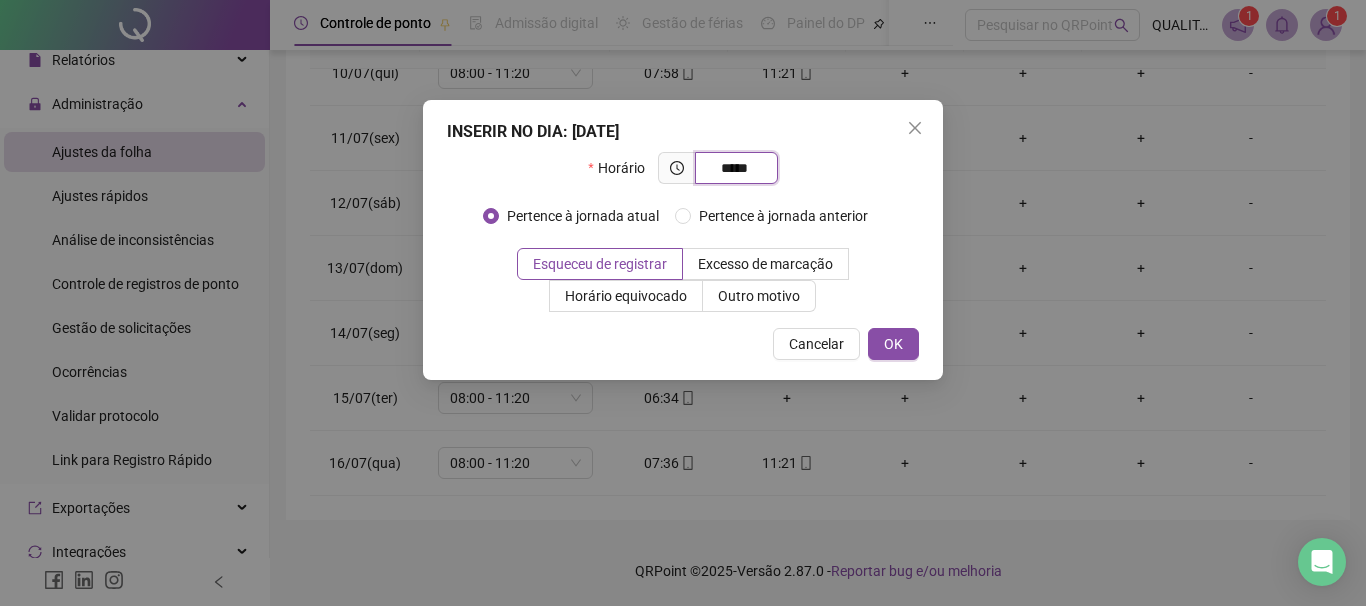 type on "*****" 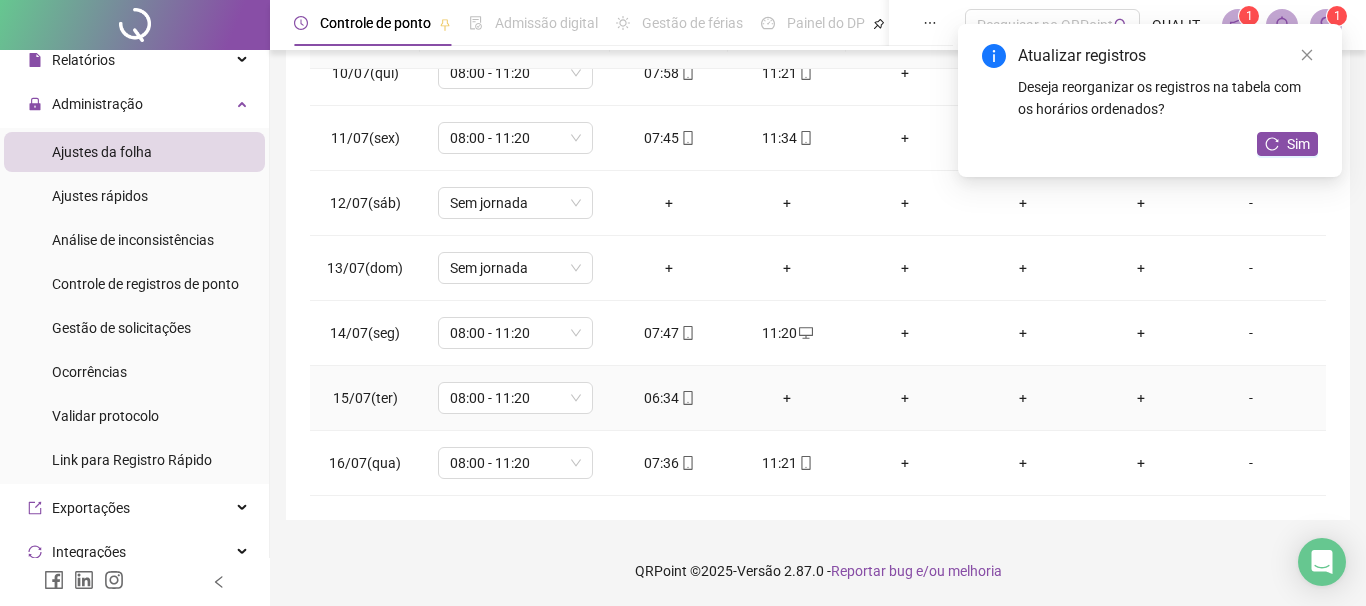 click on "+" at bounding box center (787, 398) 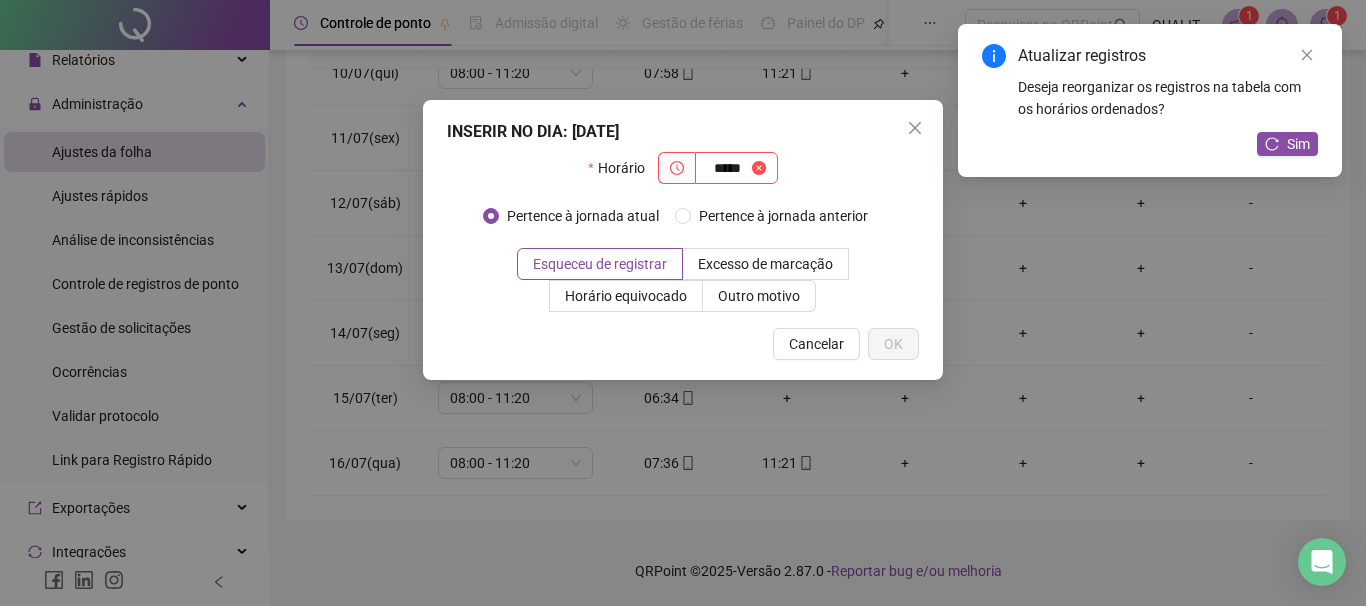 type on "*****" 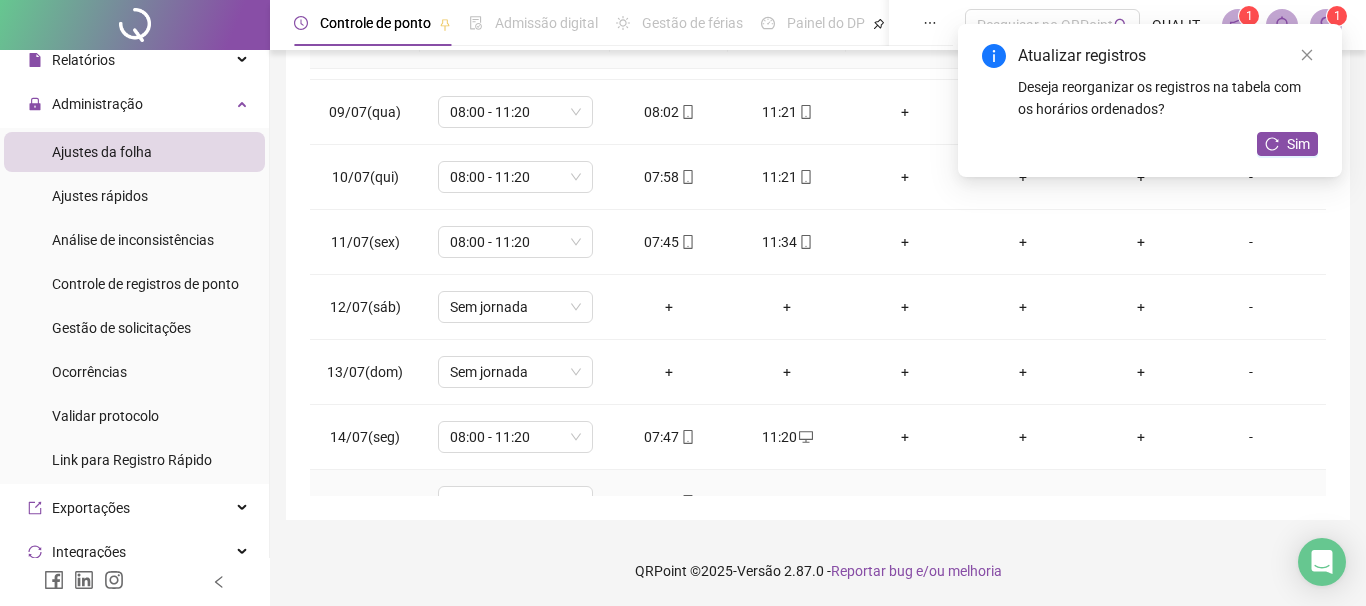 scroll, scrollTop: 409, scrollLeft: 0, axis: vertical 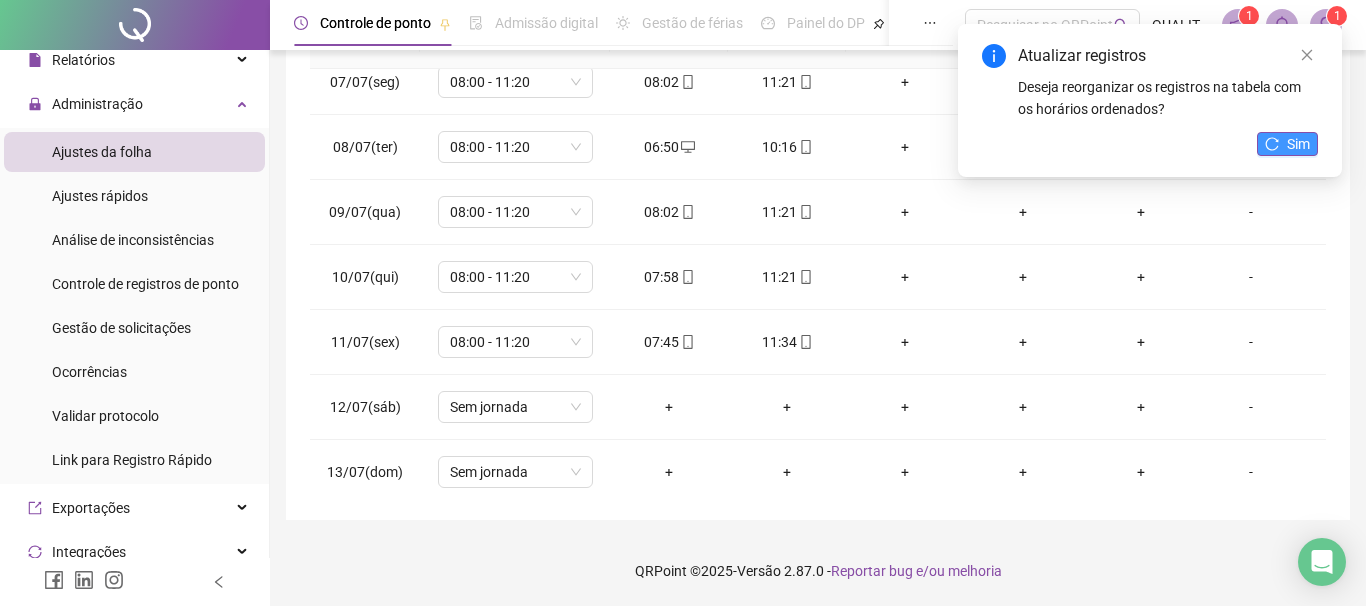 click on "Sim" at bounding box center [1298, 144] 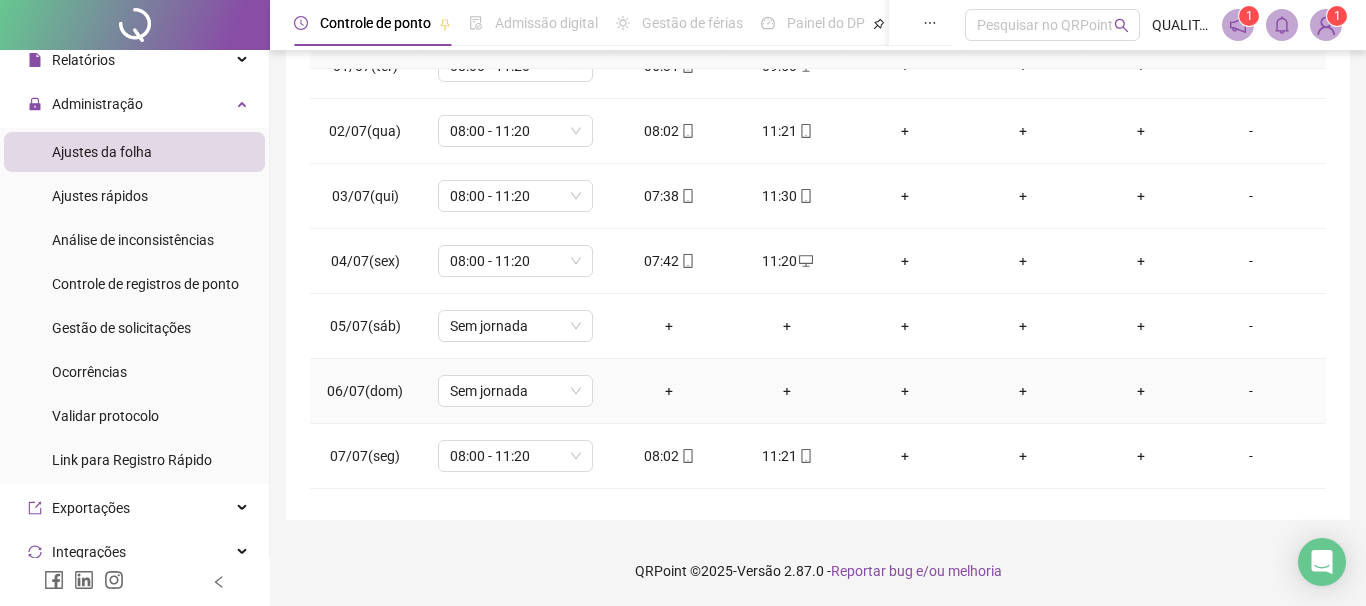 scroll, scrollTop: 0, scrollLeft: 0, axis: both 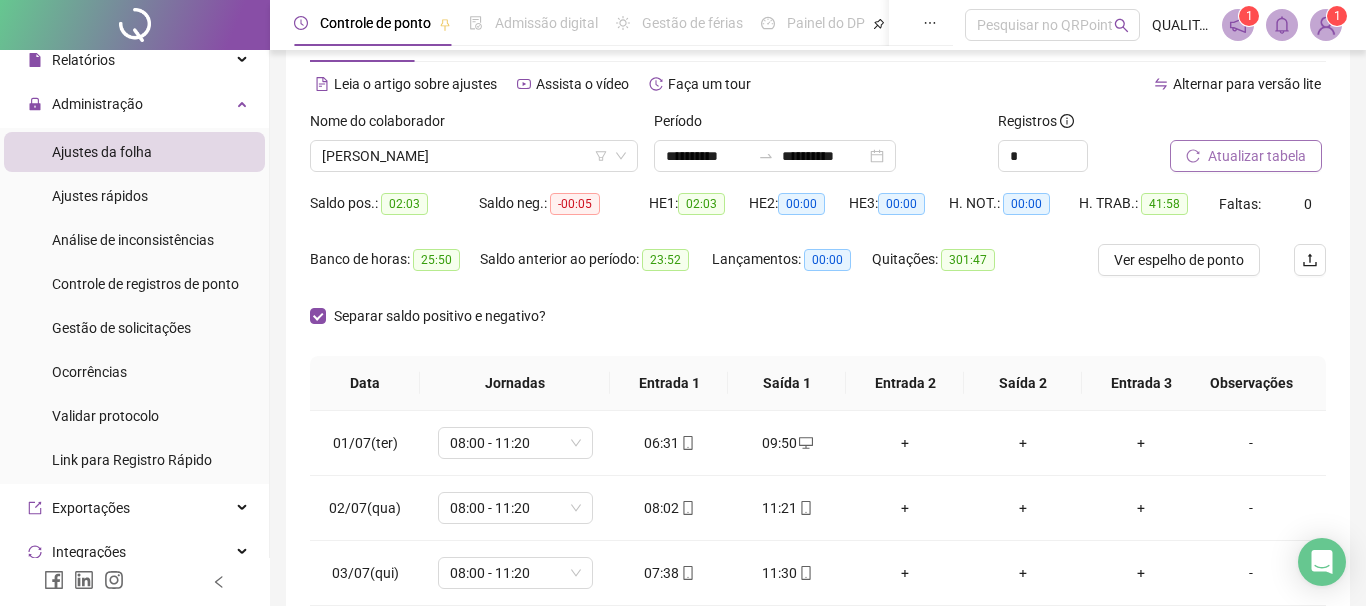 click on "Atualizar tabela" at bounding box center (1246, 156) 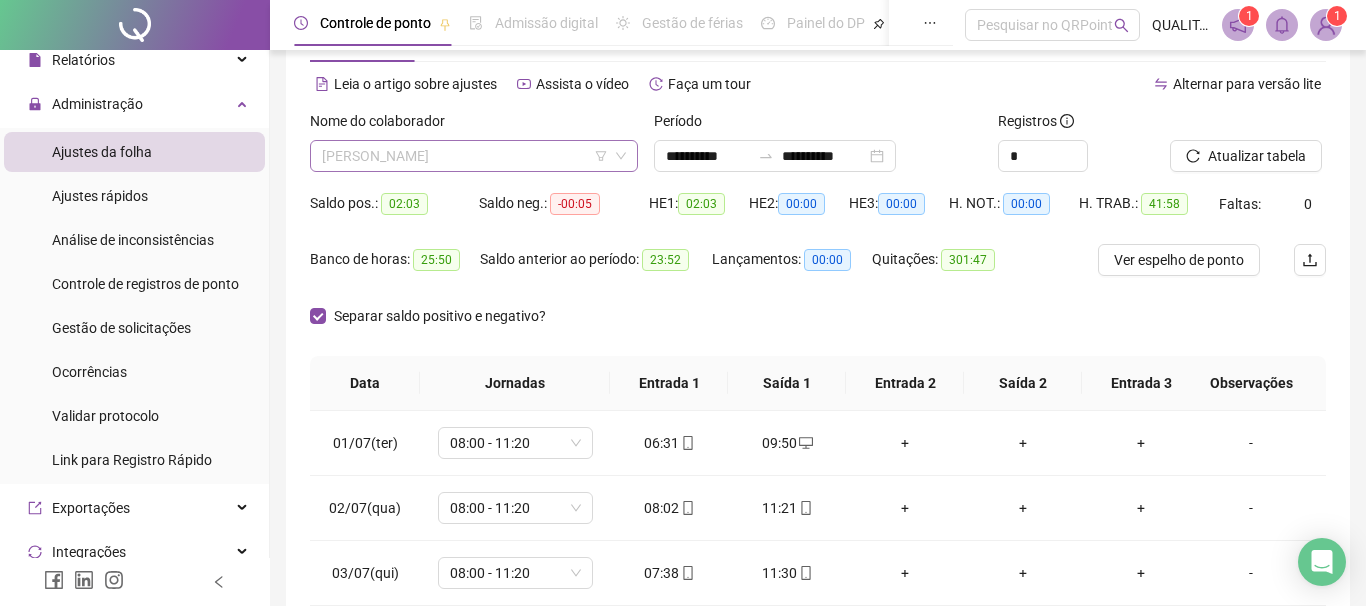 click on "[PERSON_NAME]" at bounding box center [474, 156] 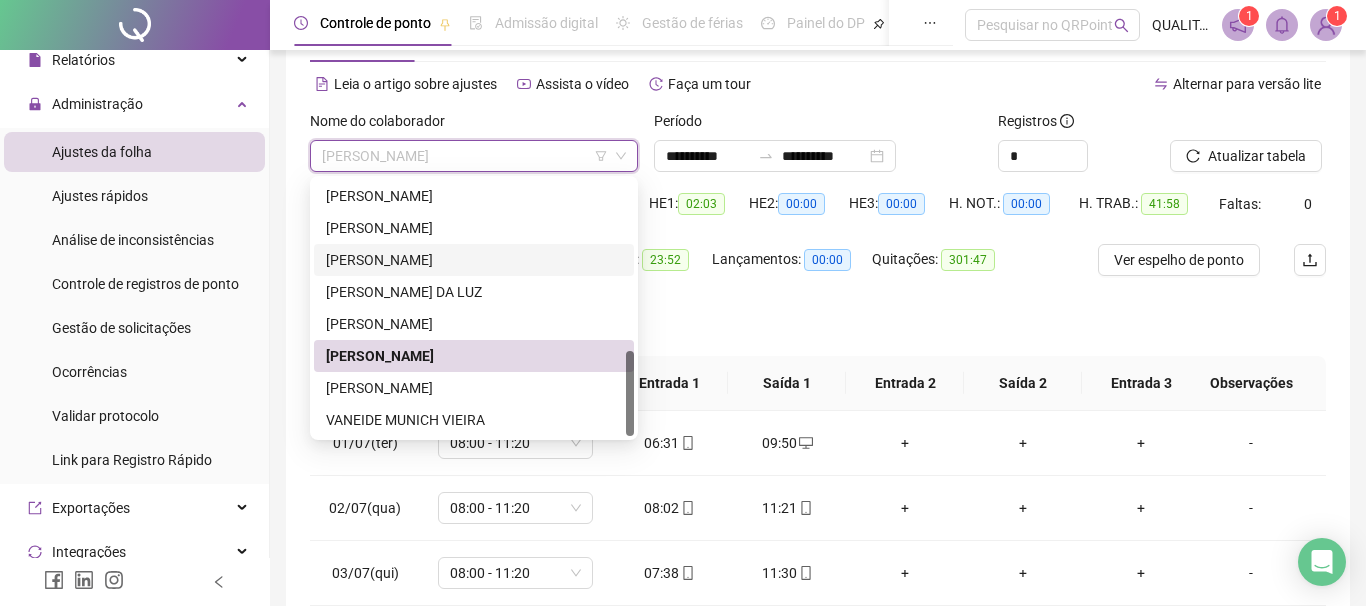 click on "[PERSON_NAME]" at bounding box center [474, 260] 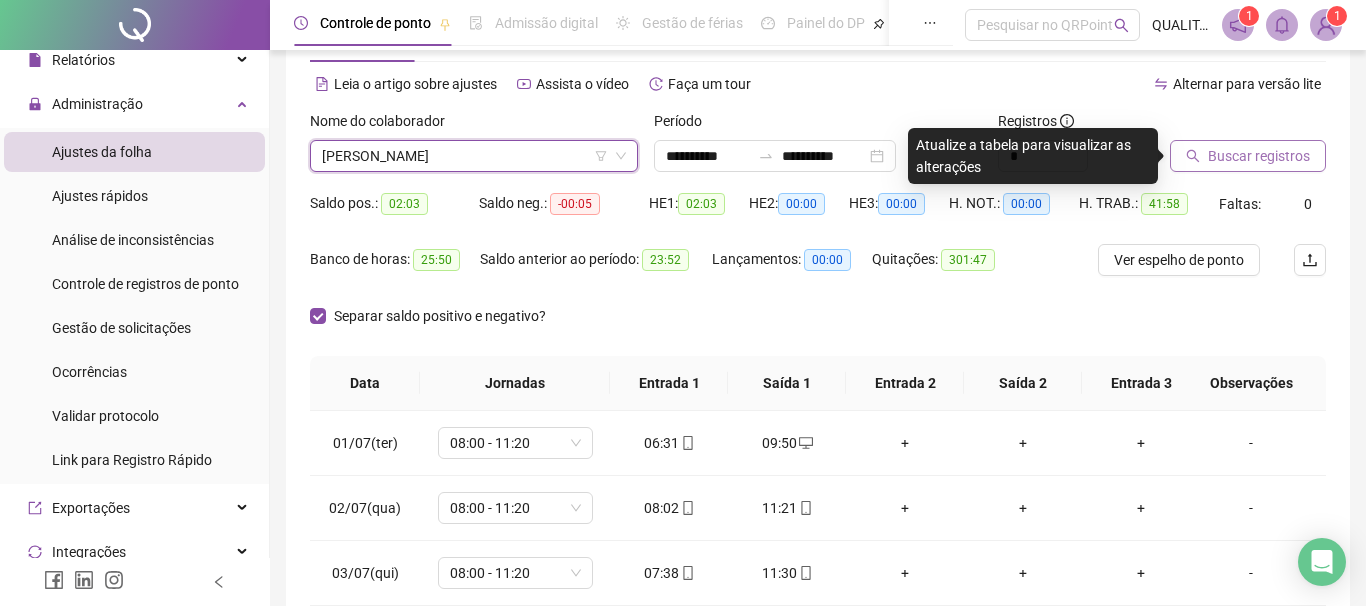 click on "Buscar registros" at bounding box center (1259, 156) 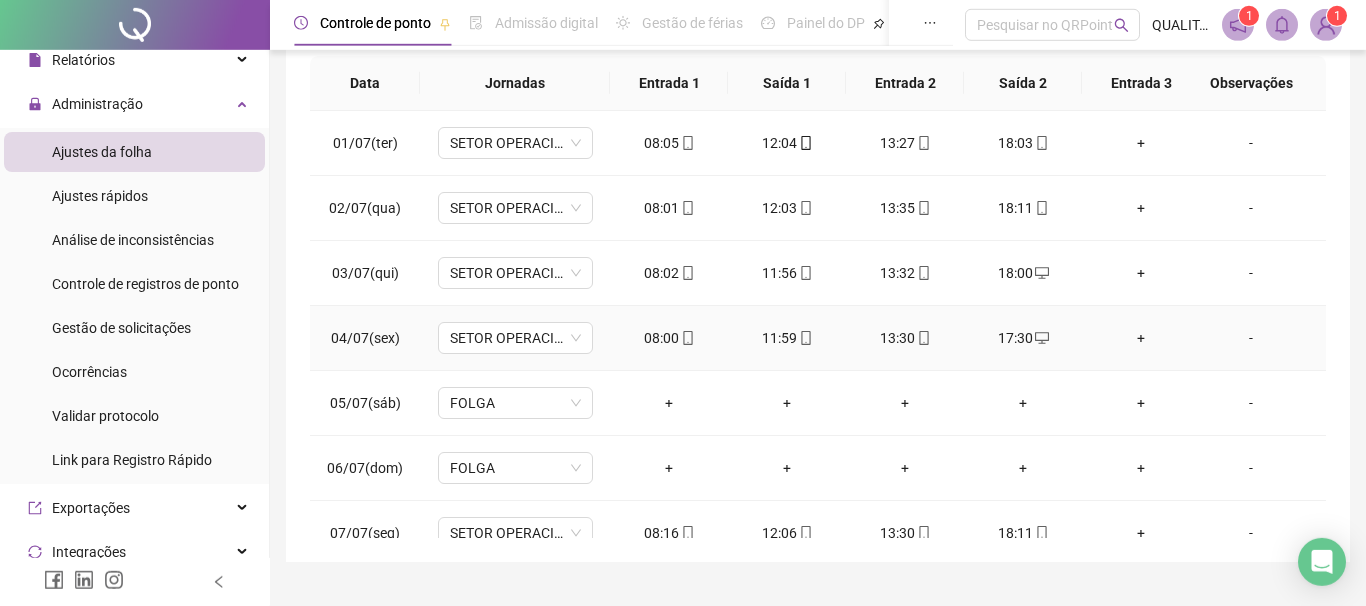 scroll, scrollTop: 416, scrollLeft: 0, axis: vertical 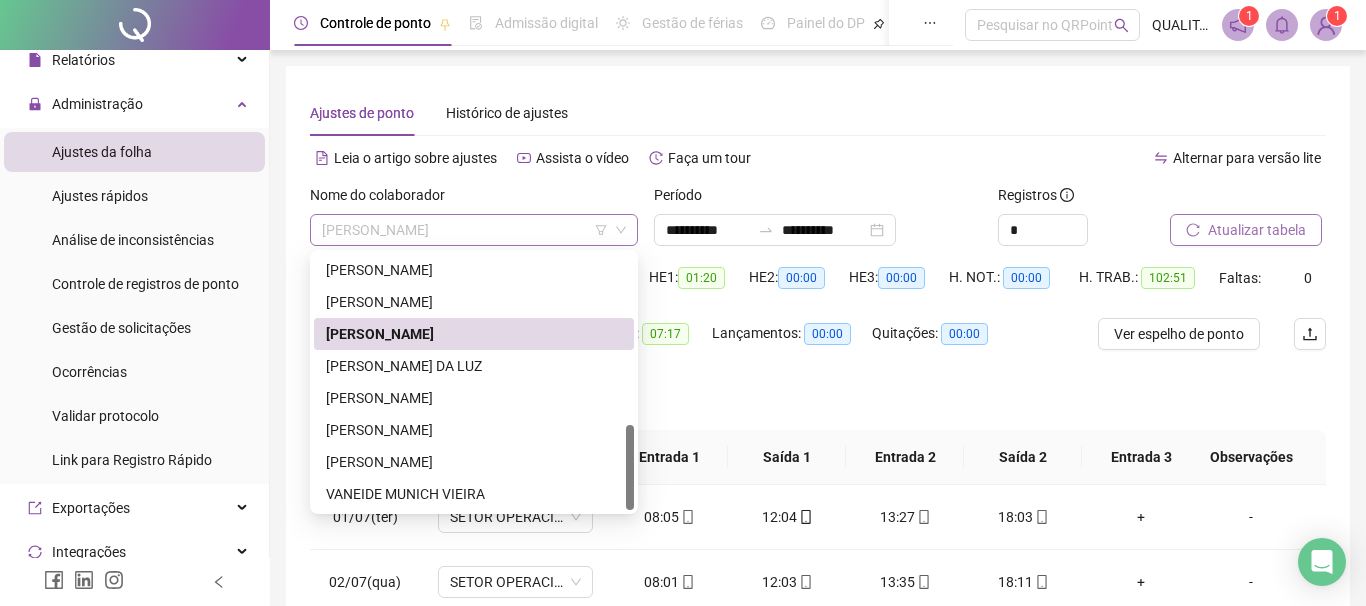 click on "[PERSON_NAME]" at bounding box center (474, 230) 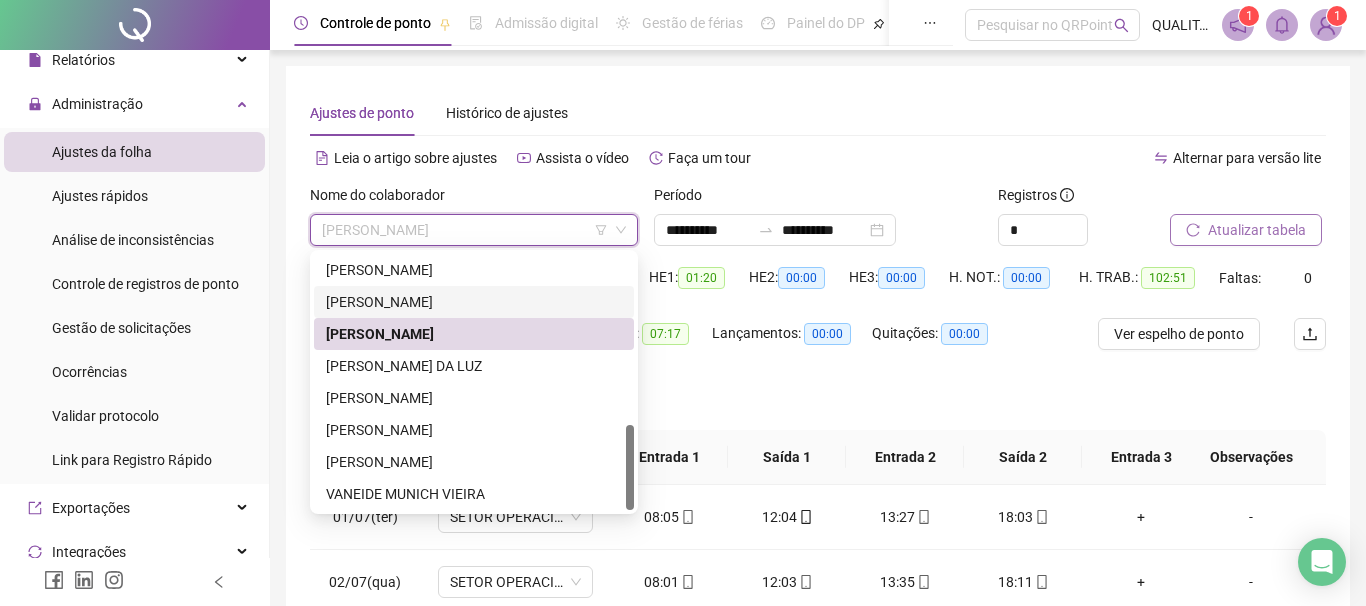 click on "[PERSON_NAME]" at bounding box center [474, 302] 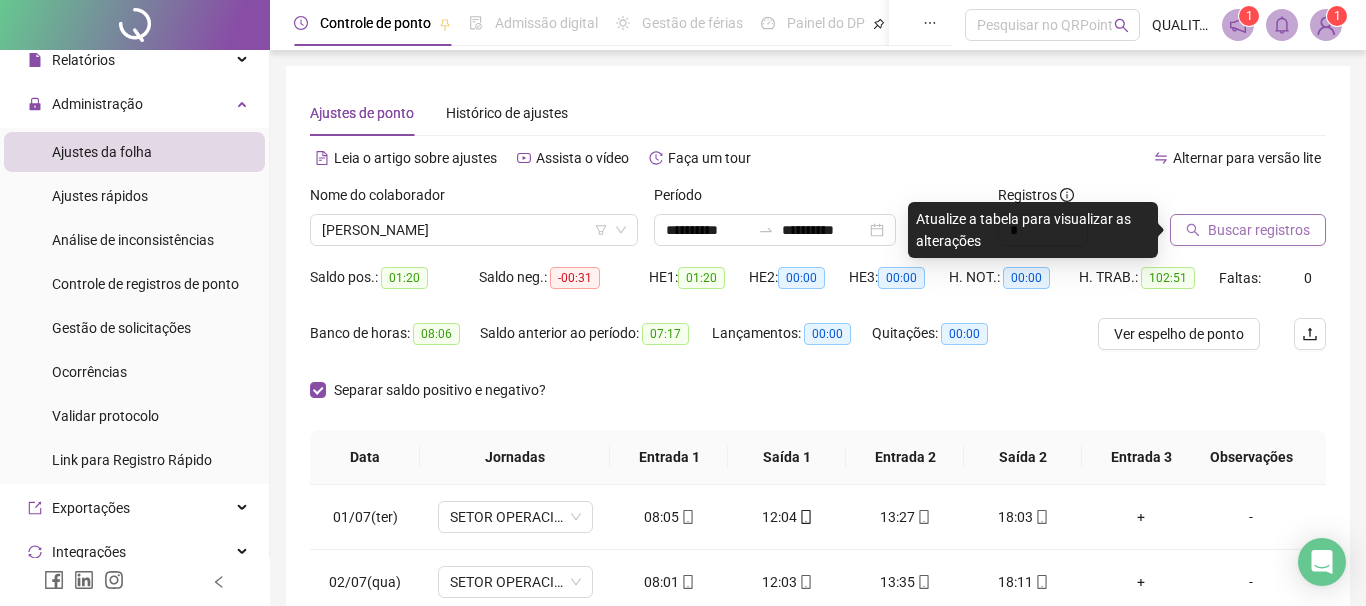 click on "Buscar registros" at bounding box center [1259, 230] 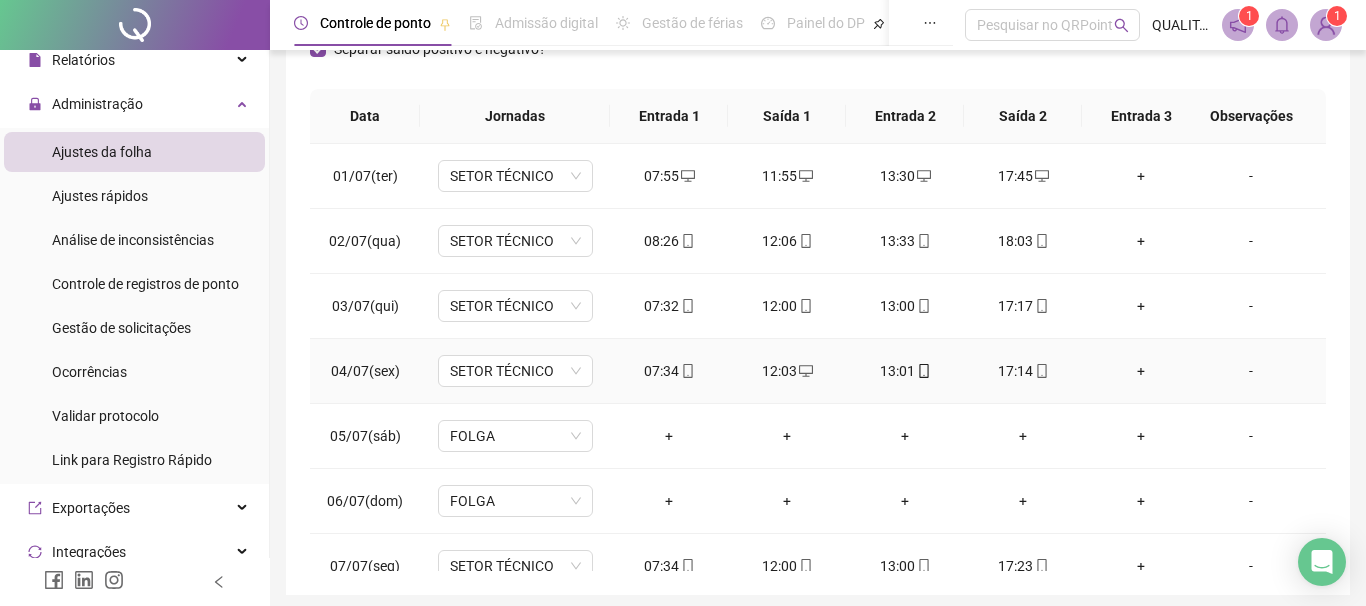 scroll, scrollTop: 342, scrollLeft: 0, axis: vertical 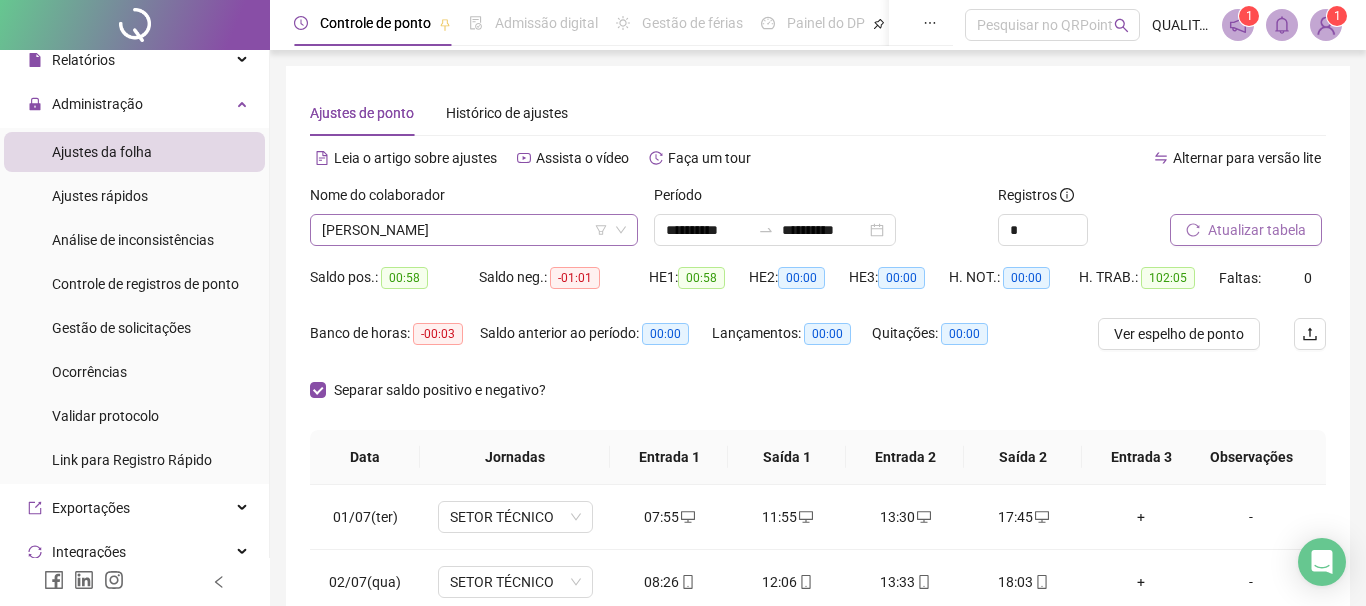 click on "[PERSON_NAME]" at bounding box center [474, 230] 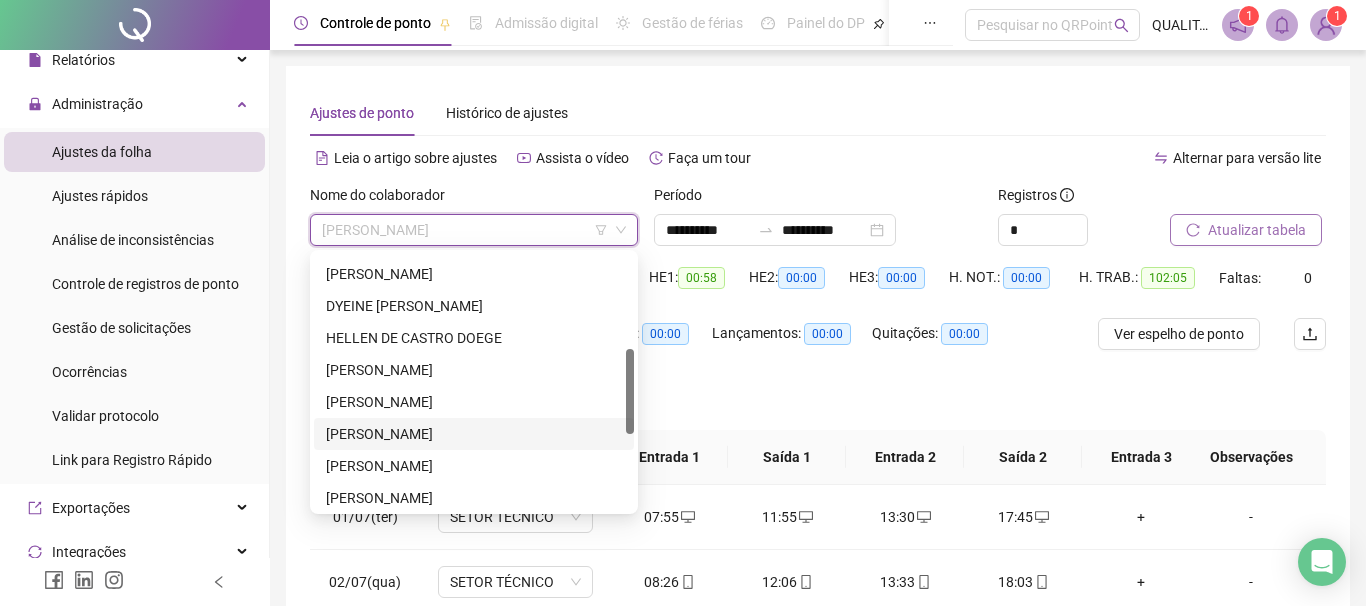 scroll, scrollTop: 398, scrollLeft: 0, axis: vertical 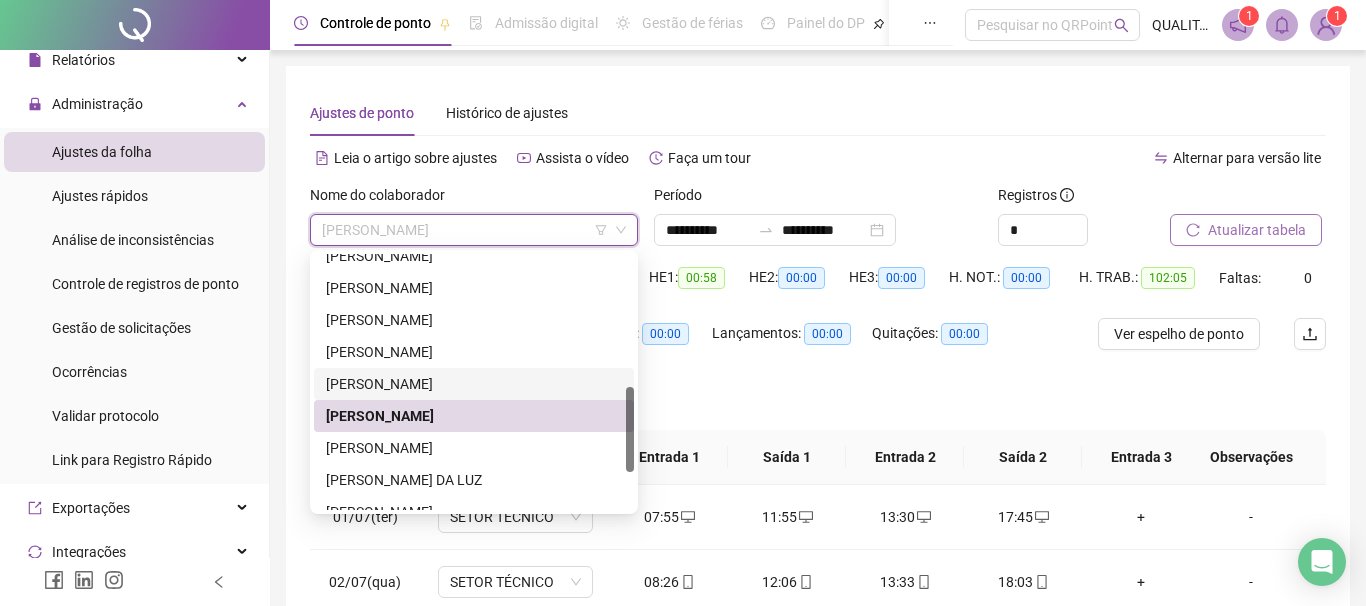 click on "[PERSON_NAME]" at bounding box center (474, 384) 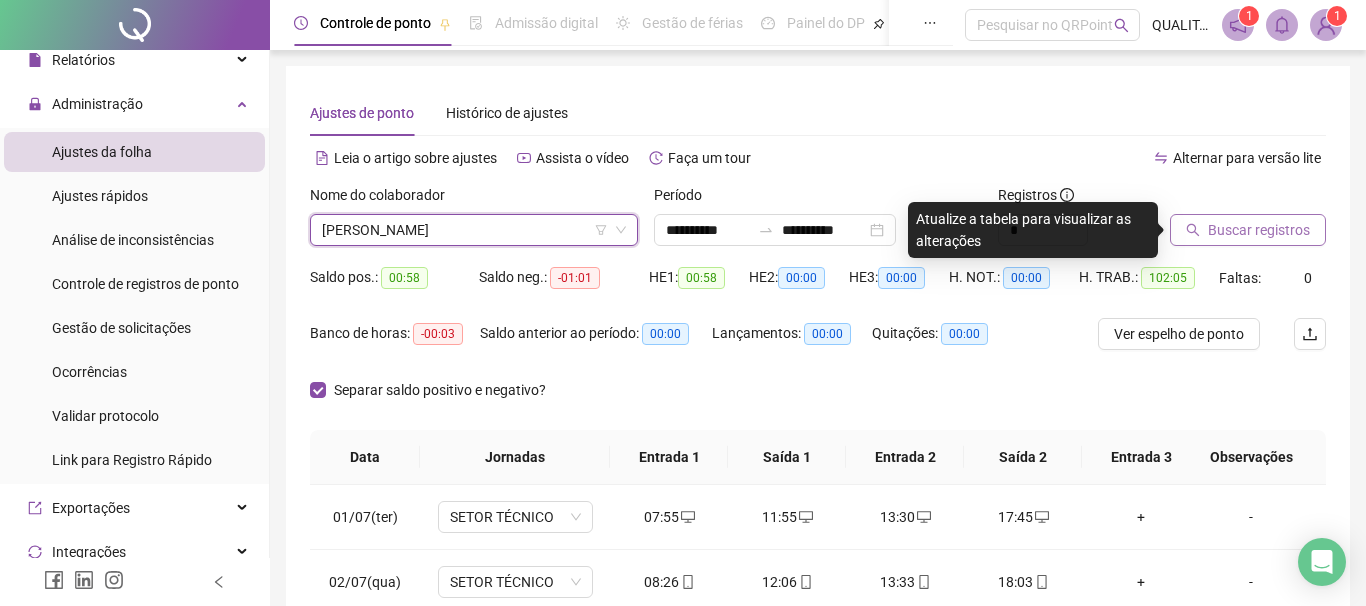 click on "Buscar registros" at bounding box center [1259, 230] 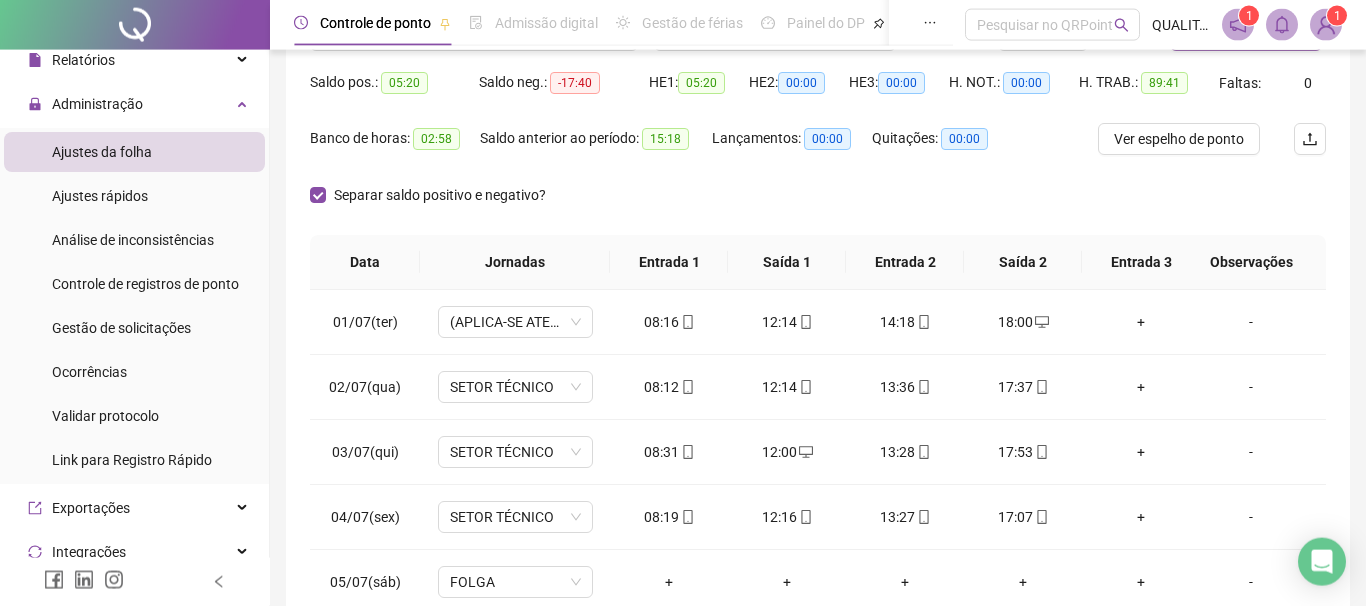scroll, scrollTop: 342, scrollLeft: 0, axis: vertical 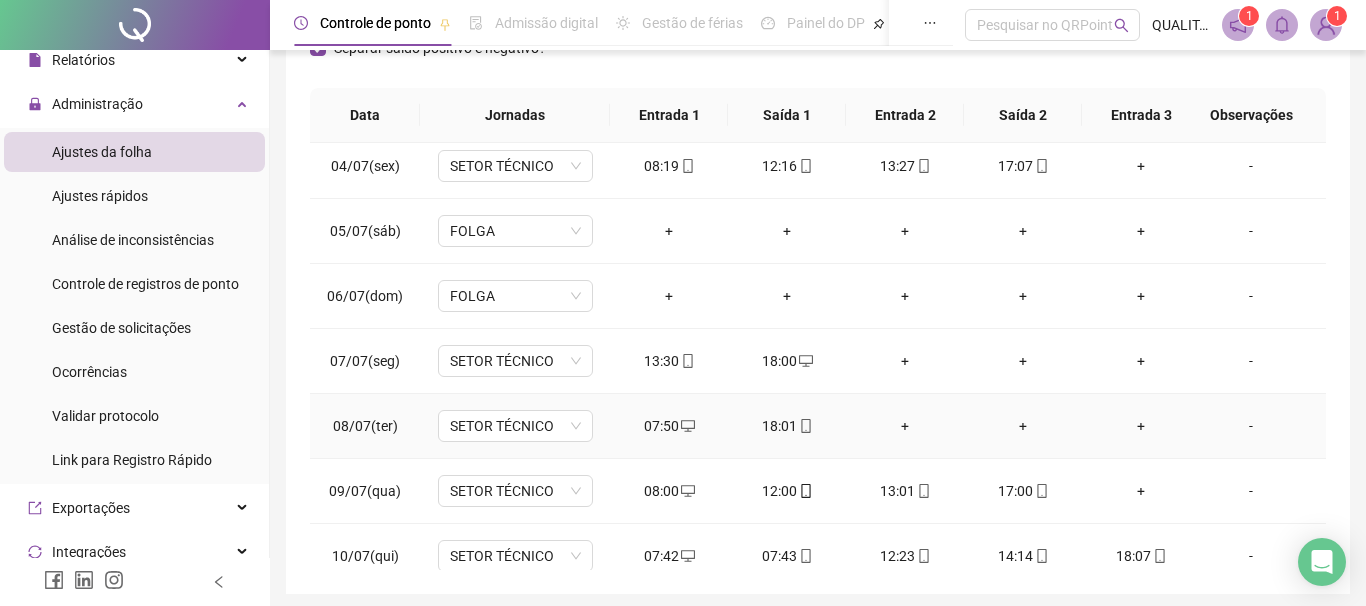 click on "+" at bounding box center [905, 426] 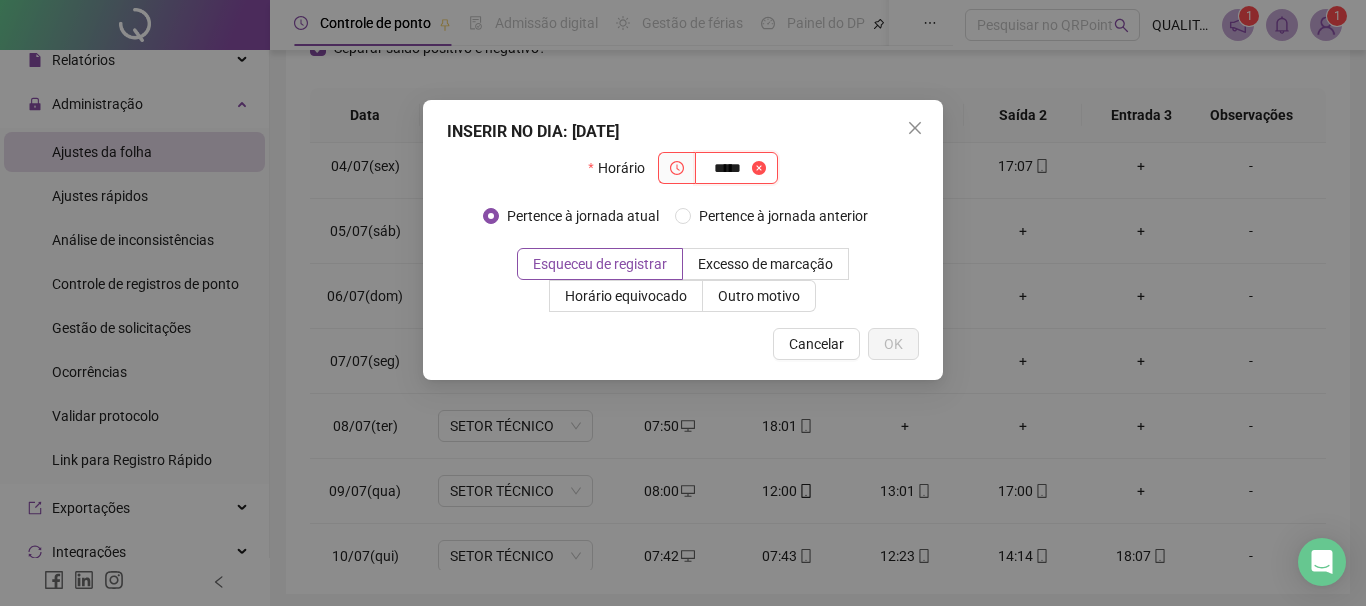 type on "*****" 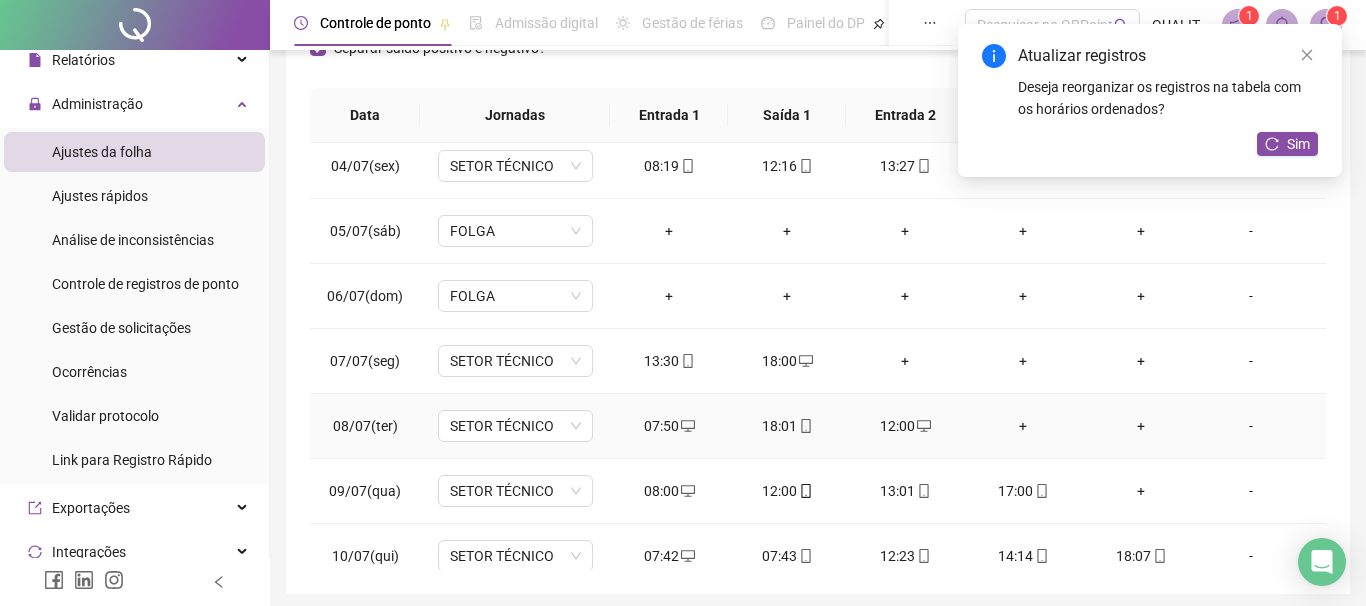 click on "+" at bounding box center [1023, 426] 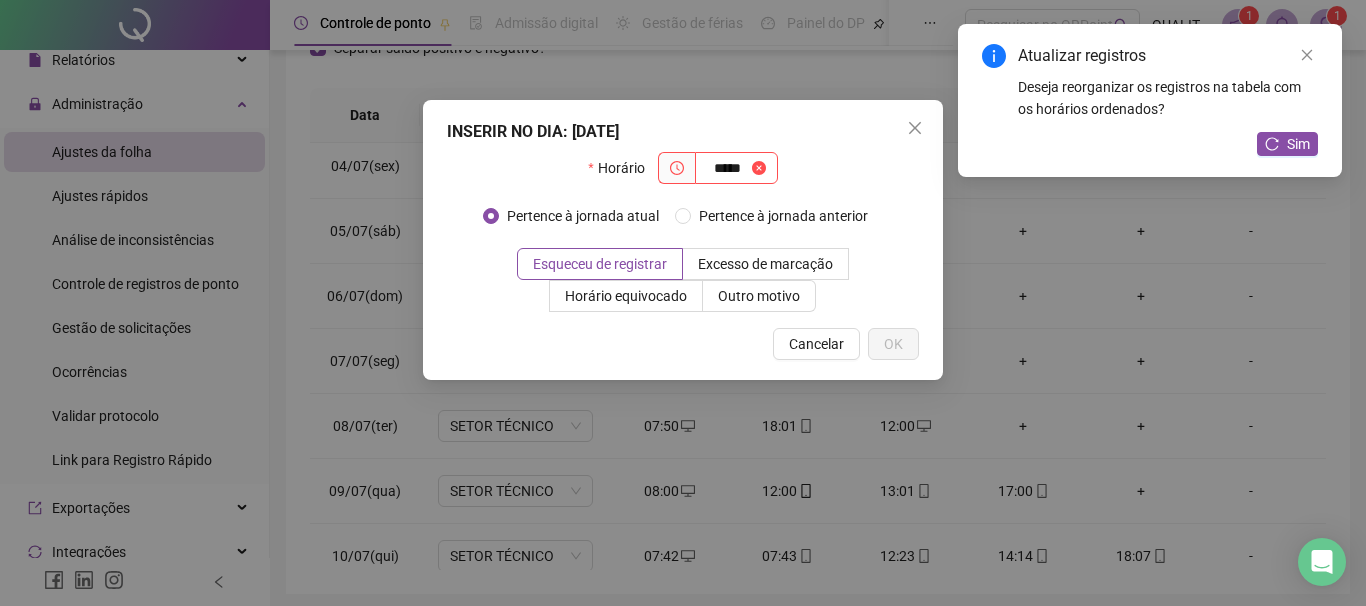 type on "*****" 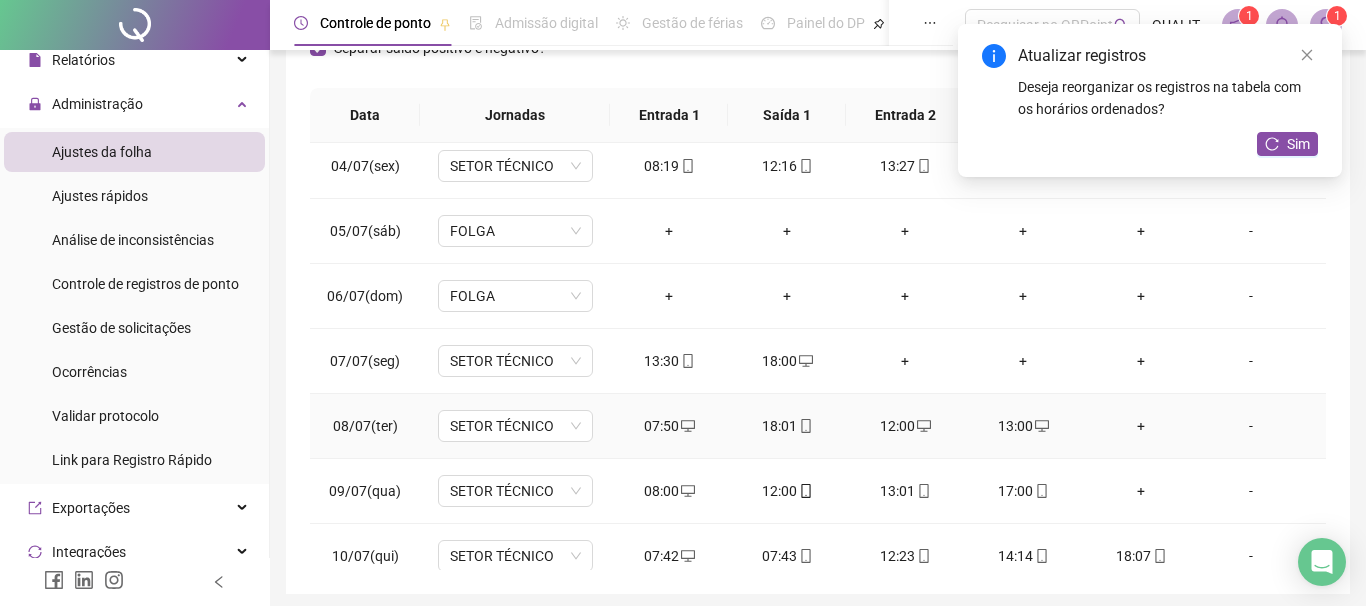 scroll, scrollTop: 306, scrollLeft: 0, axis: vertical 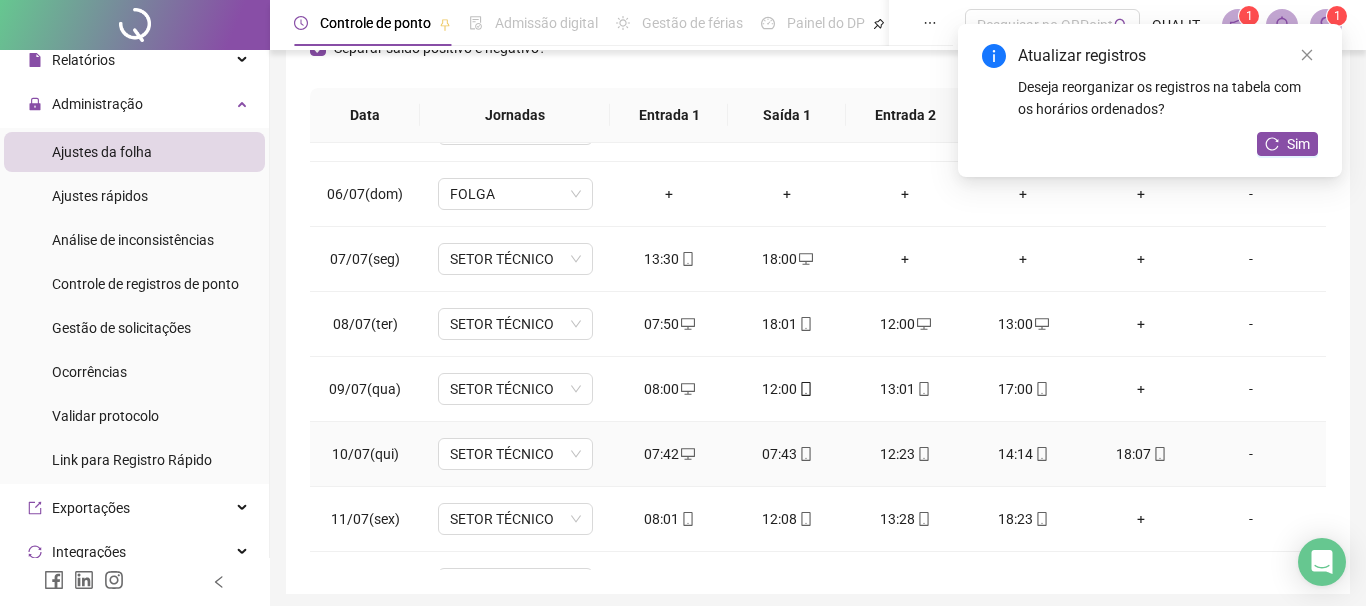 click 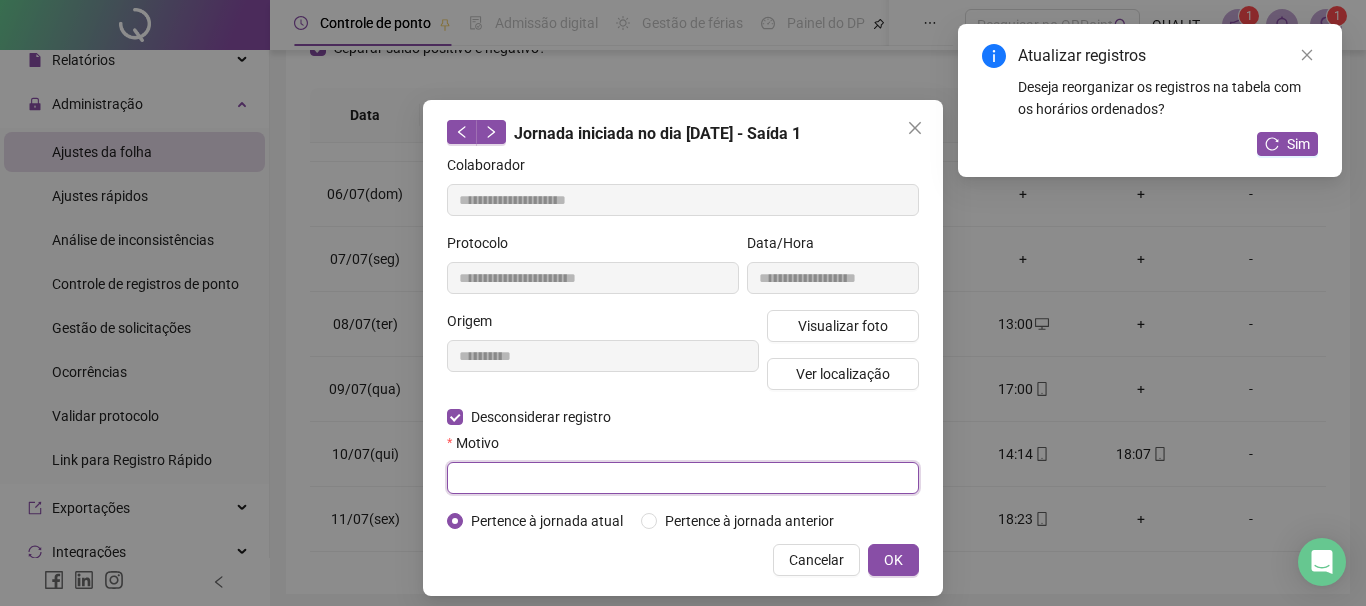click at bounding box center (683, 478) 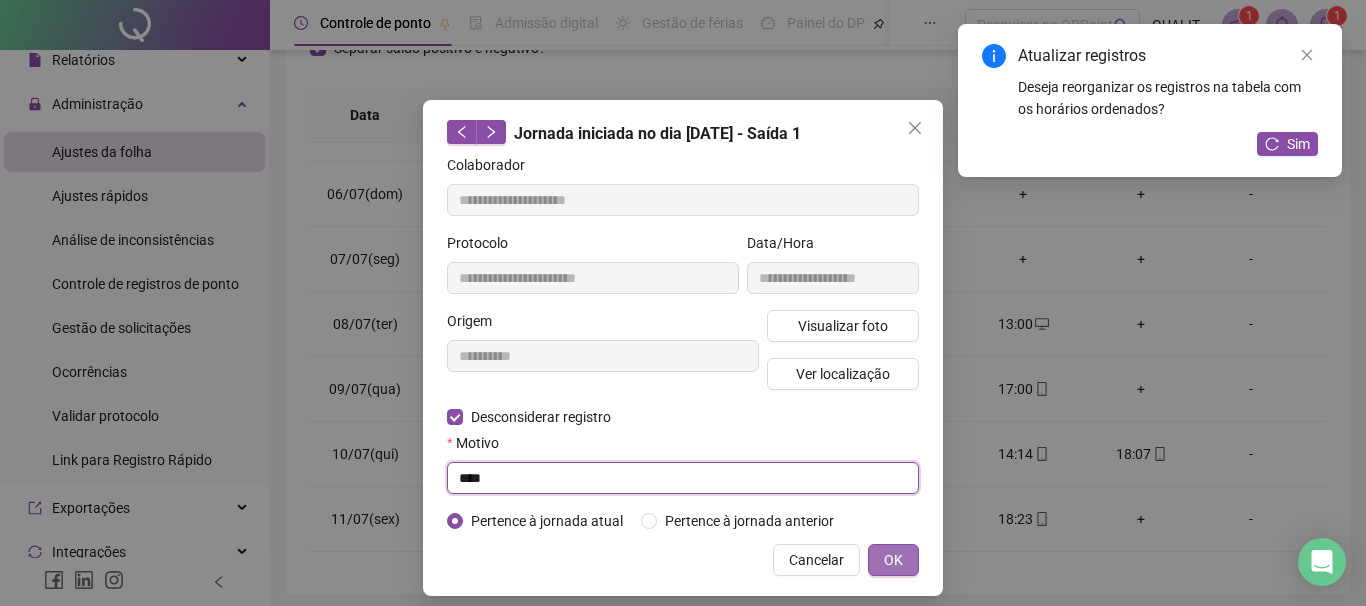 type on "****" 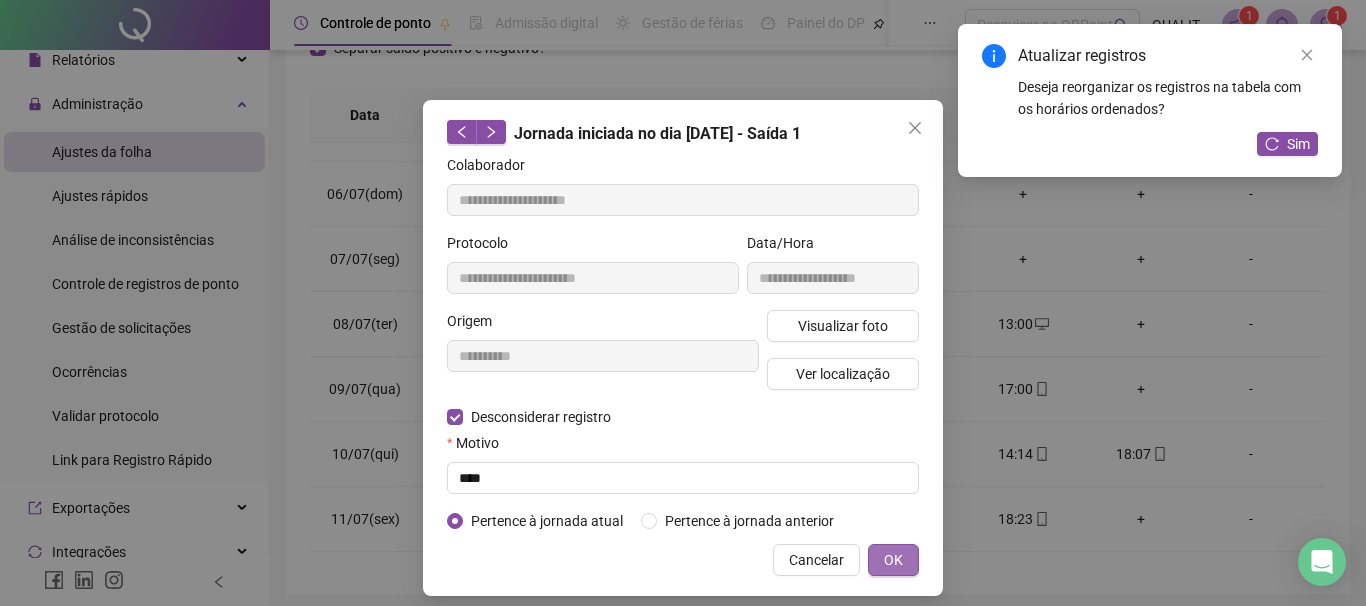 click on "OK" at bounding box center [893, 560] 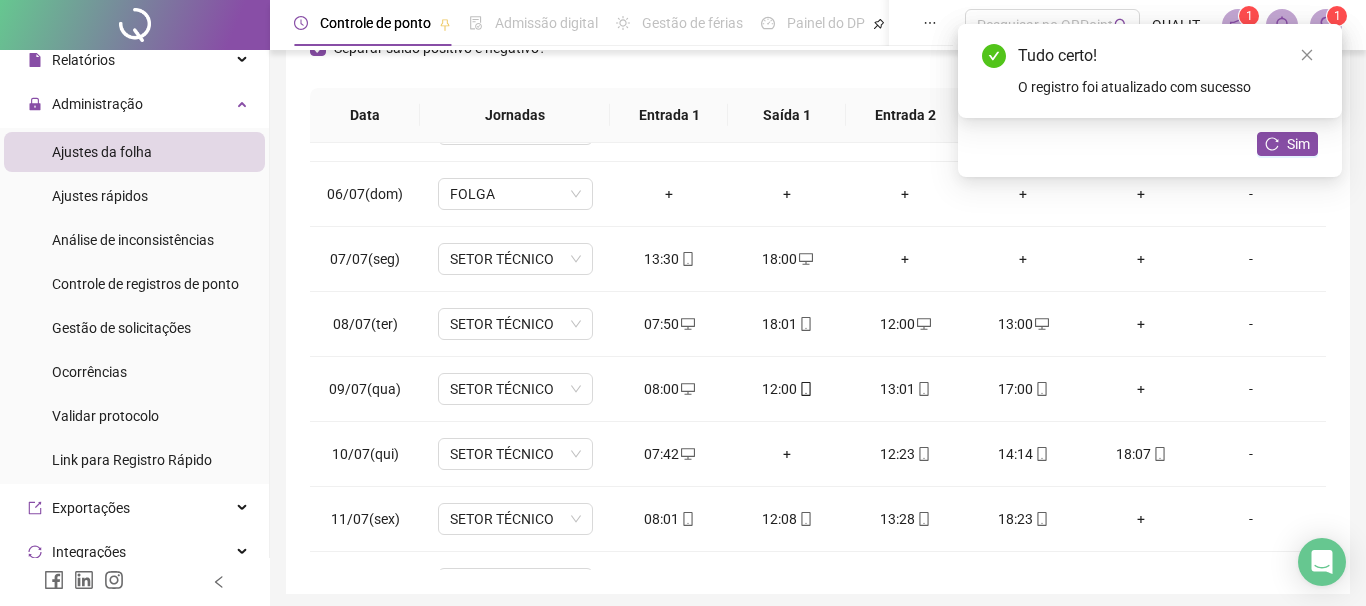 click on "Sim" at bounding box center [1287, 144] 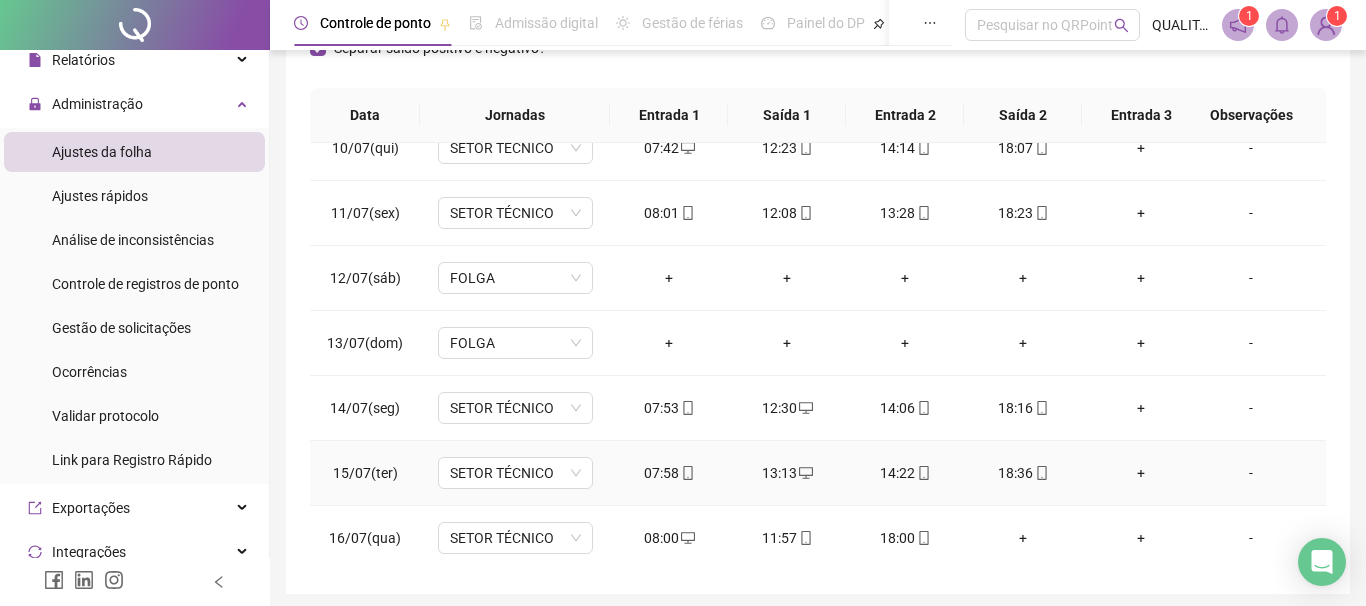 scroll, scrollTop: 613, scrollLeft: 0, axis: vertical 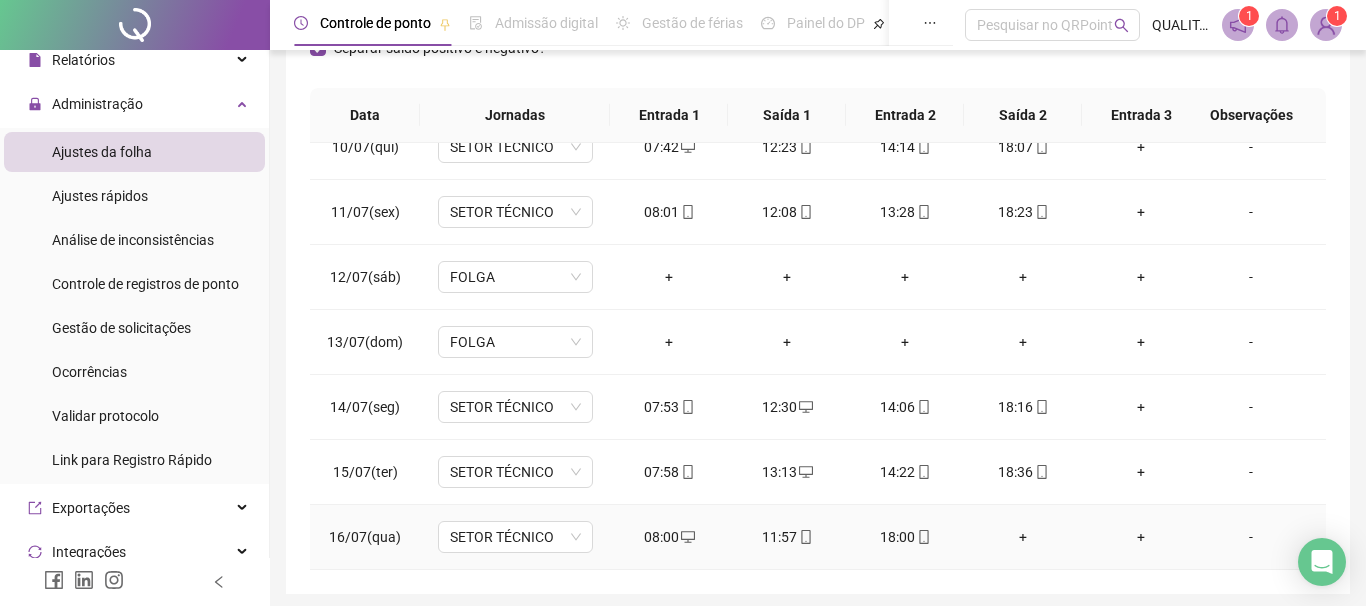click on "+" at bounding box center [1023, 537] 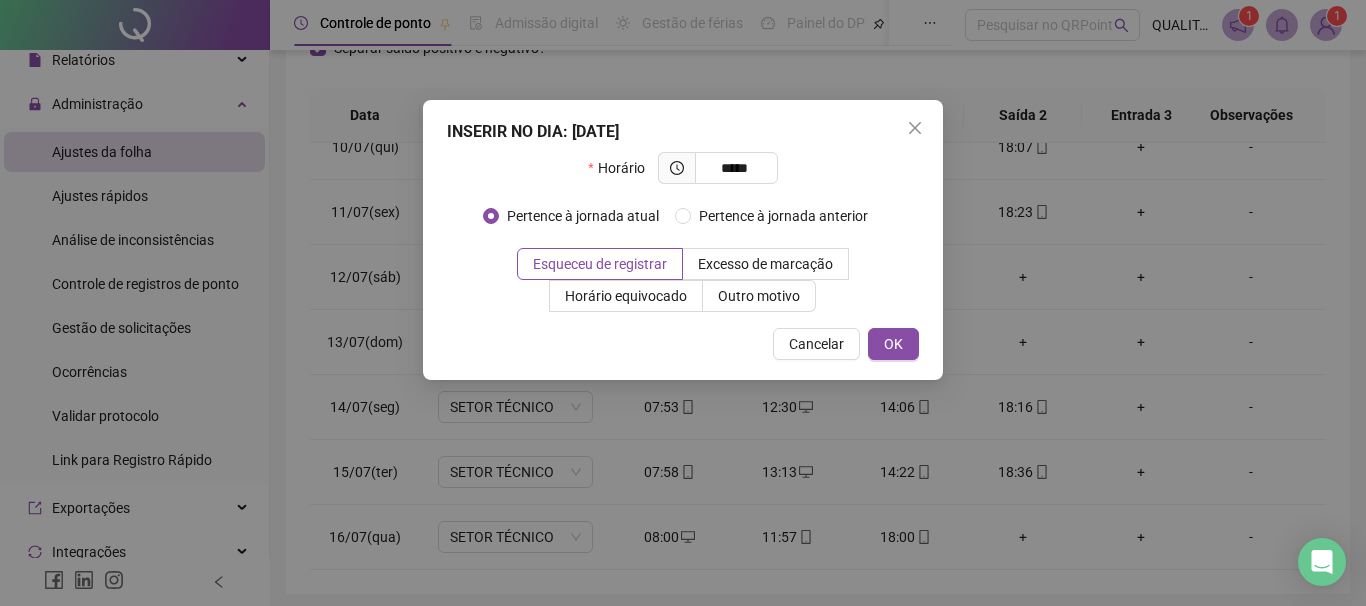 type on "*****" 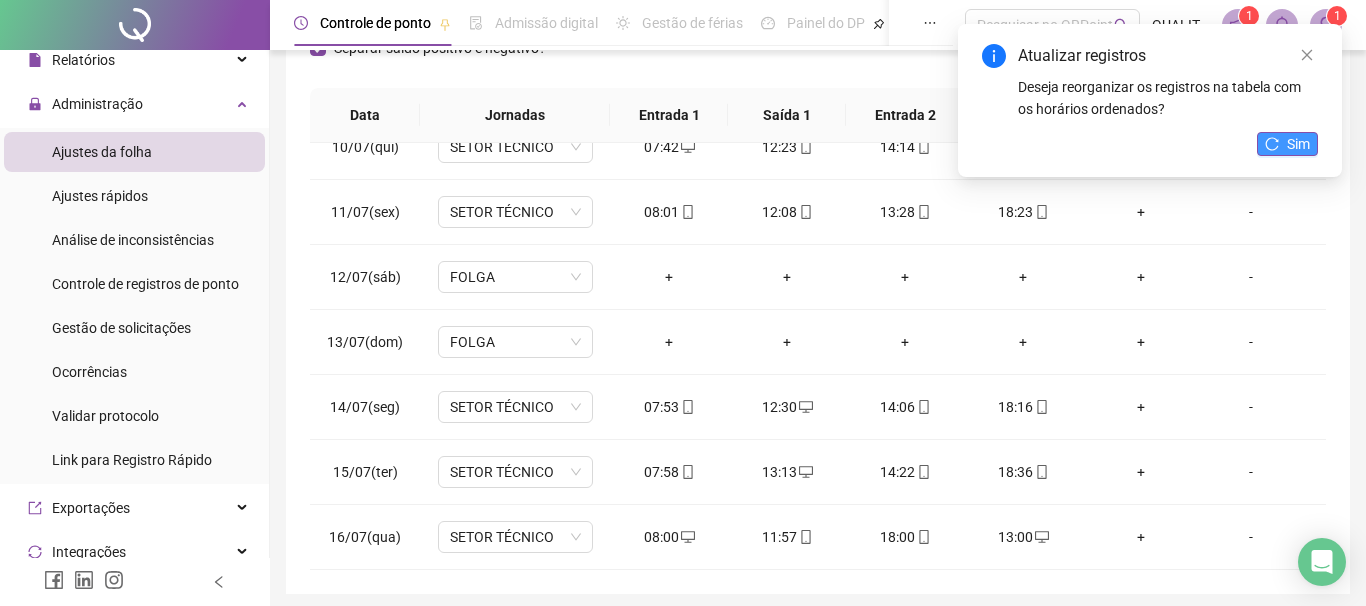 click on "Sim" at bounding box center [1298, 144] 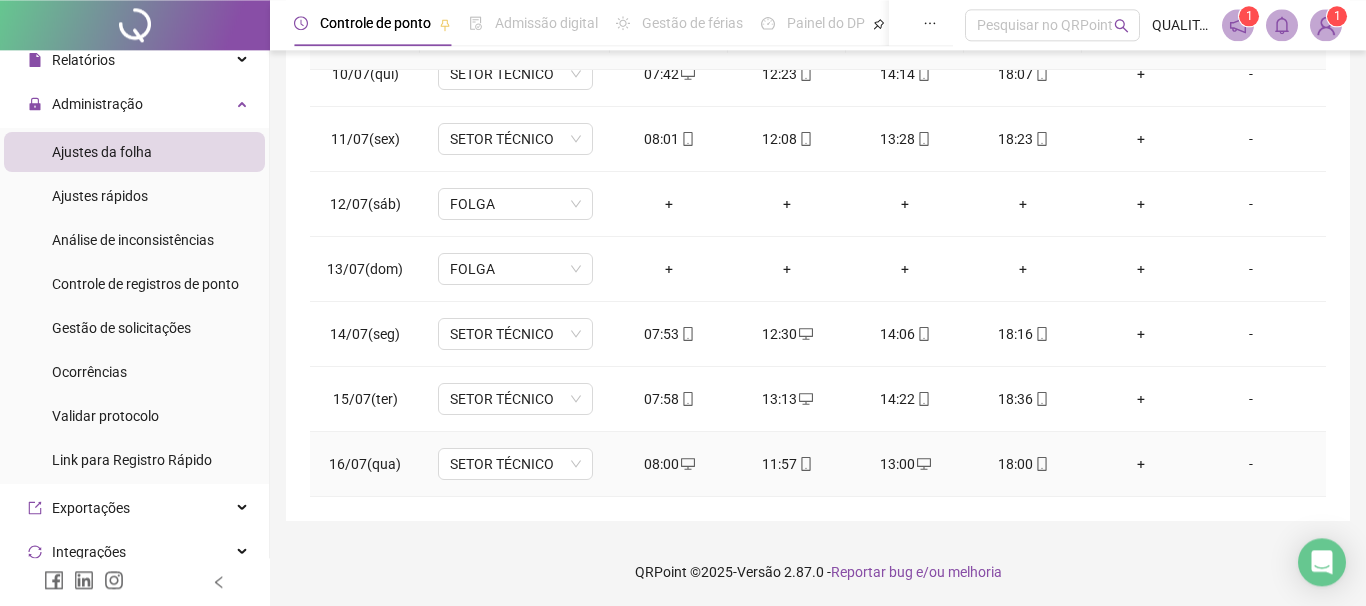 scroll, scrollTop: 416, scrollLeft: 0, axis: vertical 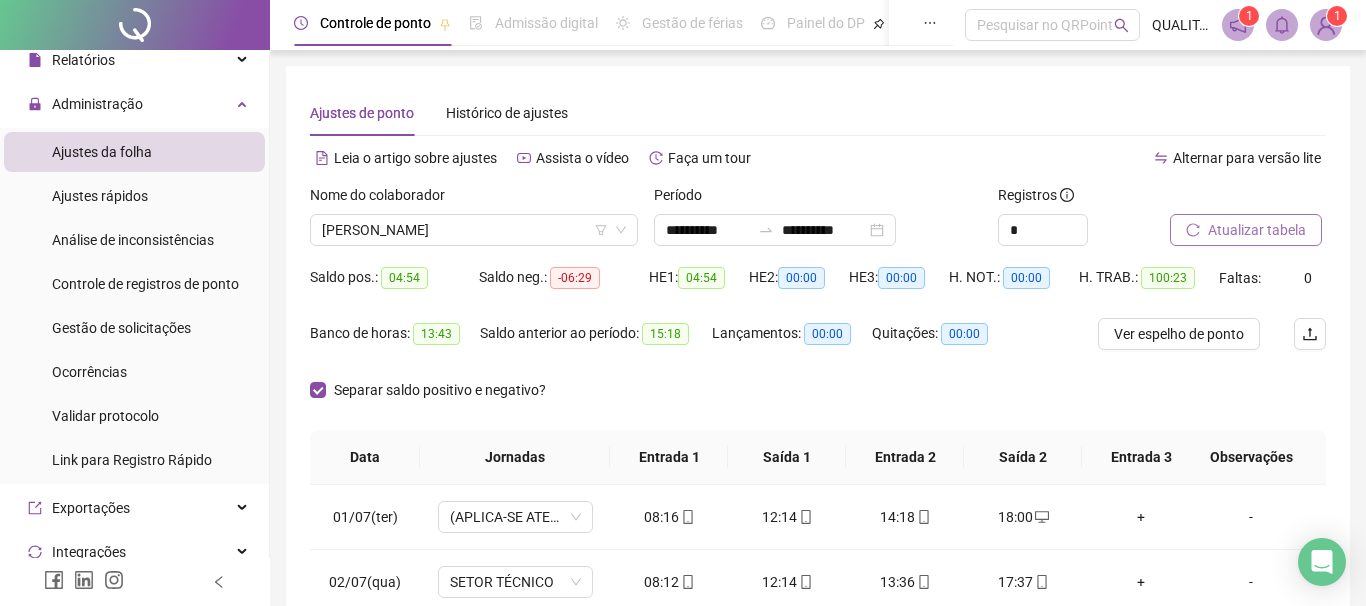 click on "Separar saldo positivo e negativo?" at bounding box center (818, 402) 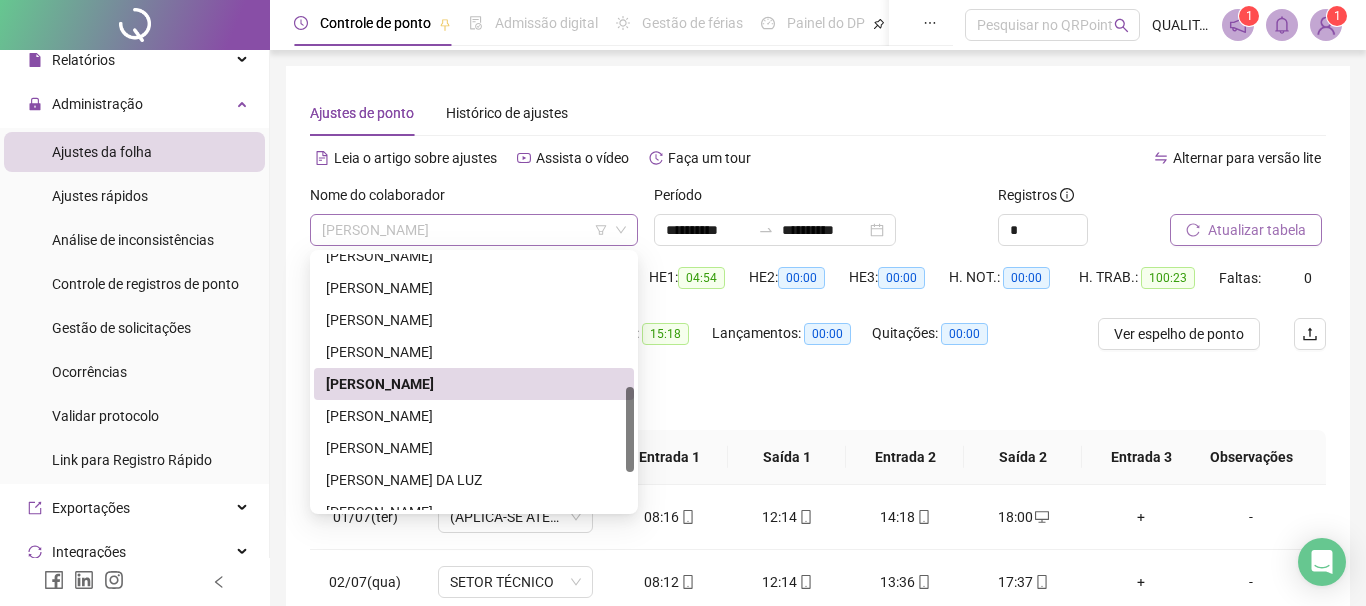 click on "[PERSON_NAME]" at bounding box center (474, 230) 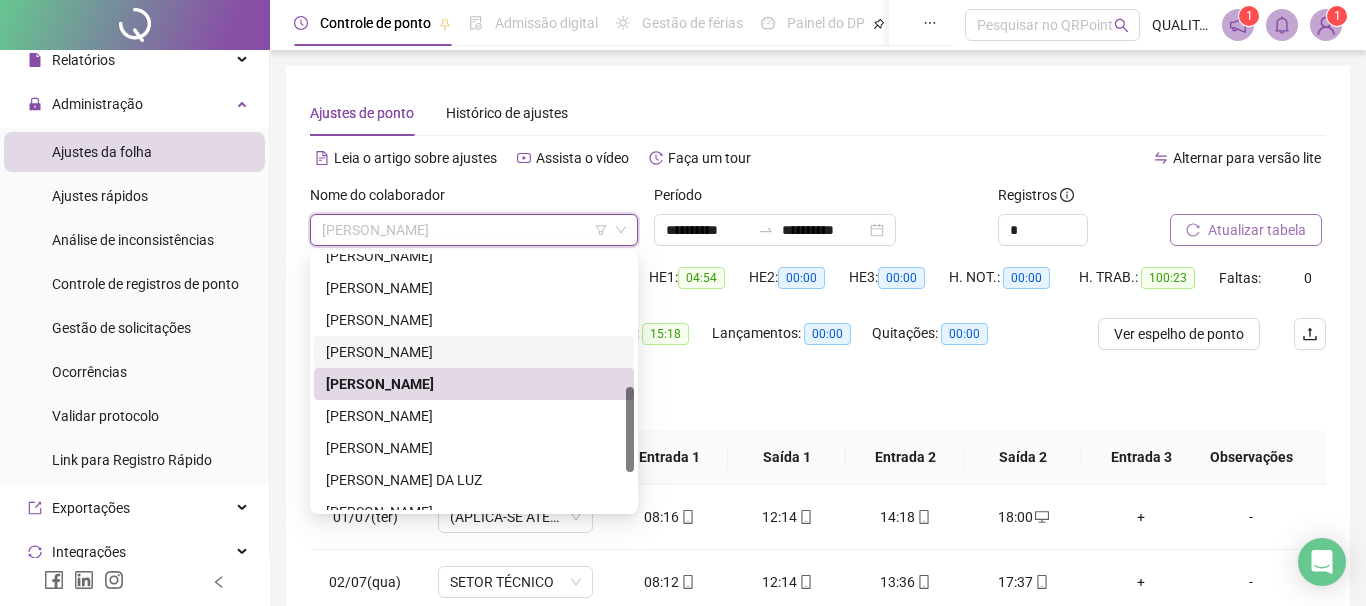click on "[PERSON_NAME]" at bounding box center (474, 352) 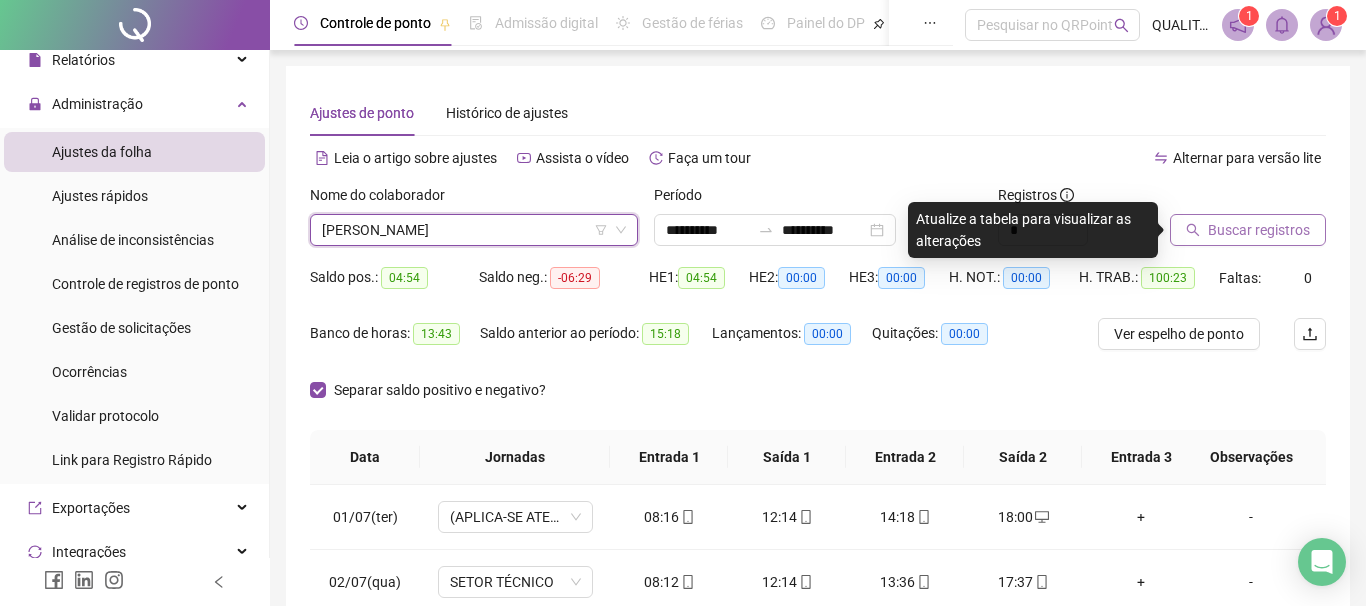 click on "Buscar registros" at bounding box center (1259, 230) 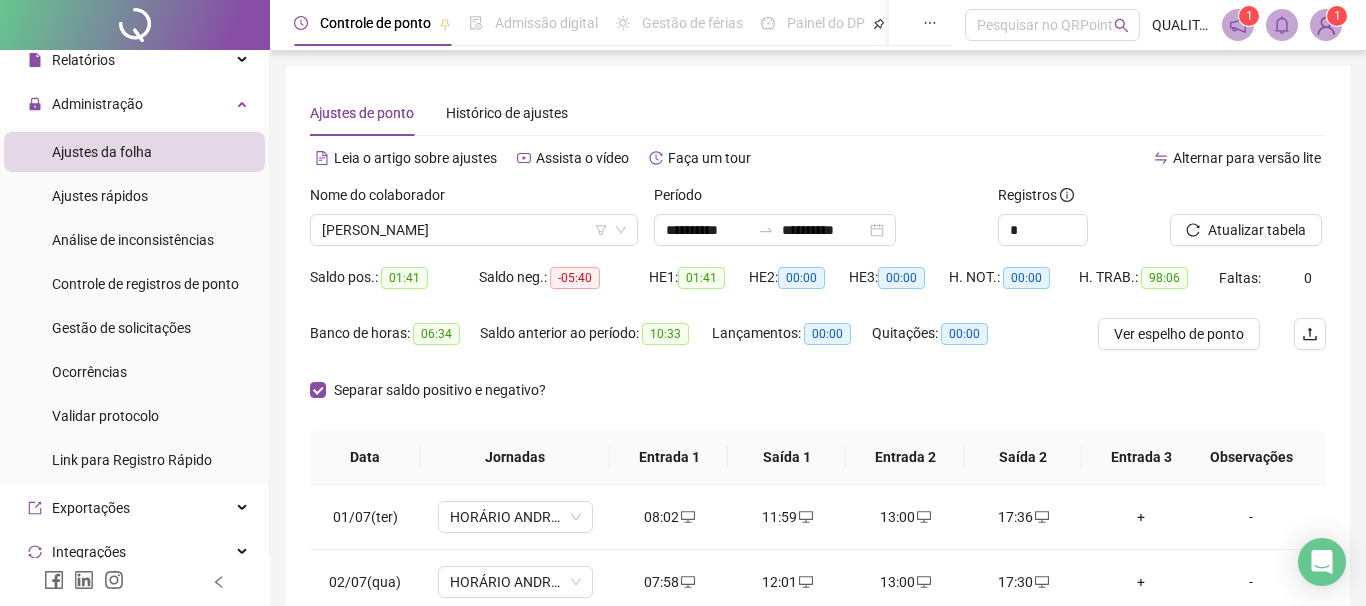 scroll, scrollTop: 228, scrollLeft: 0, axis: vertical 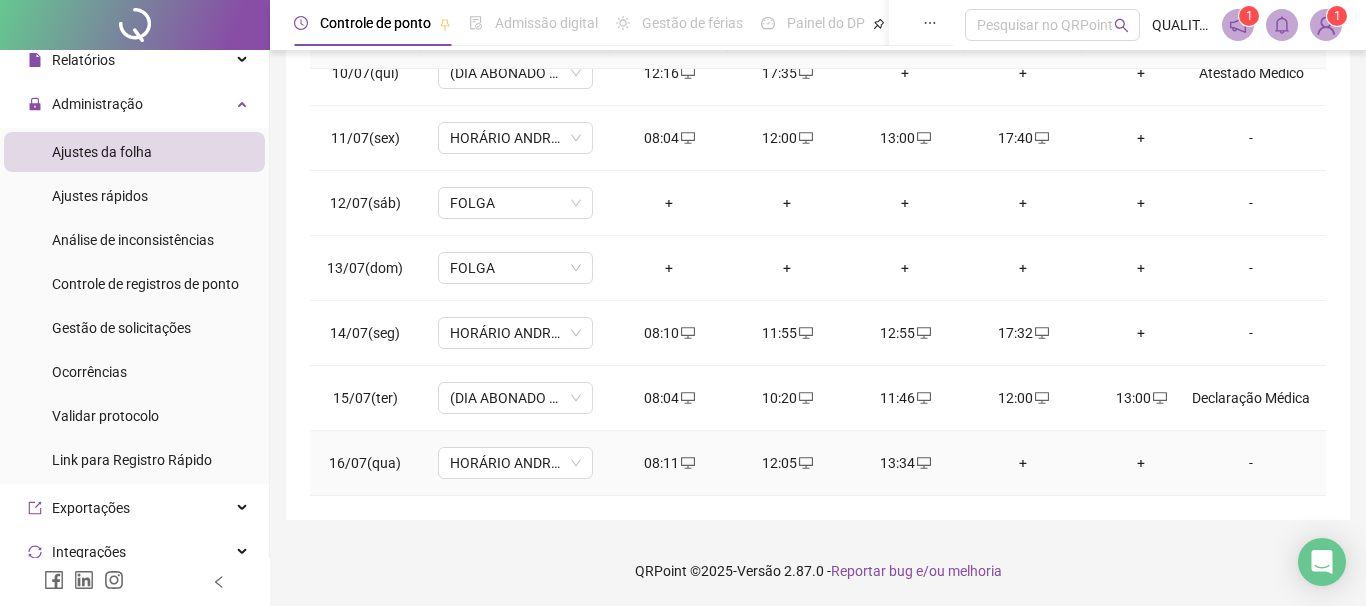 click on "+" at bounding box center (1023, 463) 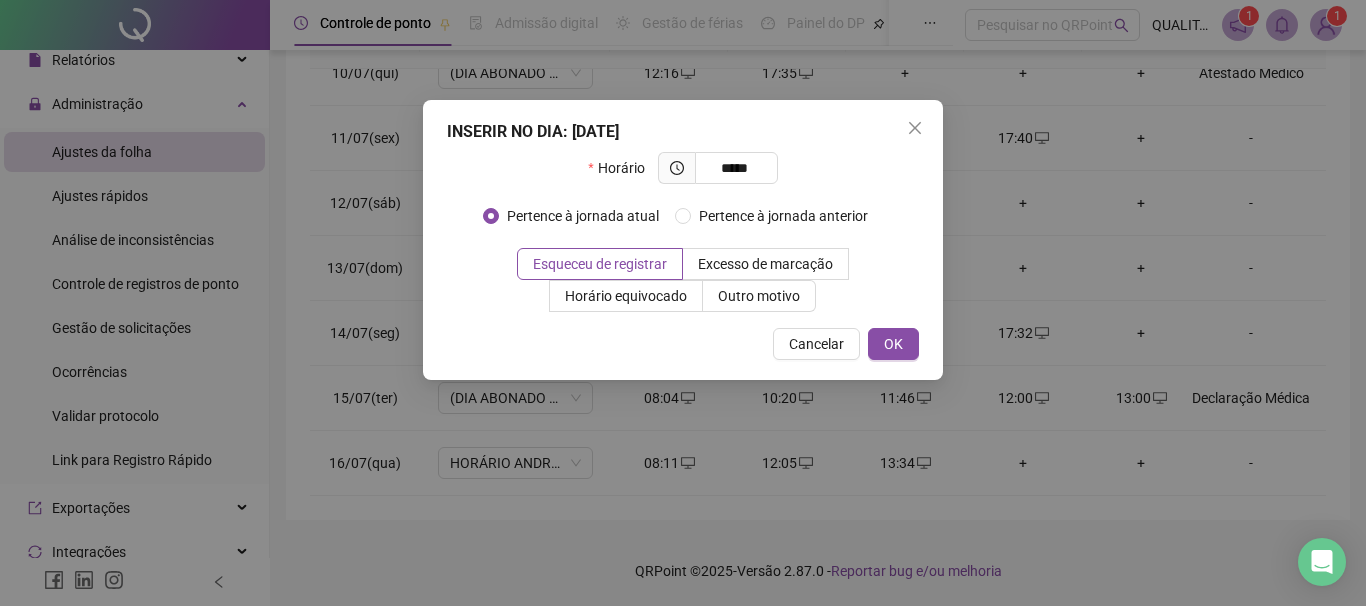 type on "*****" 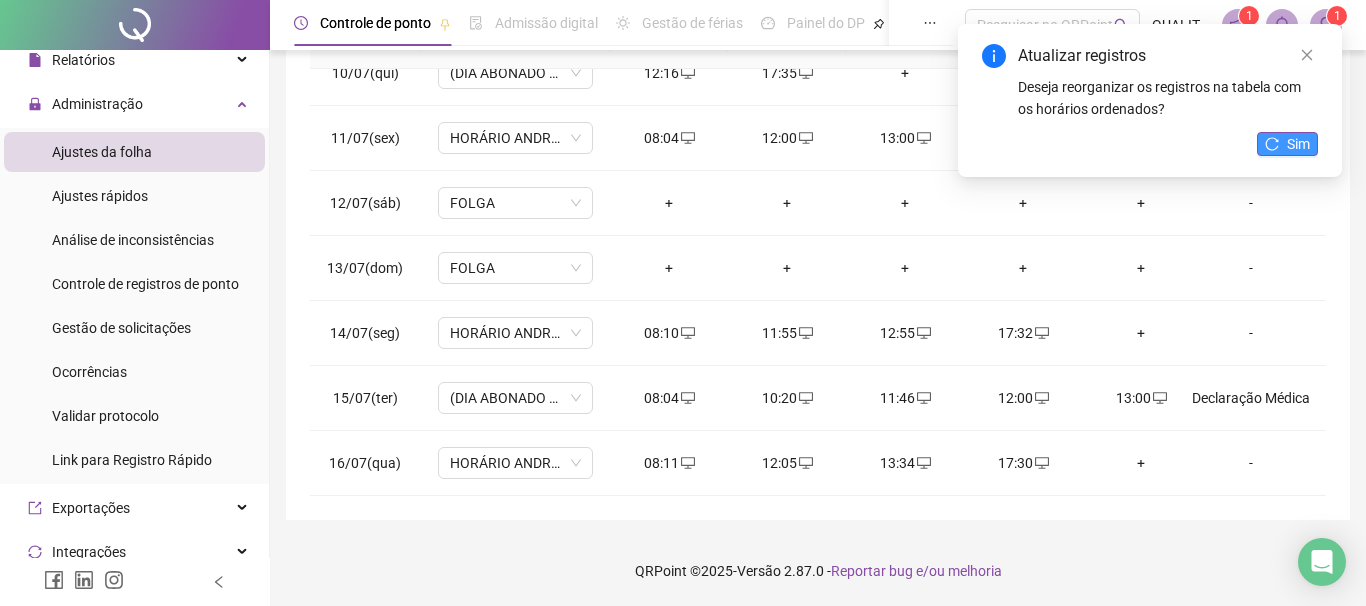 click on "Sim" at bounding box center [1298, 144] 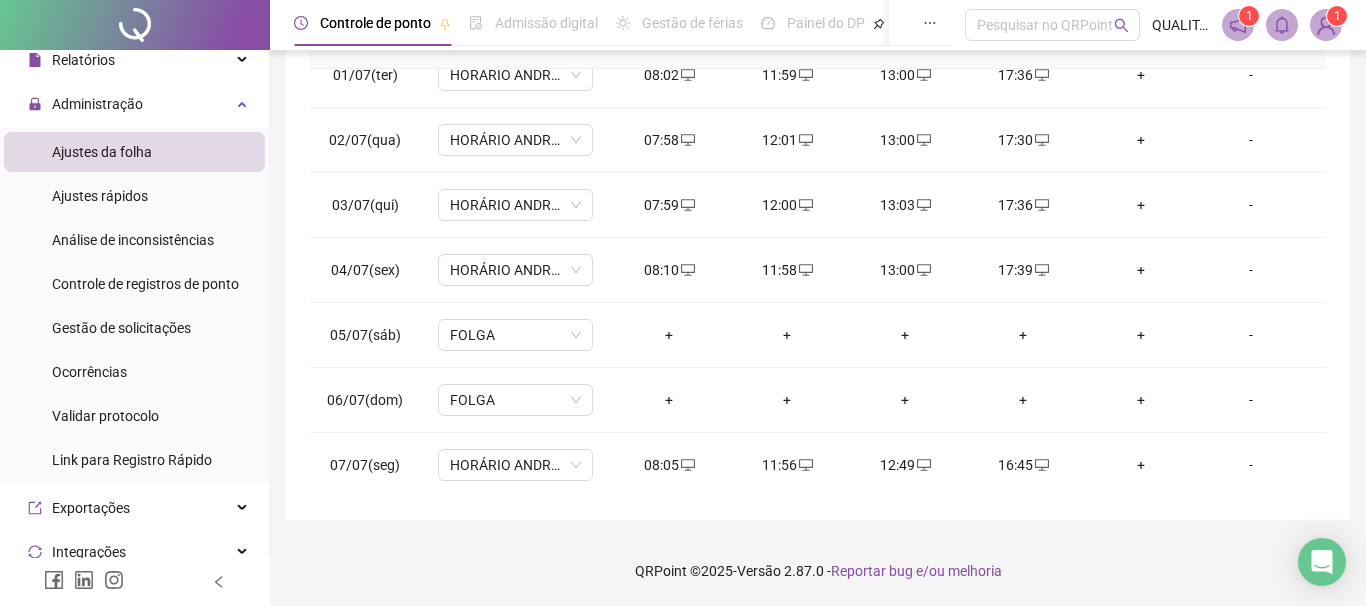 scroll, scrollTop: 0, scrollLeft: 0, axis: both 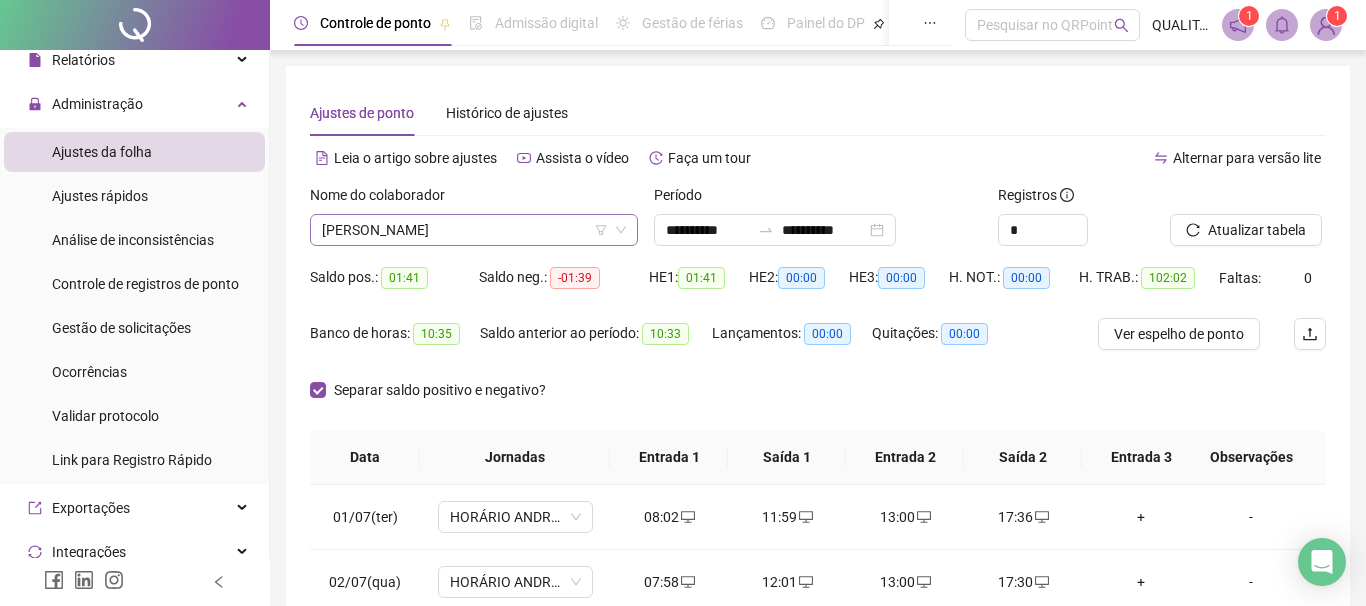 click on "[PERSON_NAME]" at bounding box center (474, 230) 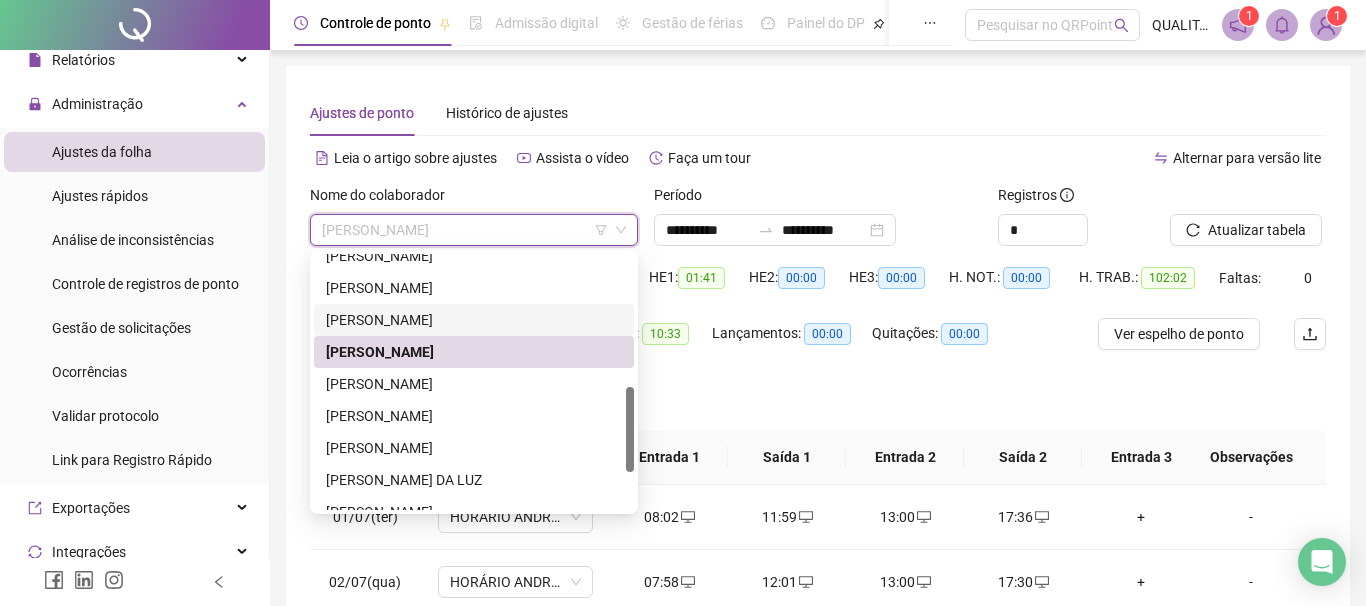 click on "[PERSON_NAME]" at bounding box center (474, 320) 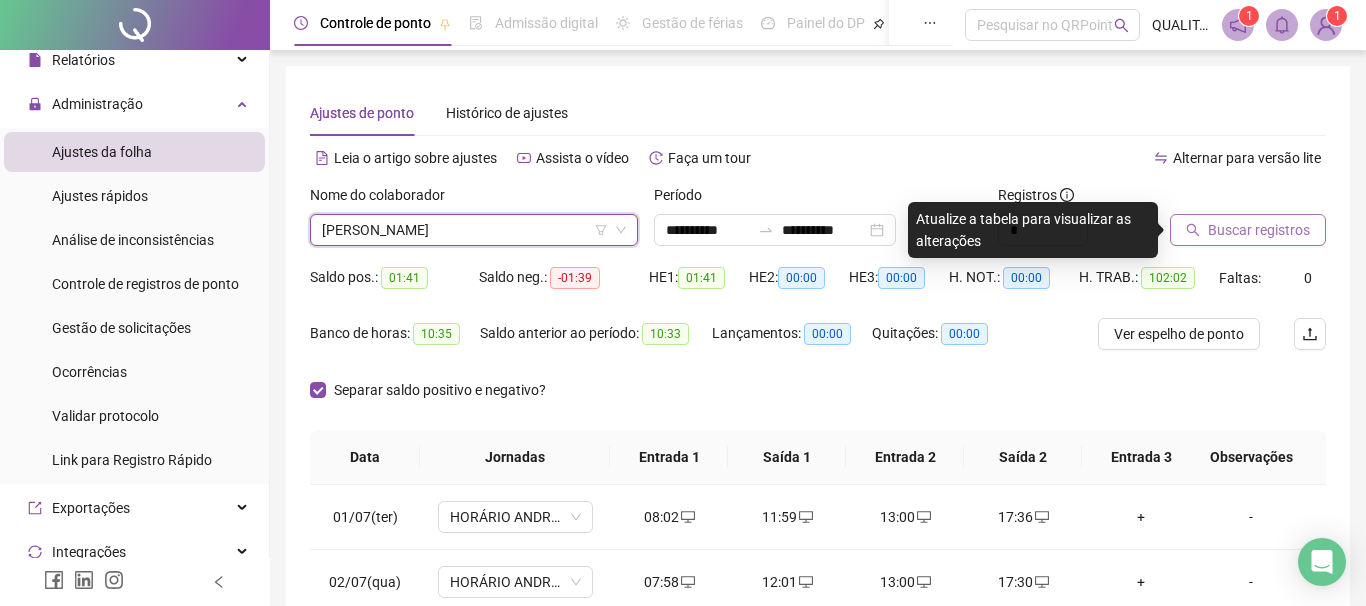 click on "Buscar registros" at bounding box center [1259, 230] 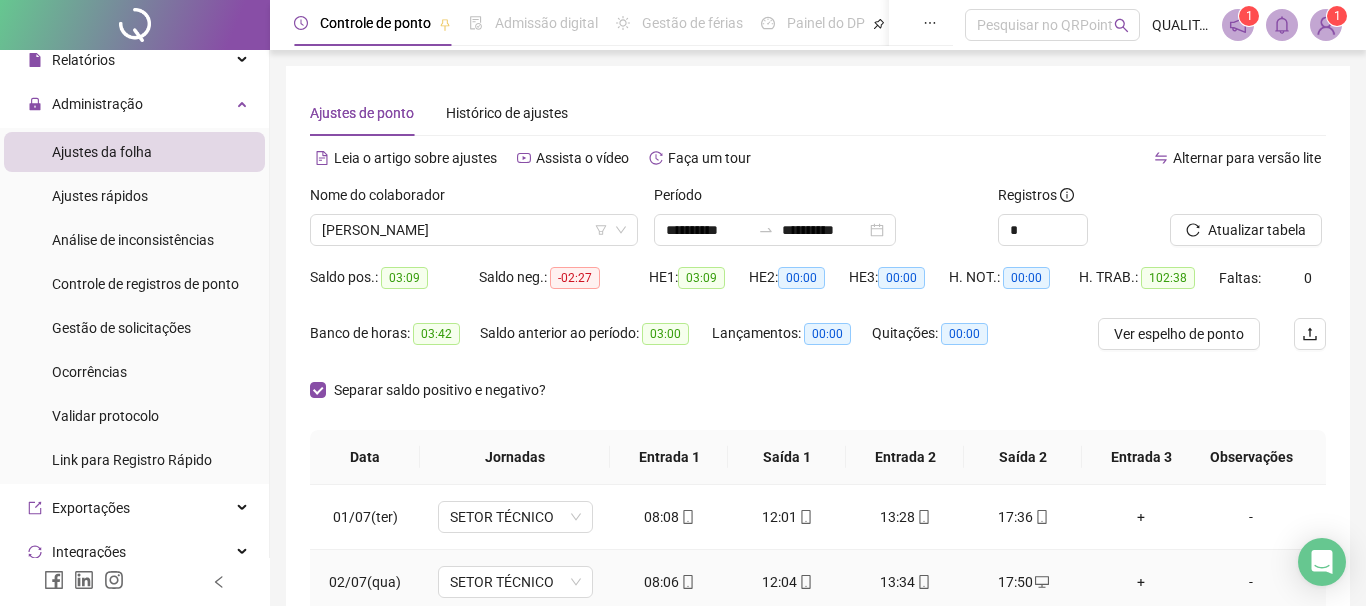 scroll, scrollTop: 228, scrollLeft: 0, axis: vertical 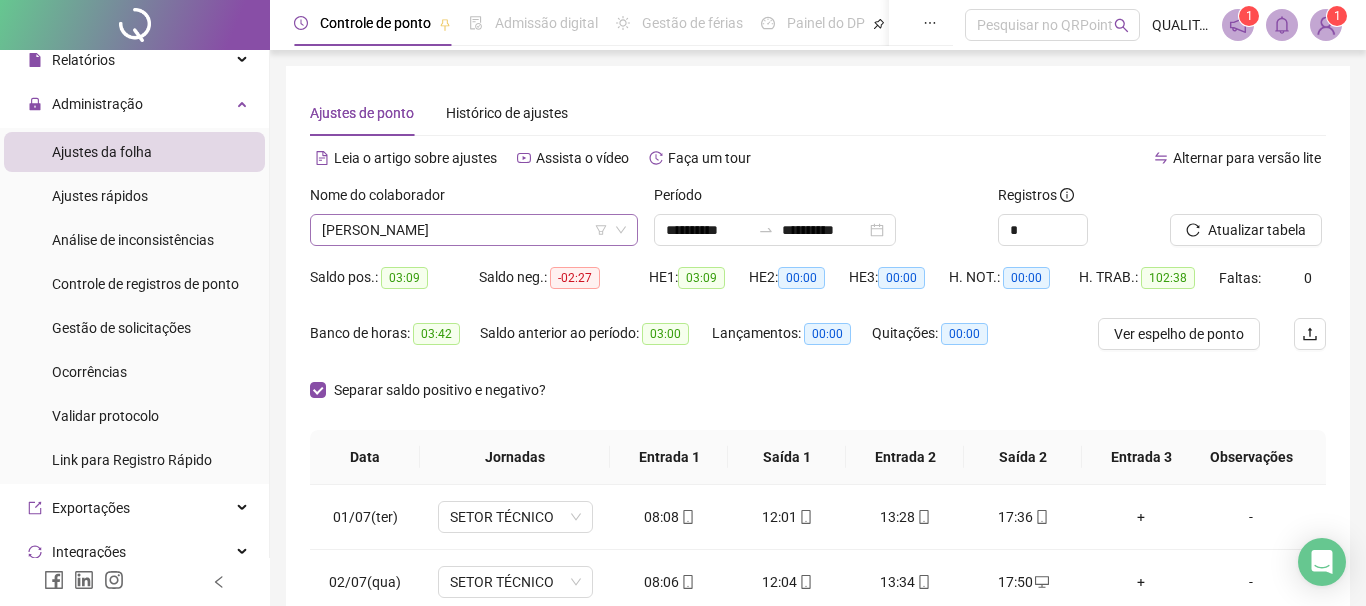 click on "[PERSON_NAME]" at bounding box center (474, 230) 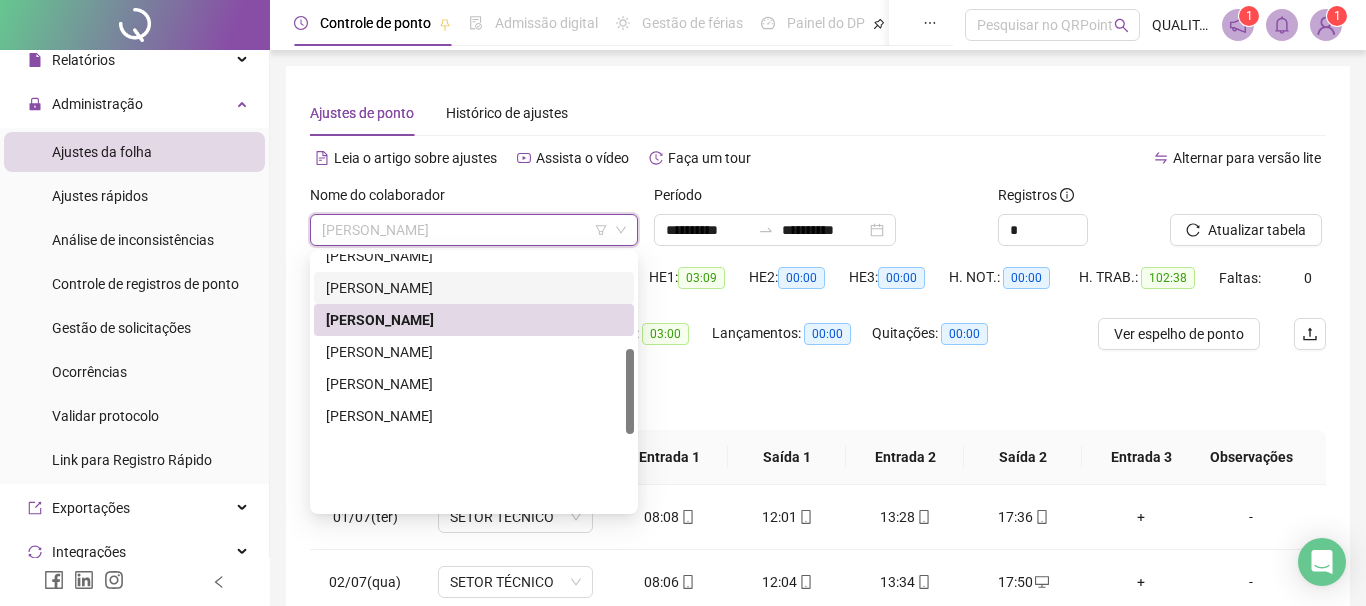 scroll, scrollTop: 284, scrollLeft: 0, axis: vertical 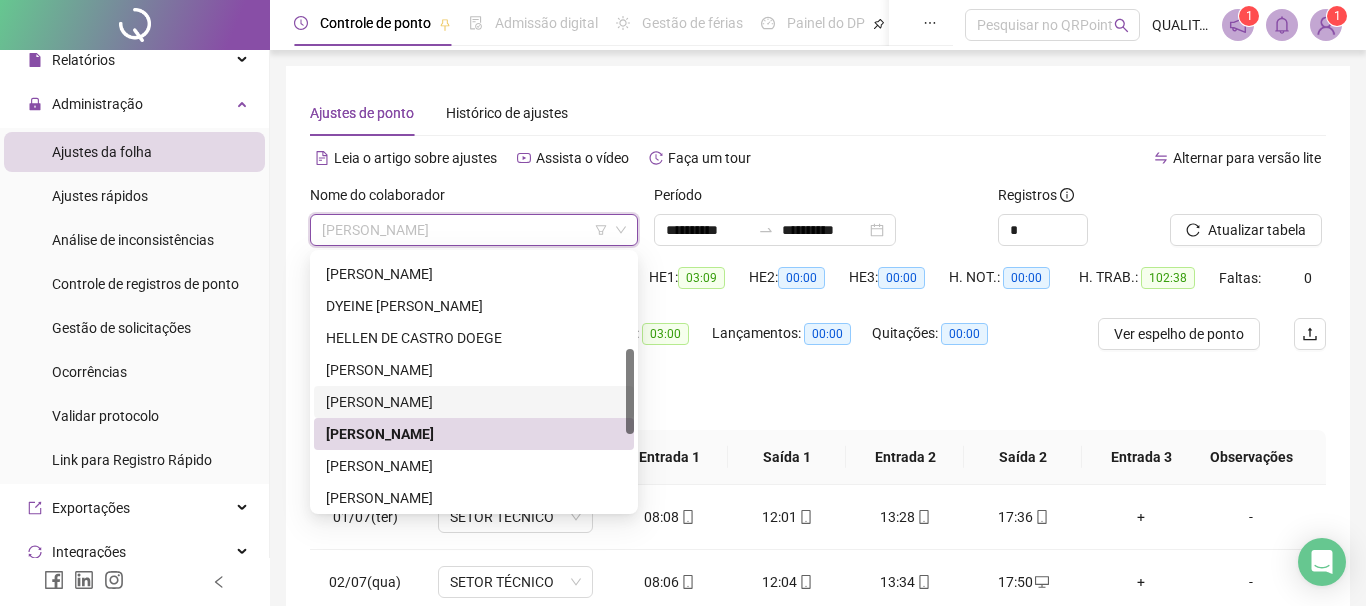 click on "[PERSON_NAME]" at bounding box center (474, 402) 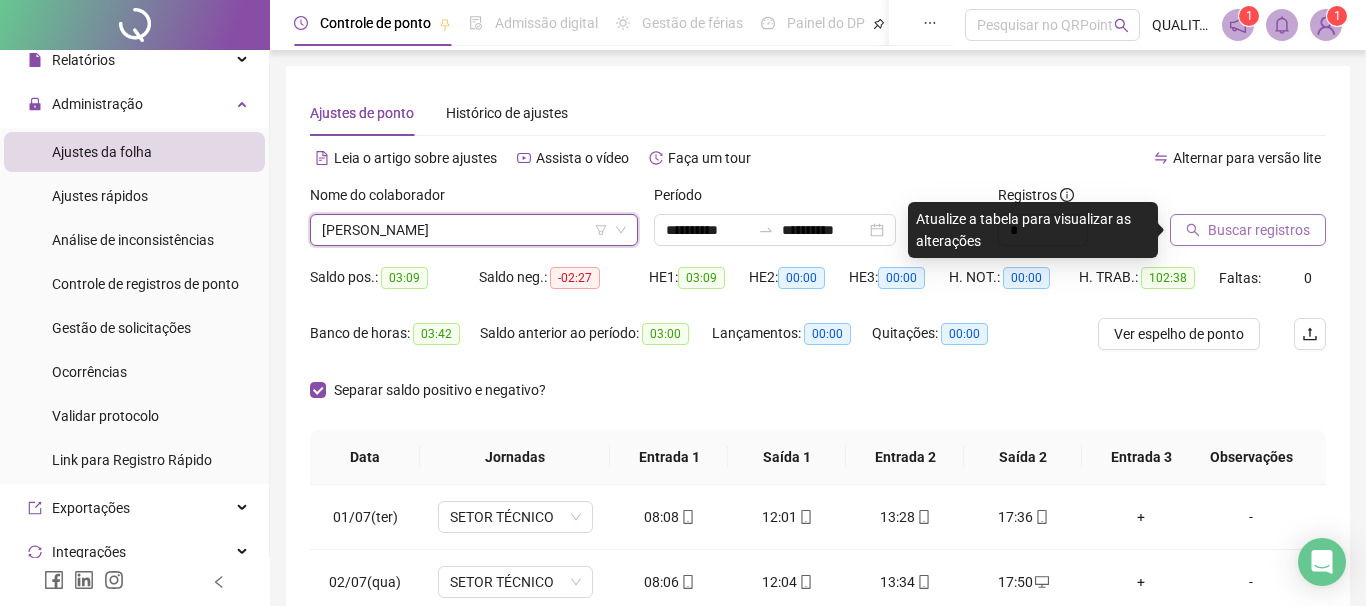 click on "Buscar registros" at bounding box center [1259, 230] 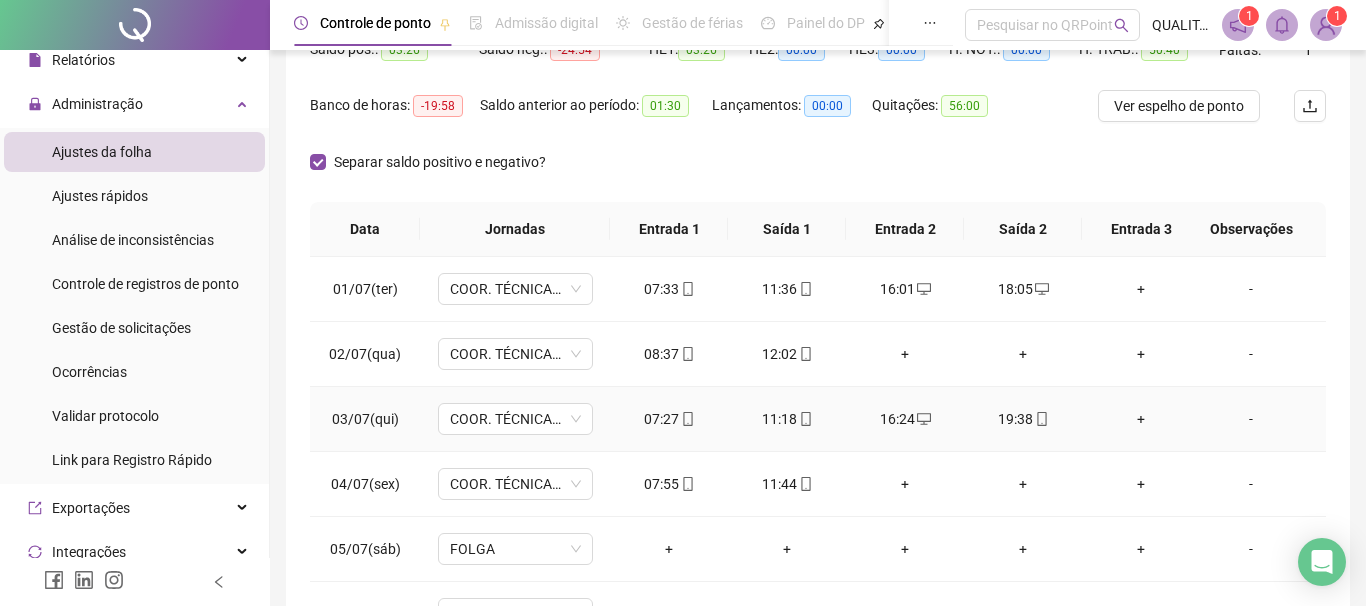 scroll, scrollTop: 114, scrollLeft: 0, axis: vertical 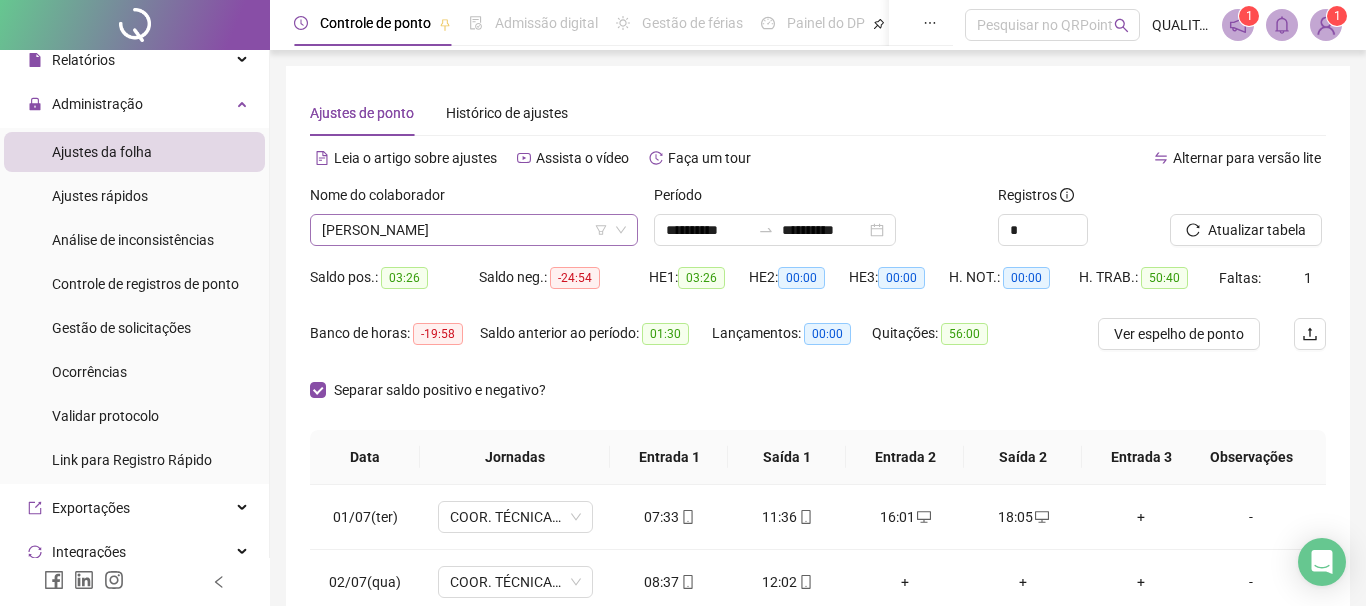 click on "[PERSON_NAME]" at bounding box center (474, 230) 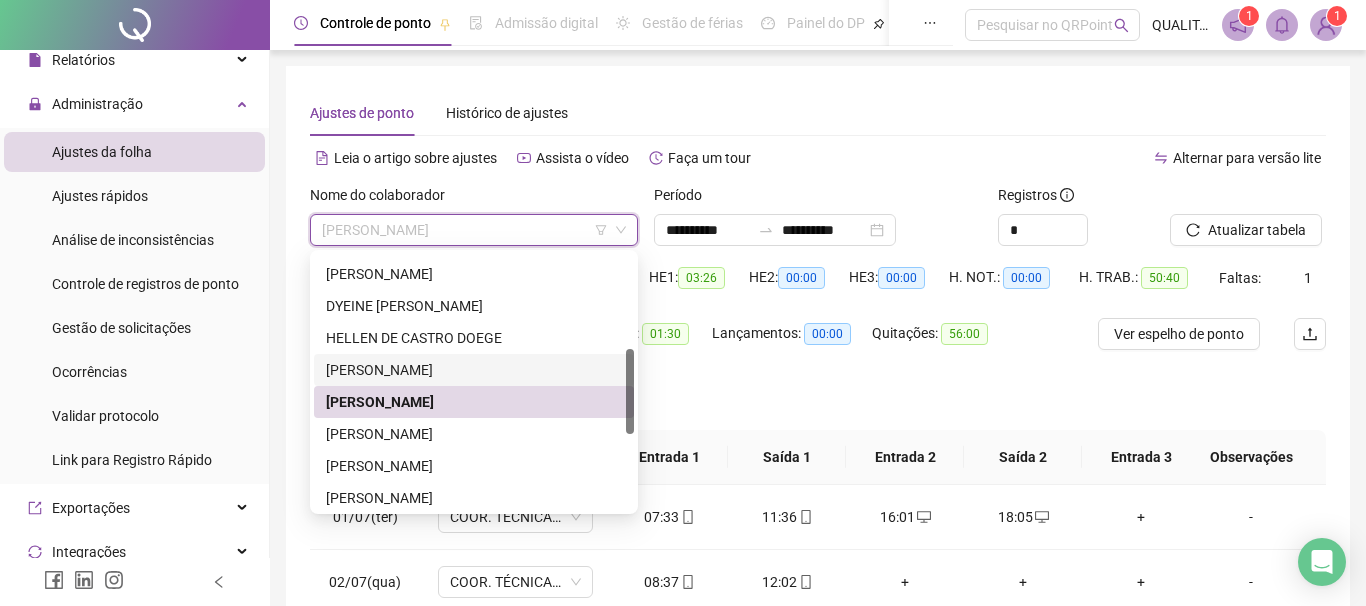 click on "[PERSON_NAME]" at bounding box center (474, 370) 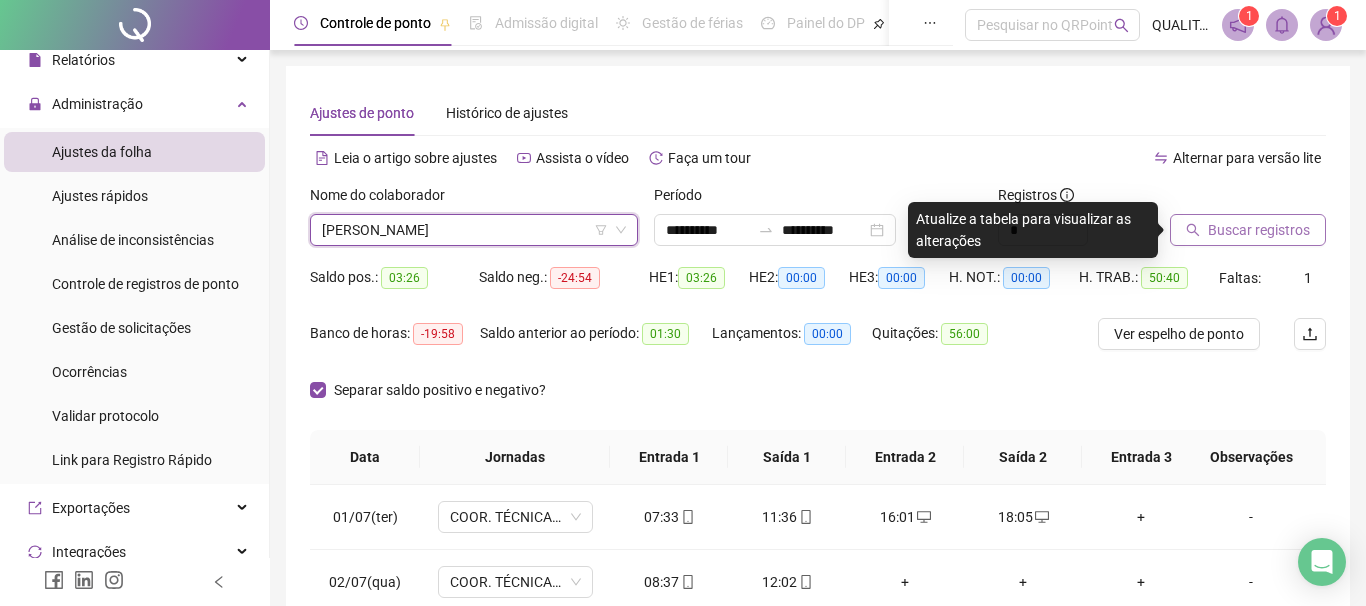 click on "Buscar registros" at bounding box center [1259, 230] 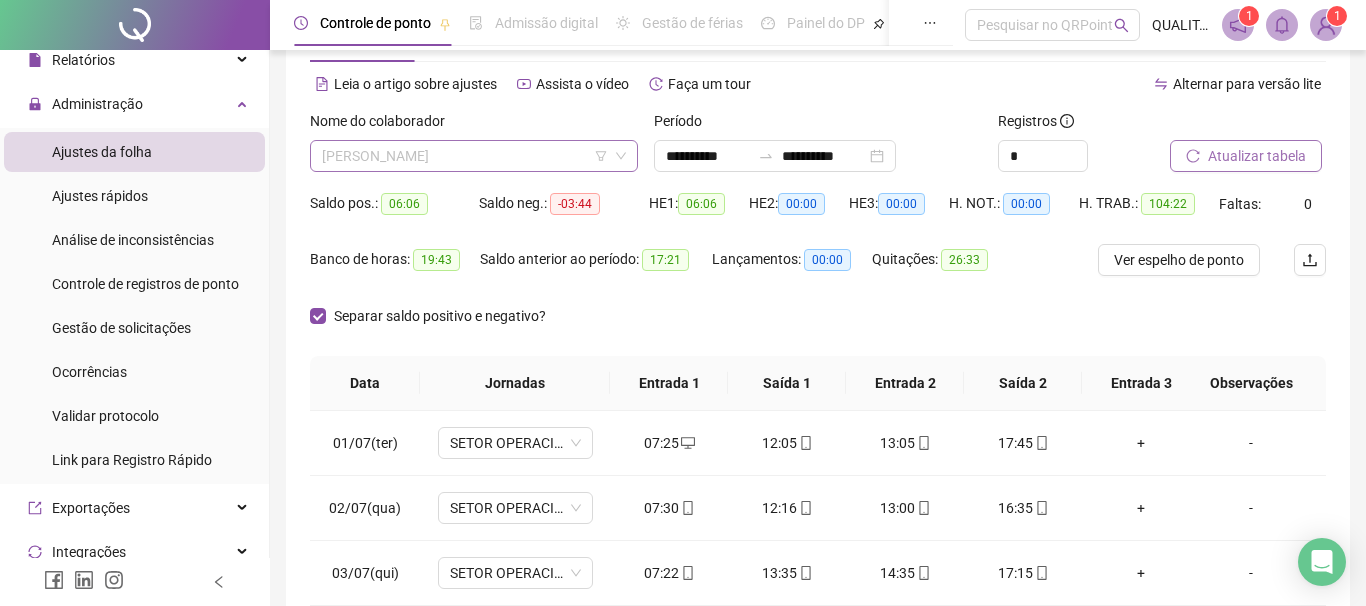 click on "[PERSON_NAME]" at bounding box center [474, 156] 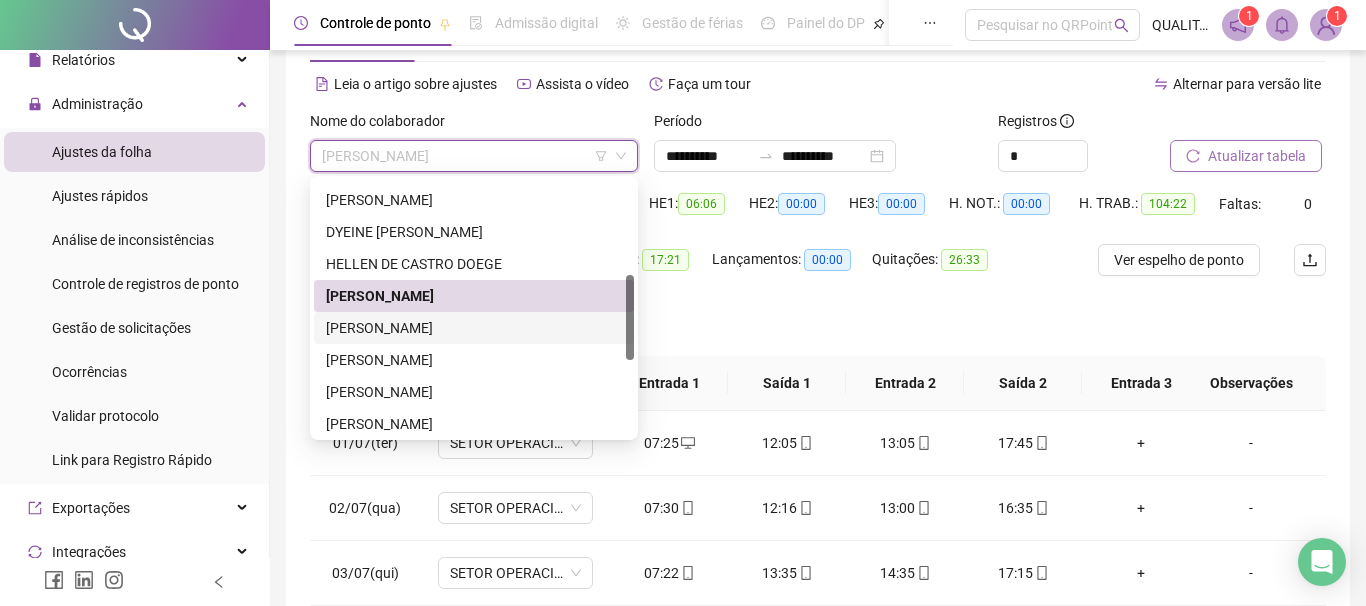 click on "[PERSON_NAME]" at bounding box center (474, 328) 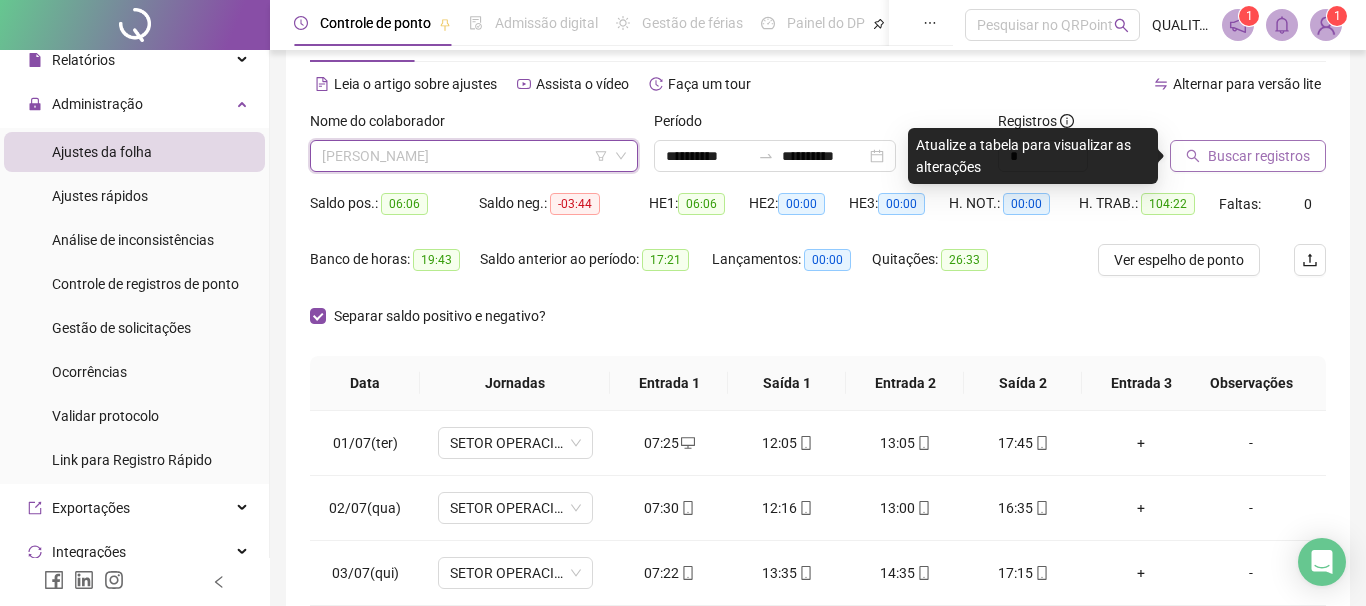 click on "[PERSON_NAME]" at bounding box center [474, 156] 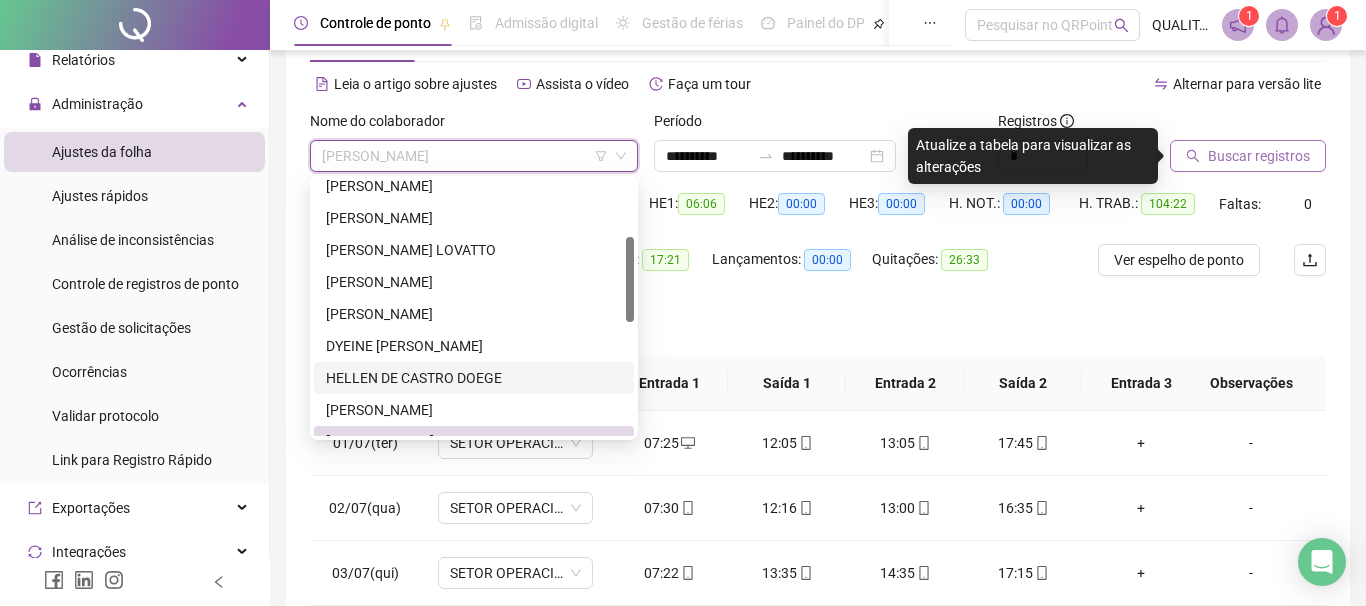 click on "HELLEN DE CASTRO DOEGE" at bounding box center (474, 378) 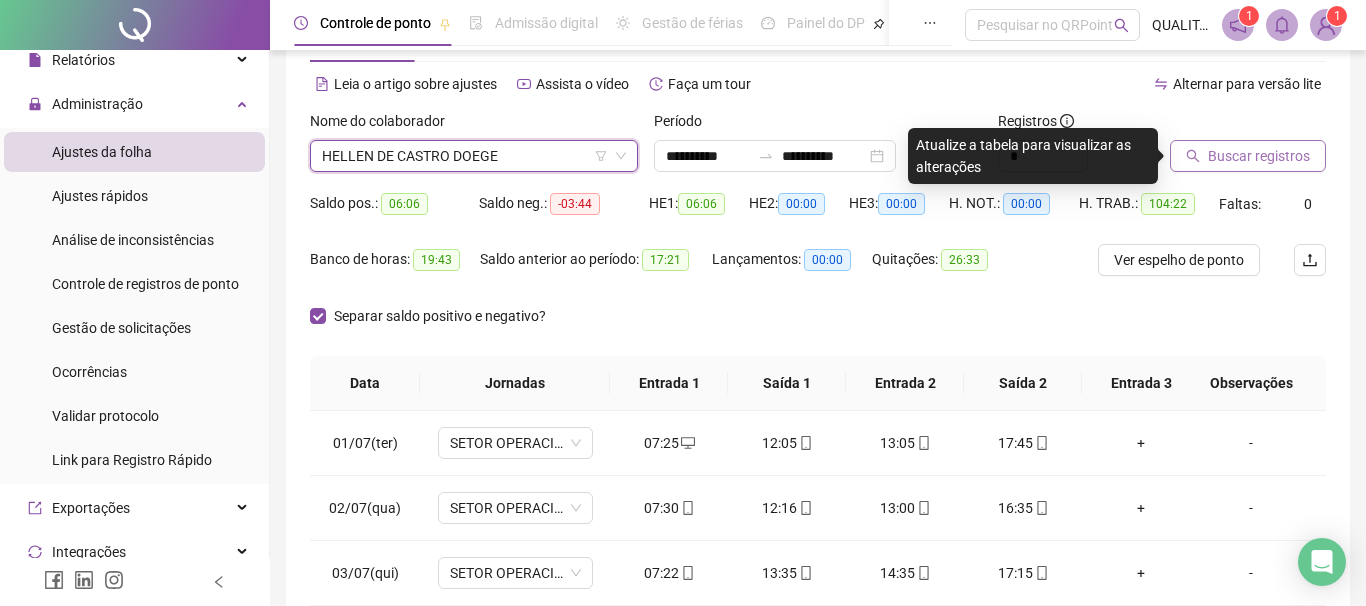 click on "Buscar registros" at bounding box center [1259, 156] 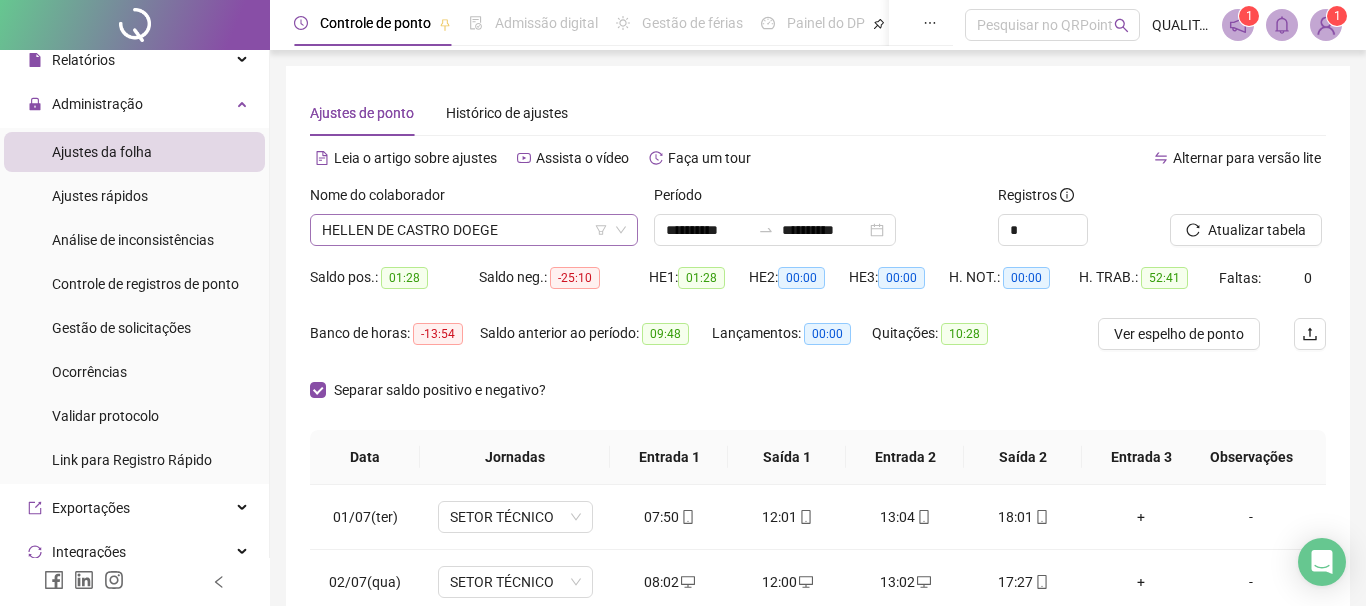 click on "HELLEN DE CASTRO DOEGE" at bounding box center [474, 230] 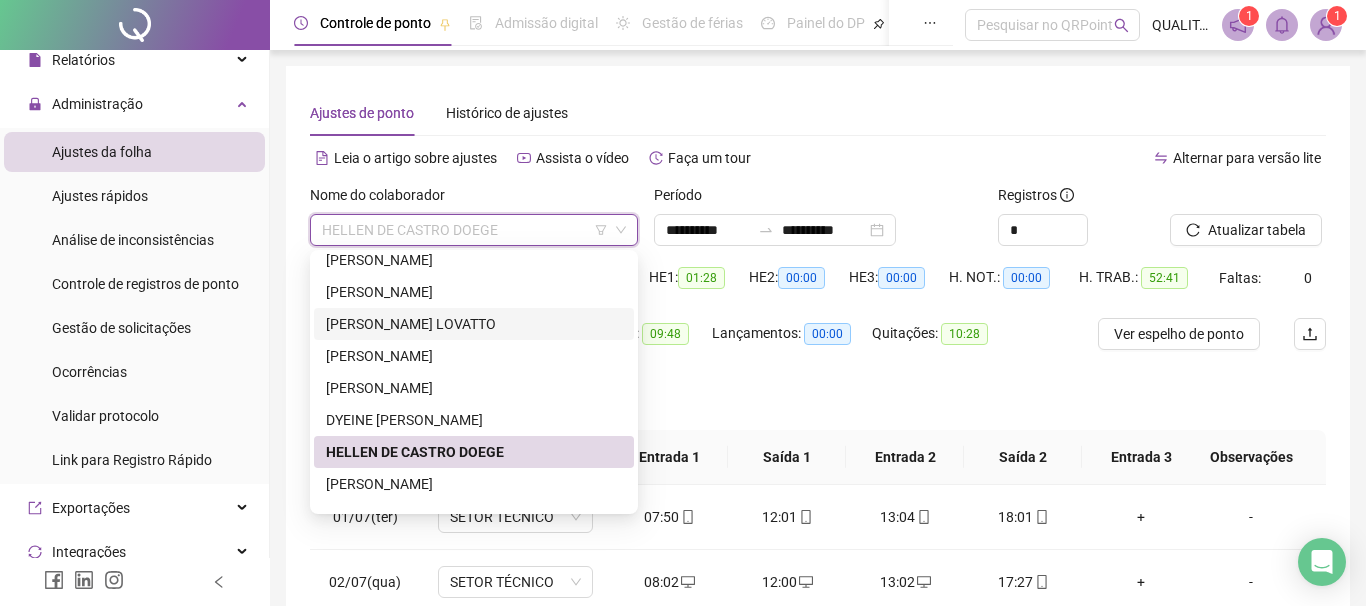 click on "[PERSON_NAME] LOVATTO" at bounding box center (474, 324) 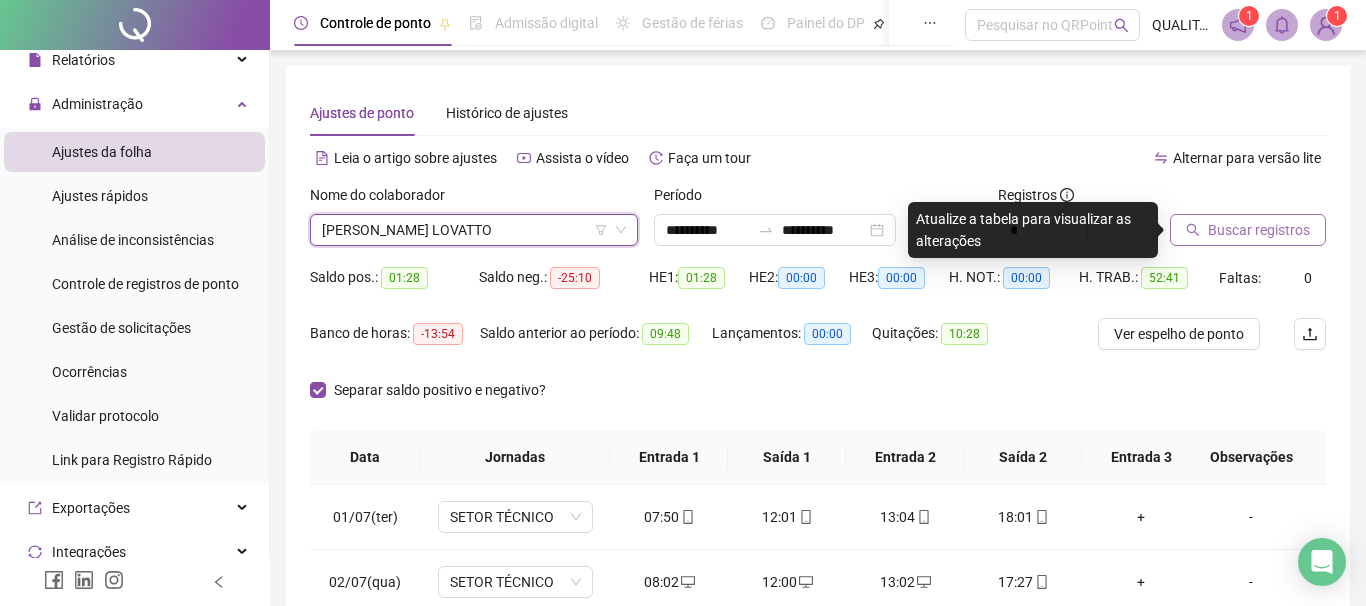 click on "Buscar registros" at bounding box center (1259, 230) 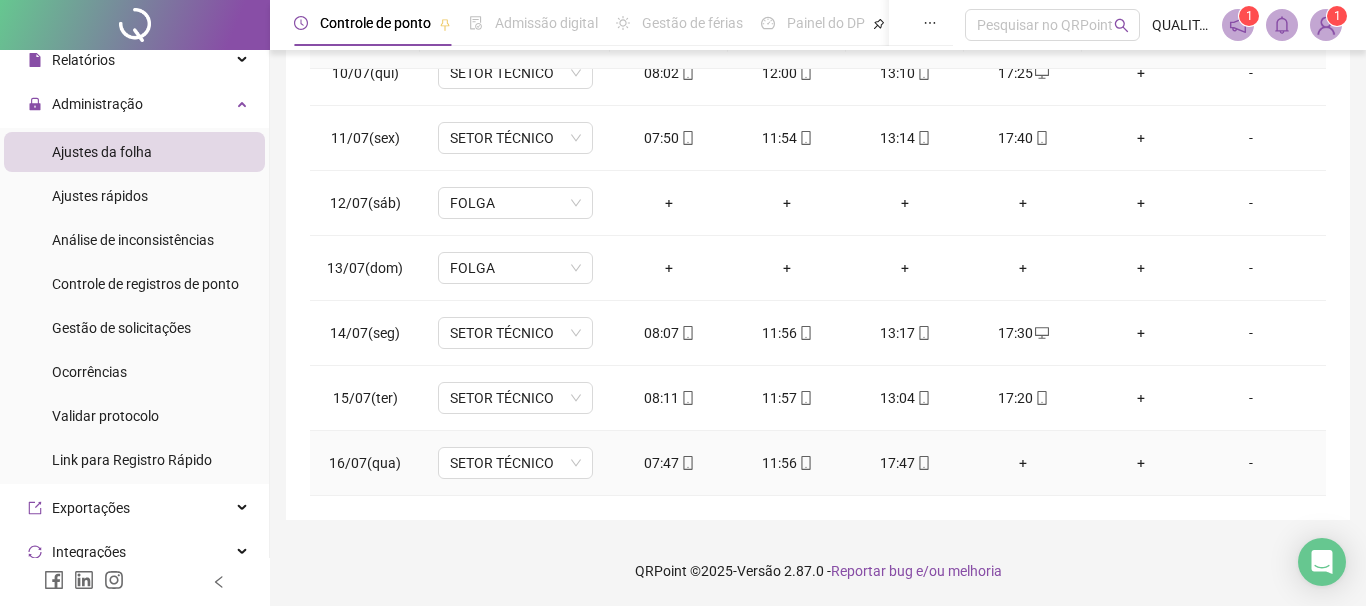 click on "+" at bounding box center (1023, 463) 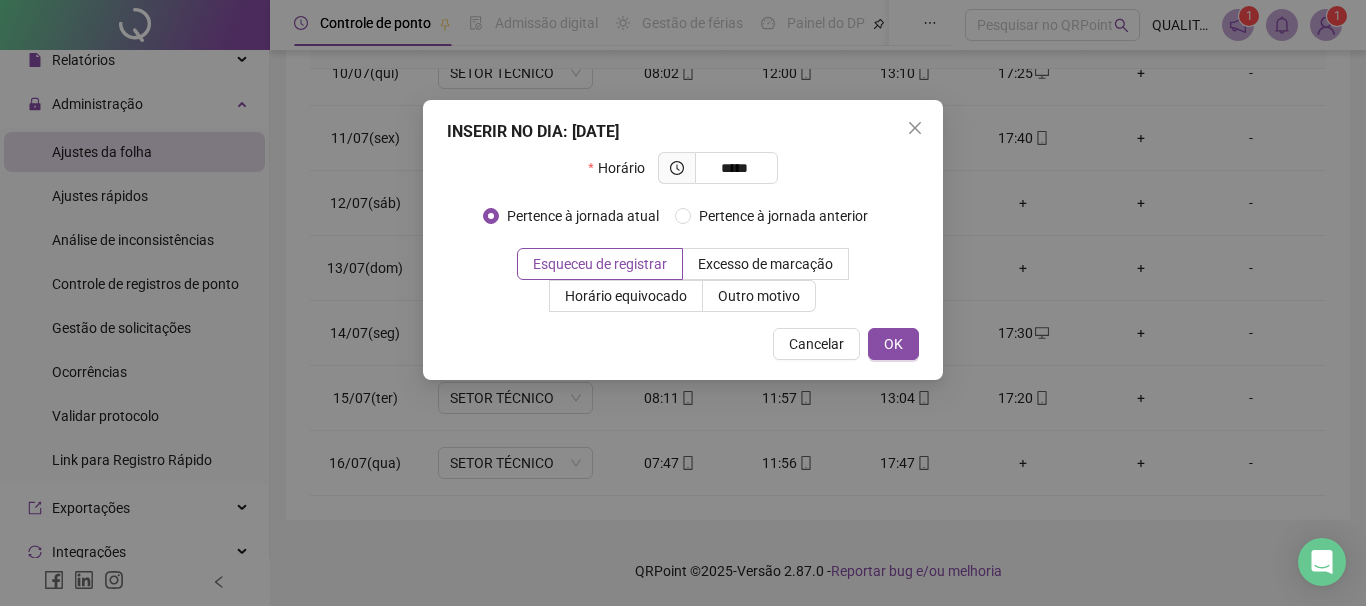 type on "*****" 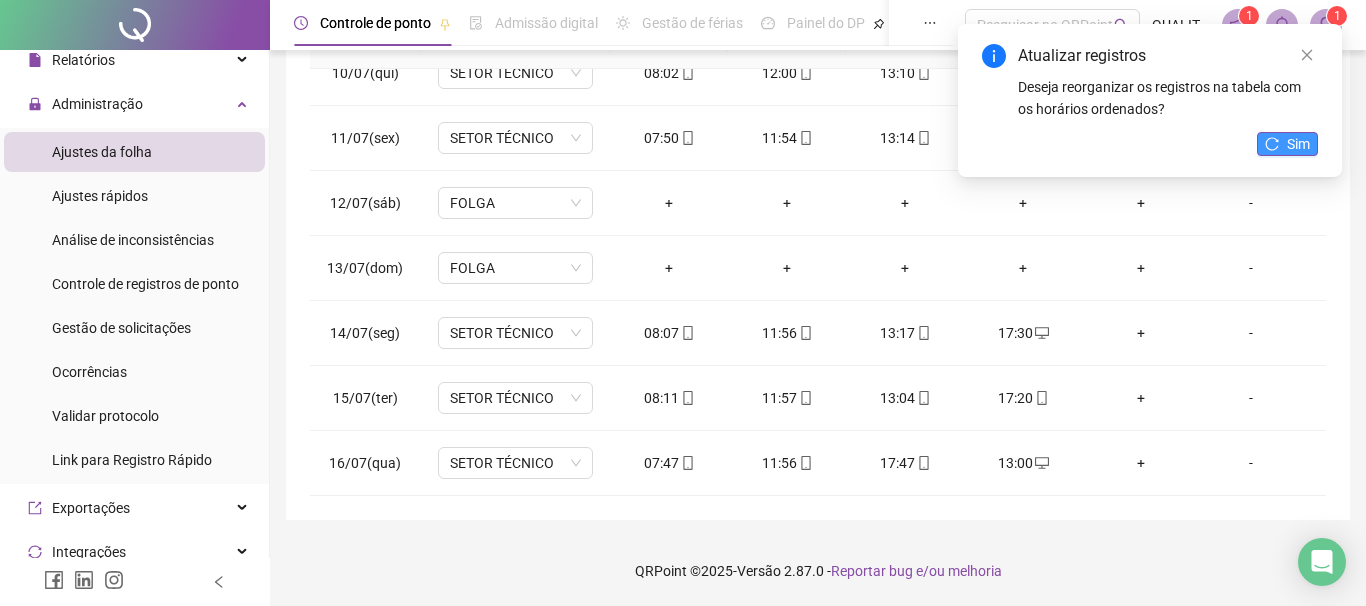 click on "Sim" at bounding box center [1287, 144] 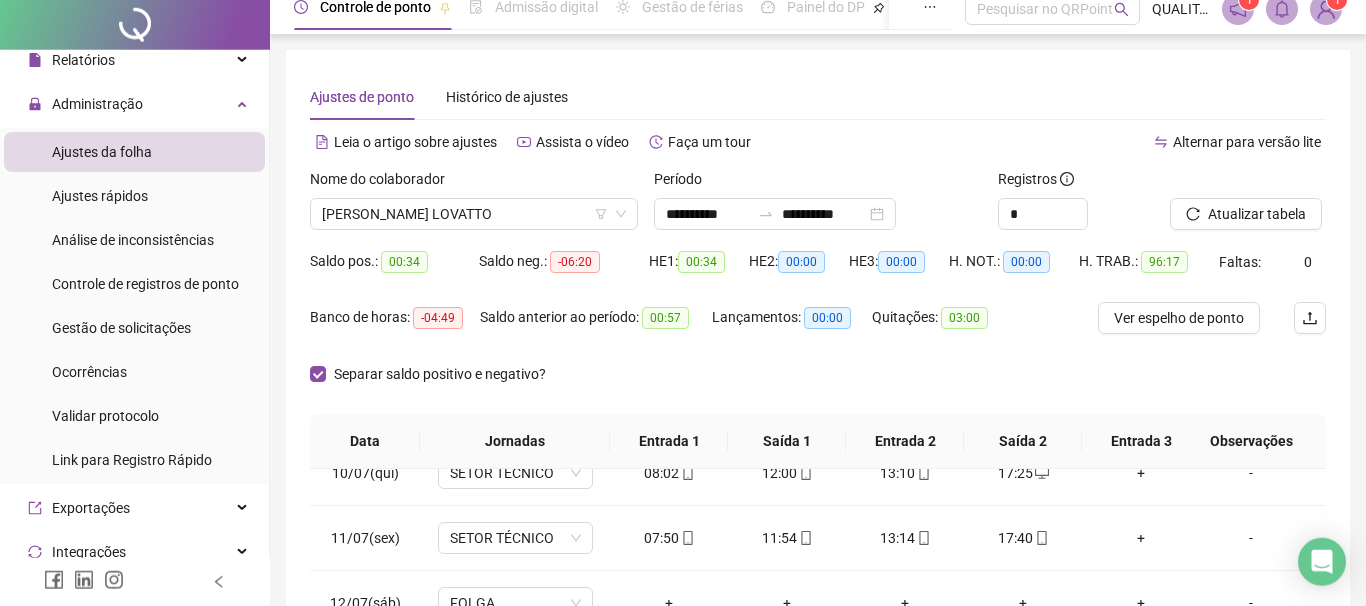 scroll, scrollTop: 0, scrollLeft: 0, axis: both 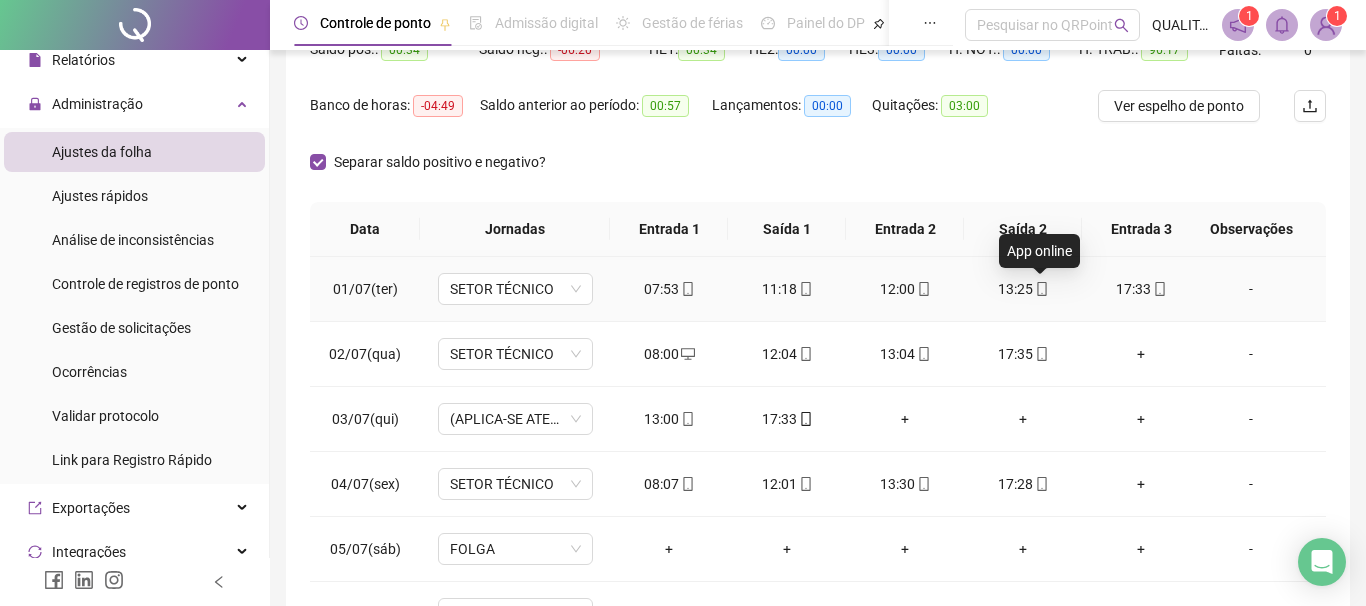 click 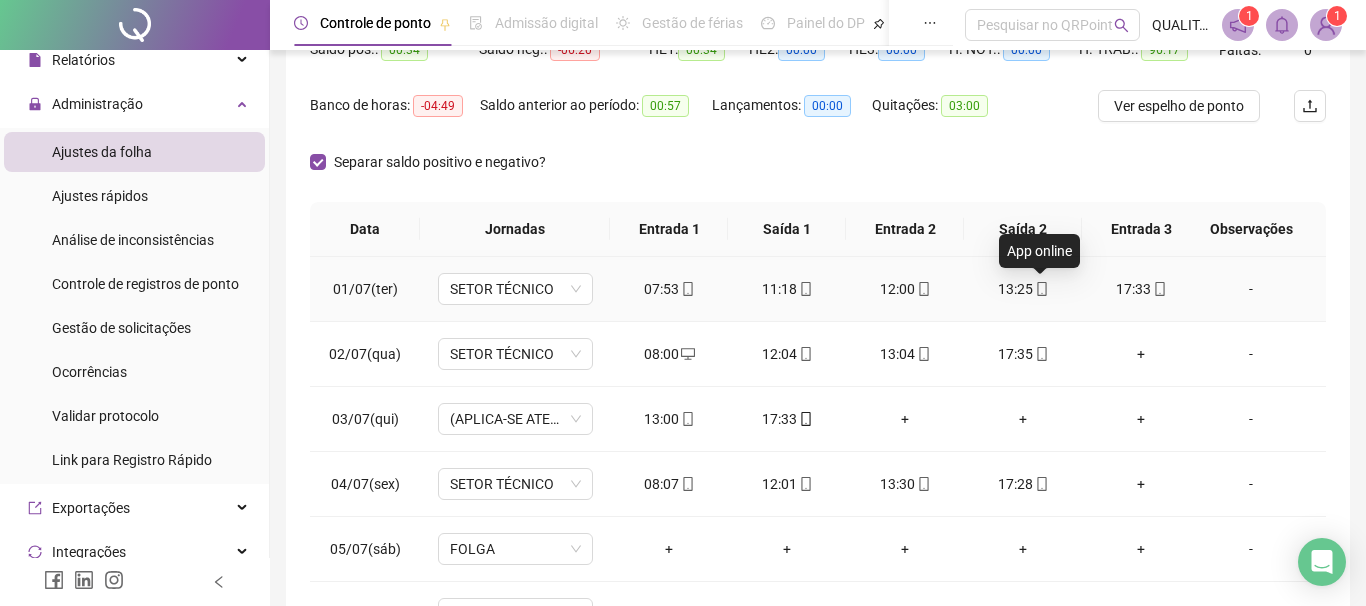 type on "**********" 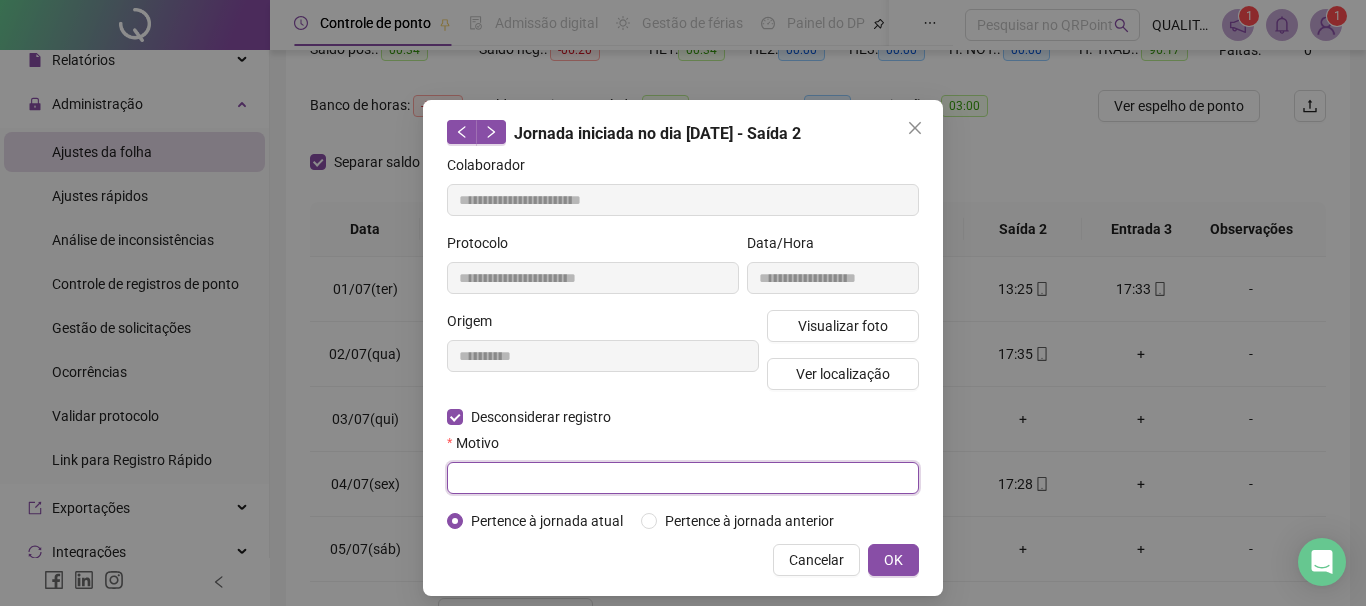 click at bounding box center (683, 478) 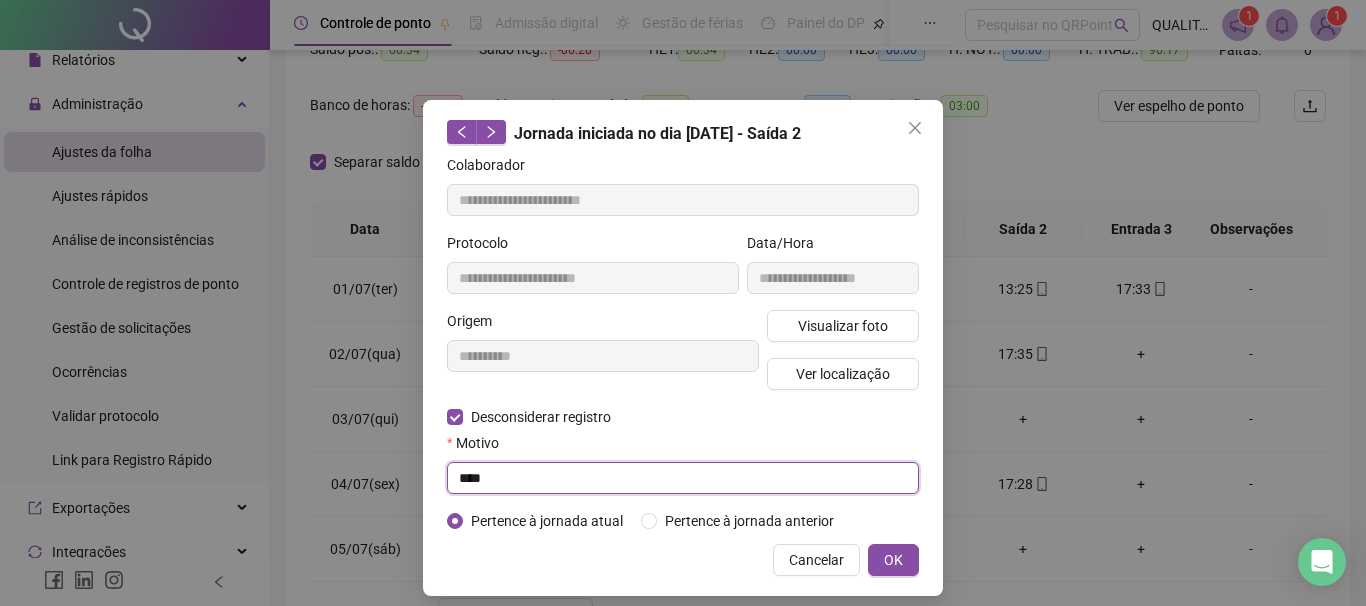 type on "****" 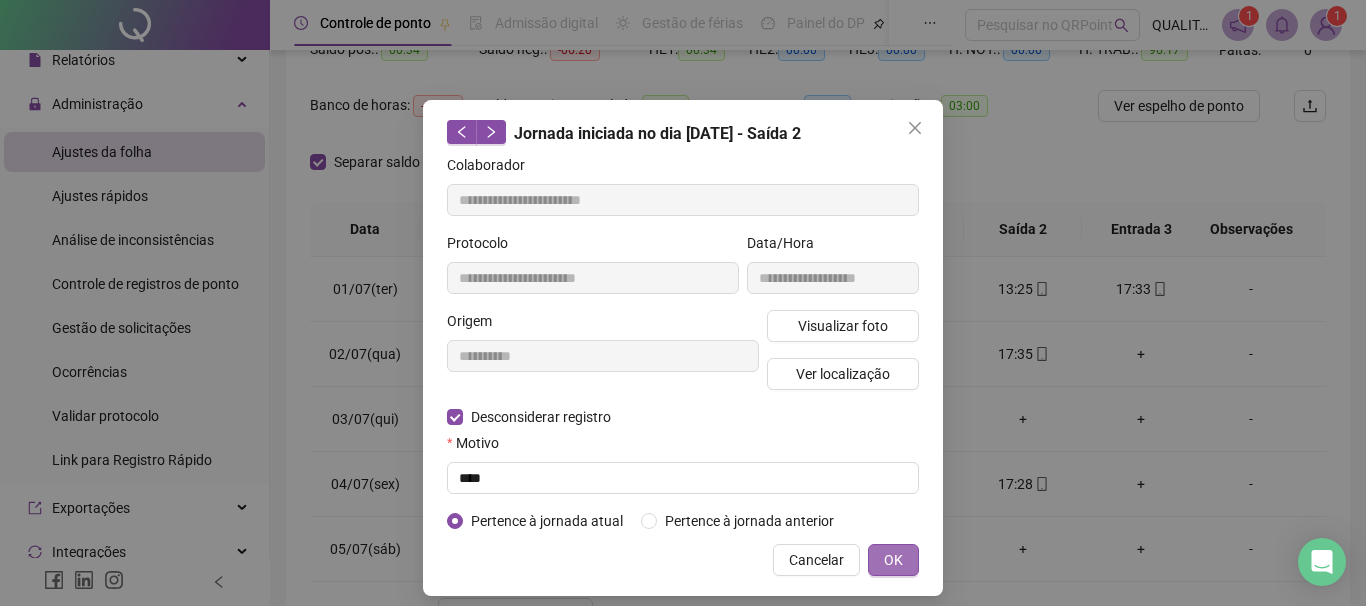 click on "OK" at bounding box center [893, 560] 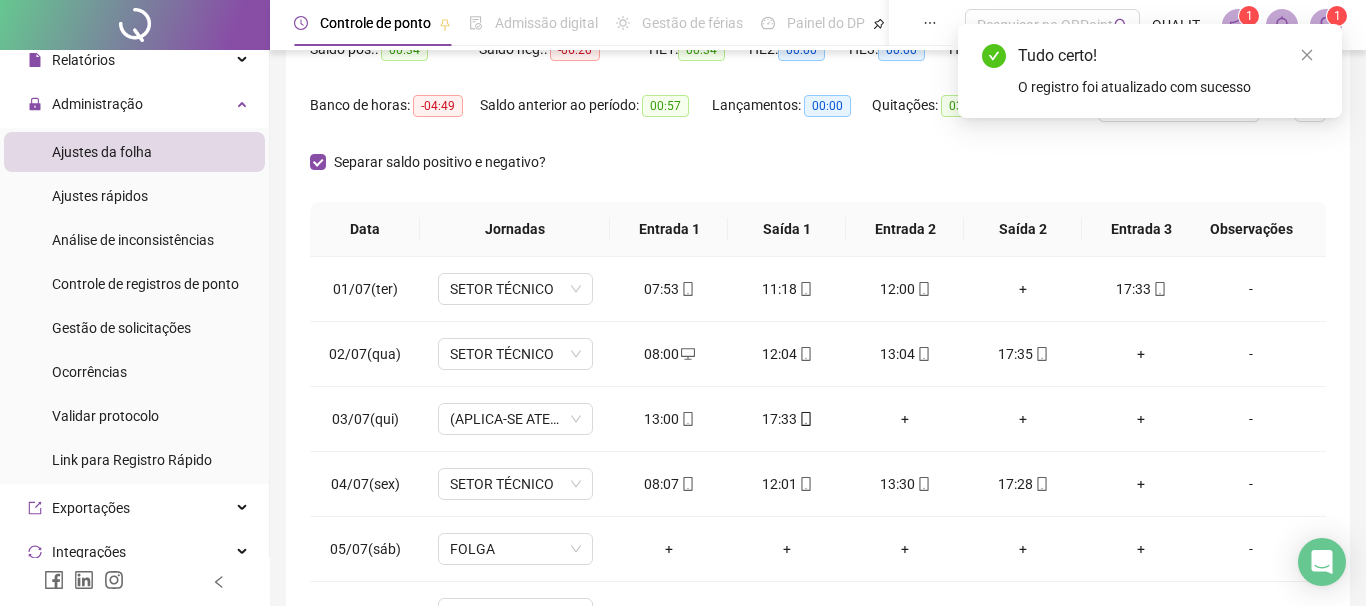 scroll, scrollTop: 0, scrollLeft: 0, axis: both 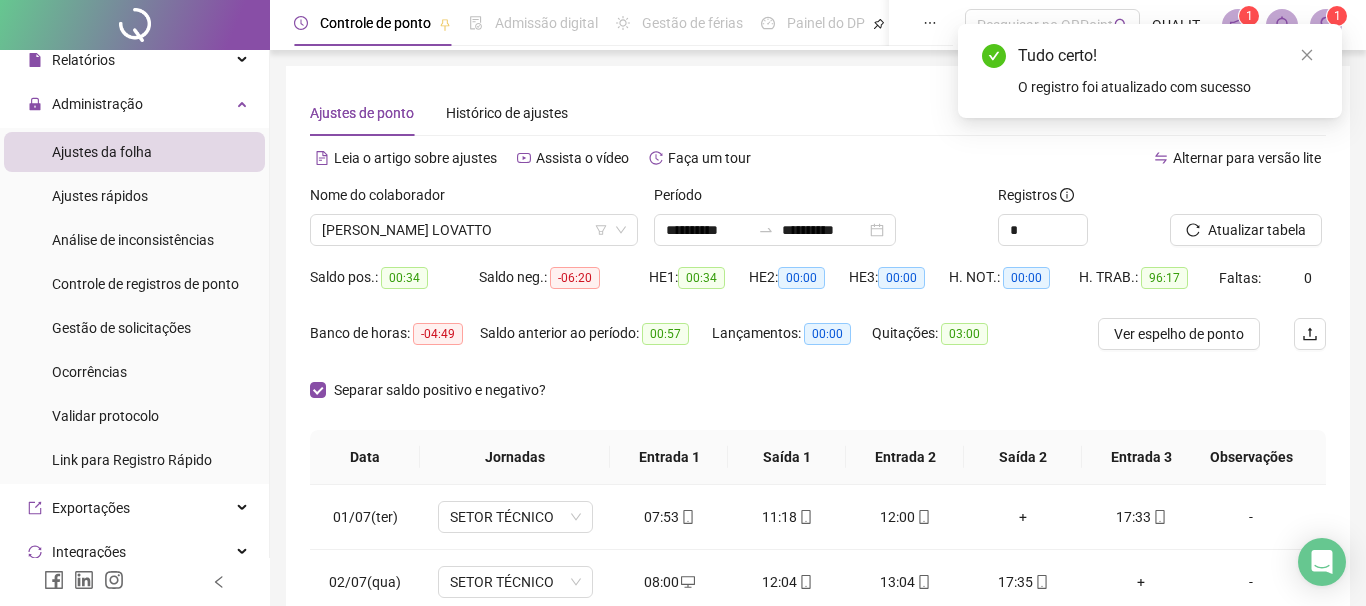 drag, startPoint x: 1298, startPoint y: 63, endPoint x: 1279, endPoint y: 94, distance: 36.359318 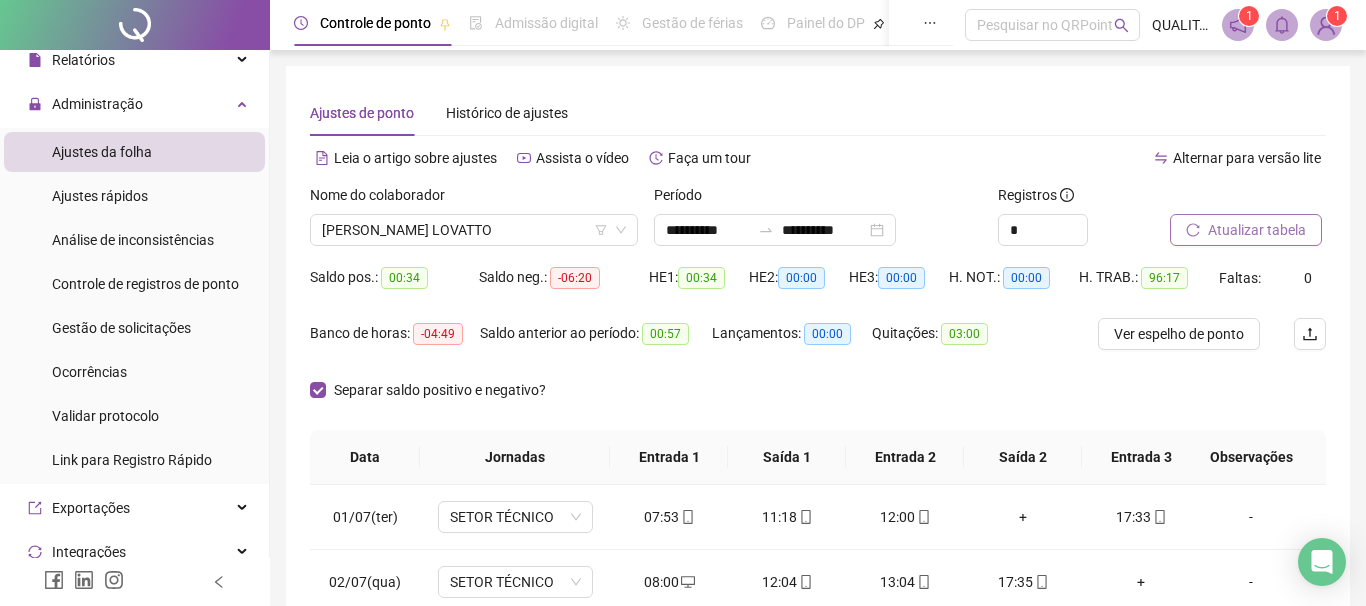 click on "Atualizar tabela" at bounding box center (1257, 230) 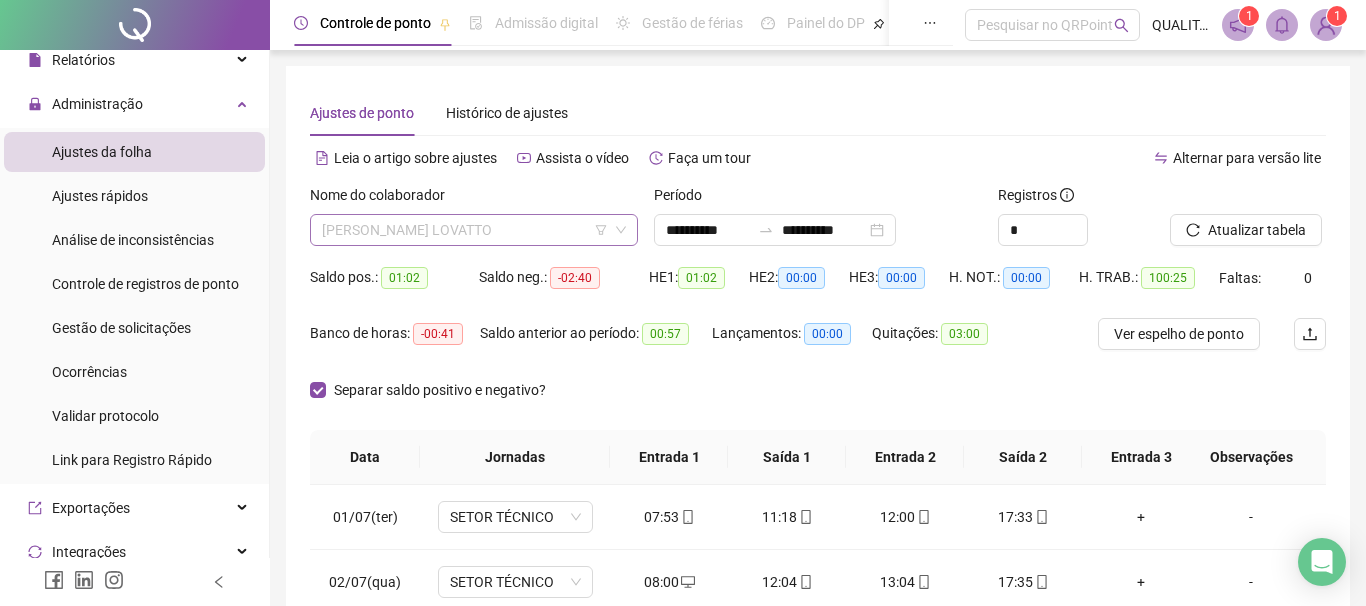 click on "[PERSON_NAME] LOVATTO" at bounding box center [474, 230] 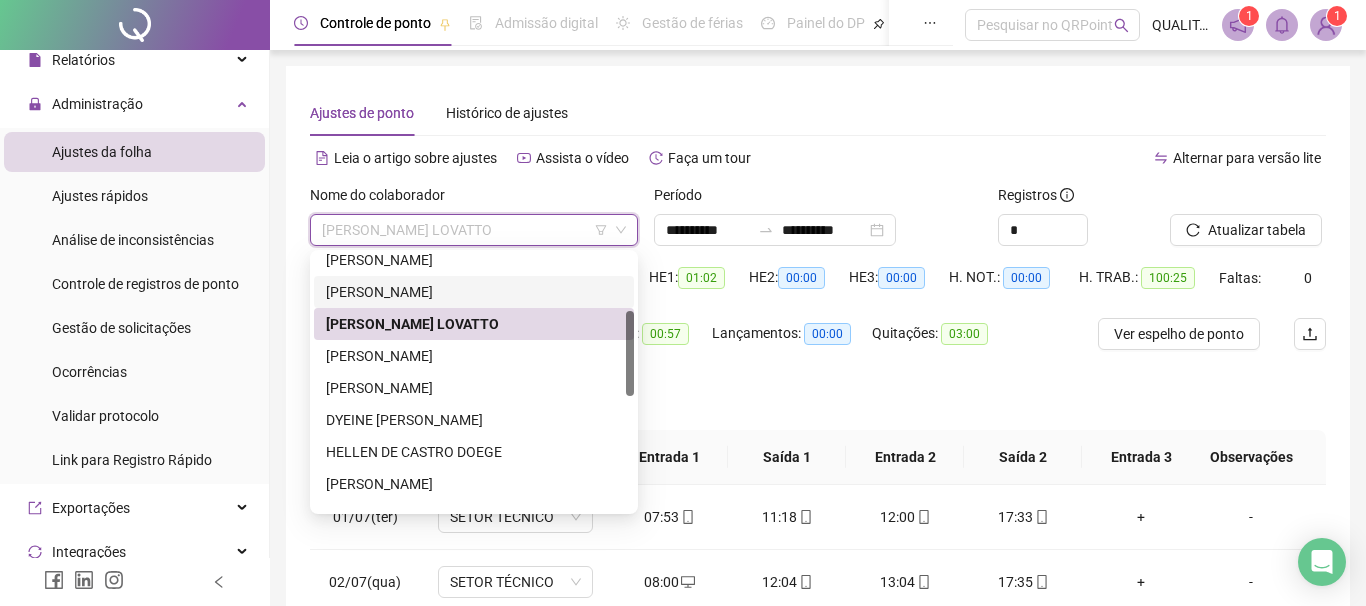 click on "[PERSON_NAME]" at bounding box center [474, 292] 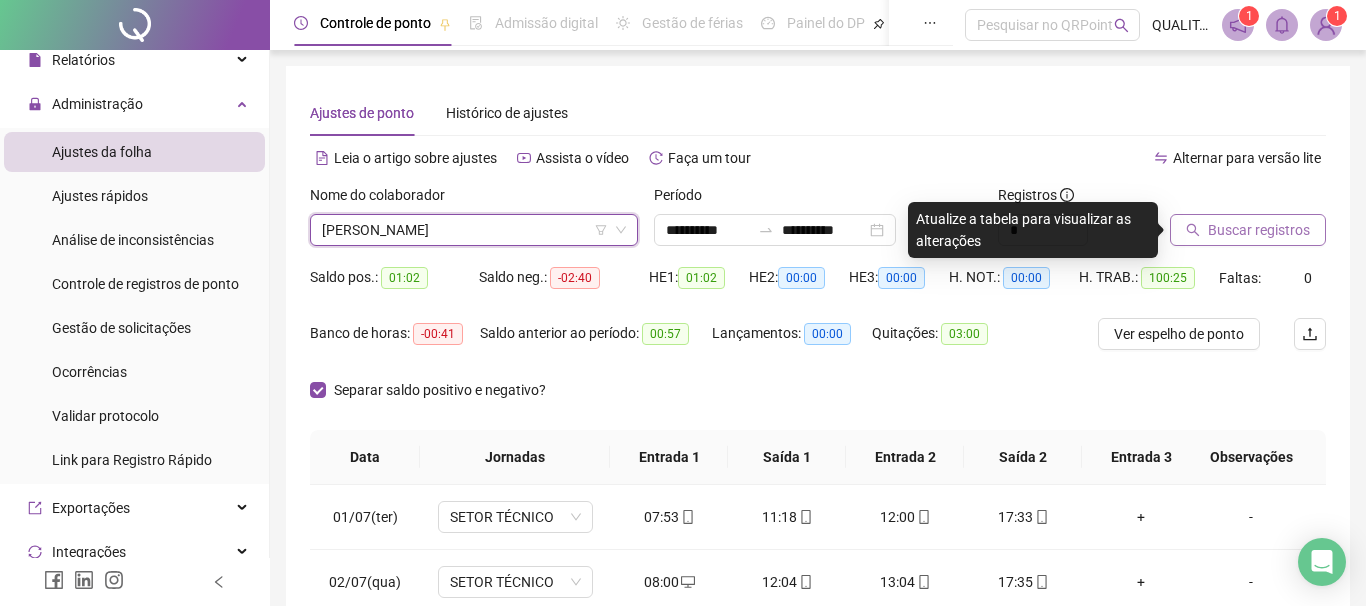 click on "Buscar registros" at bounding box center [1259, 230] 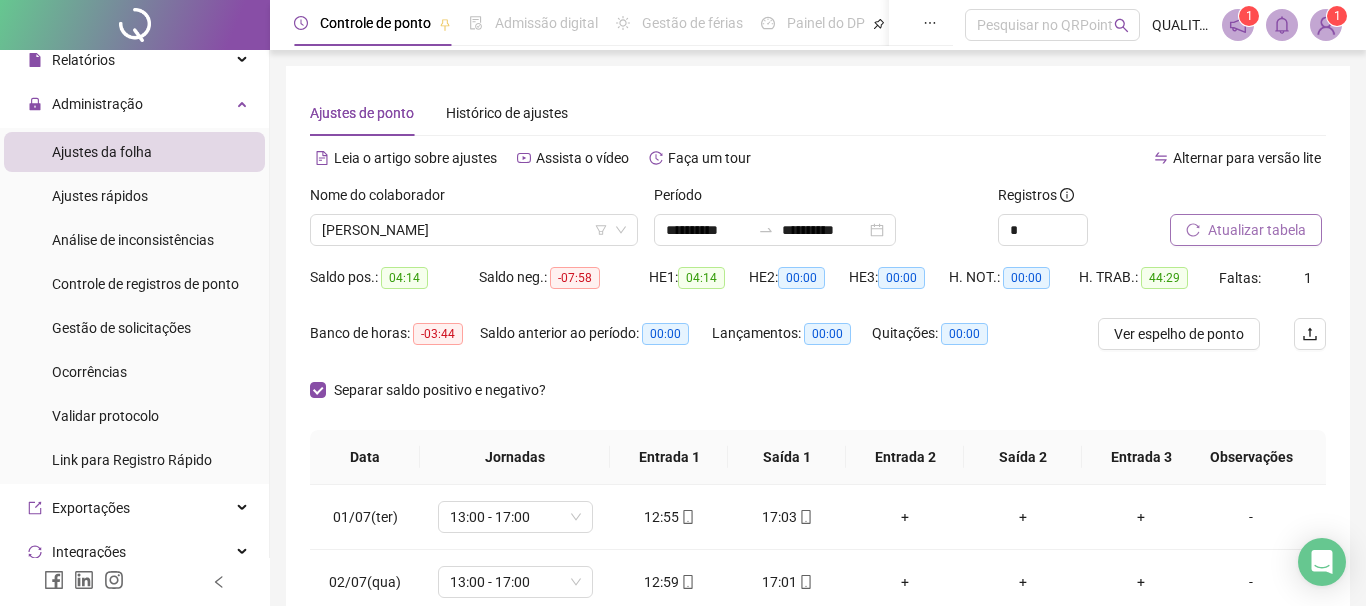 scroll, scrollTop: 342, scrollLeft: 0, axis: vertical 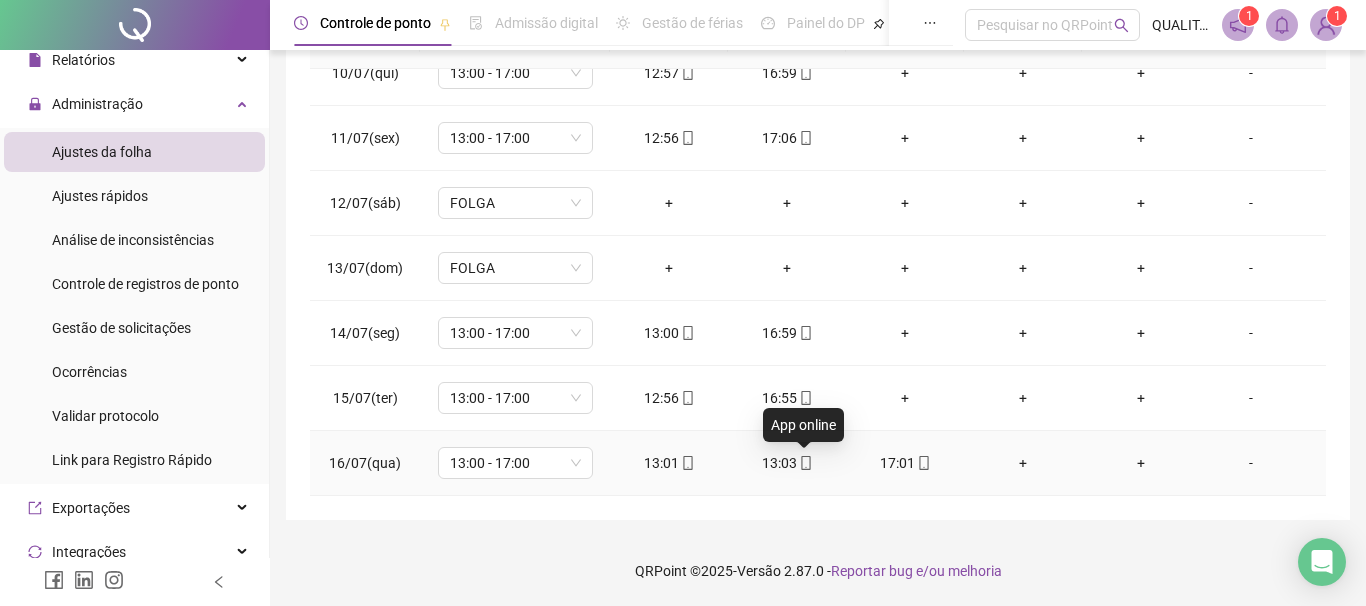 click 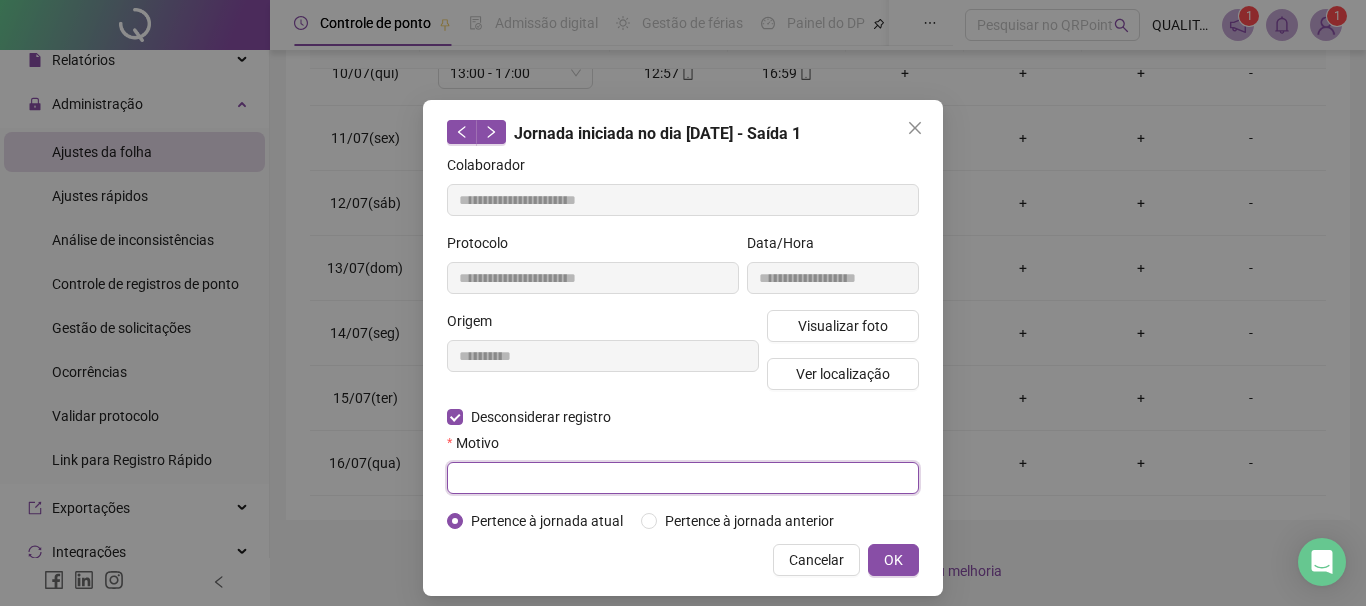 click at bounding box center [683, 478] 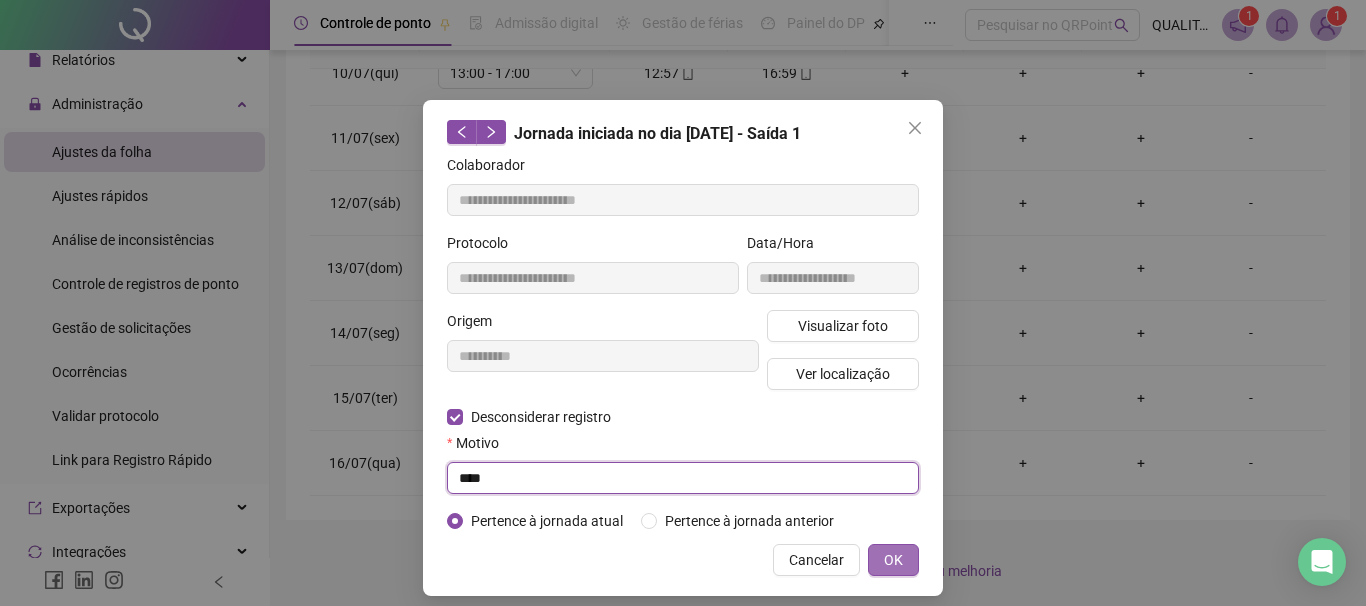 type on "****" 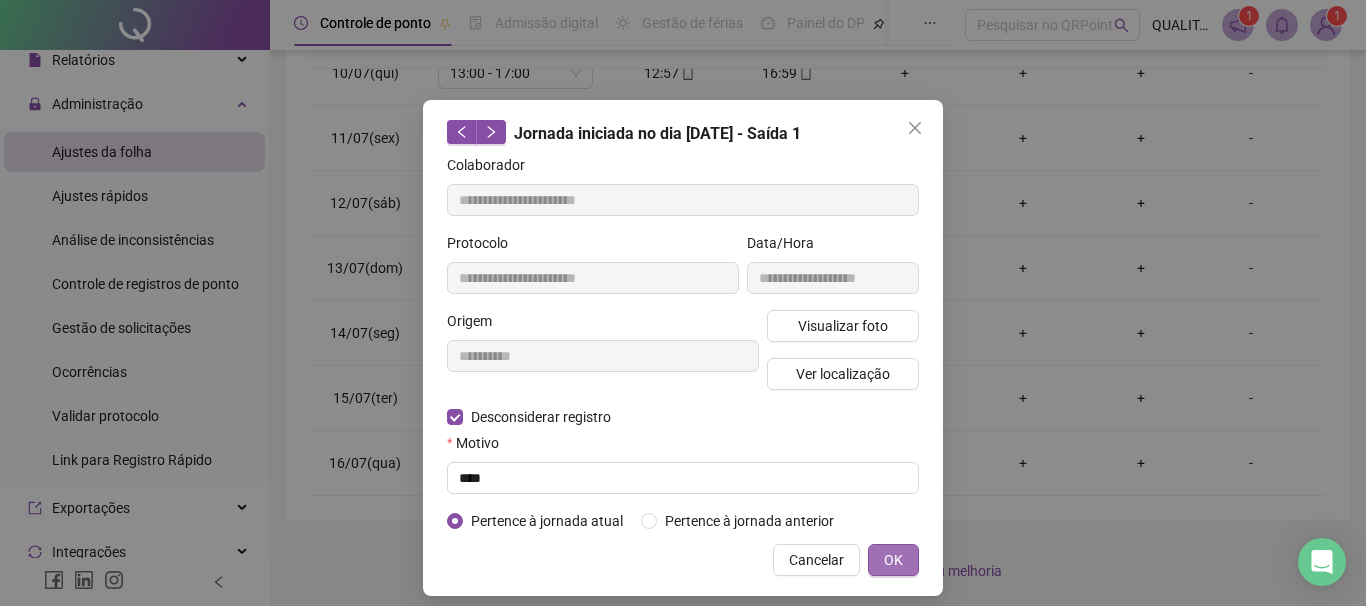 click on "OK" at bounding box center [893, 560] 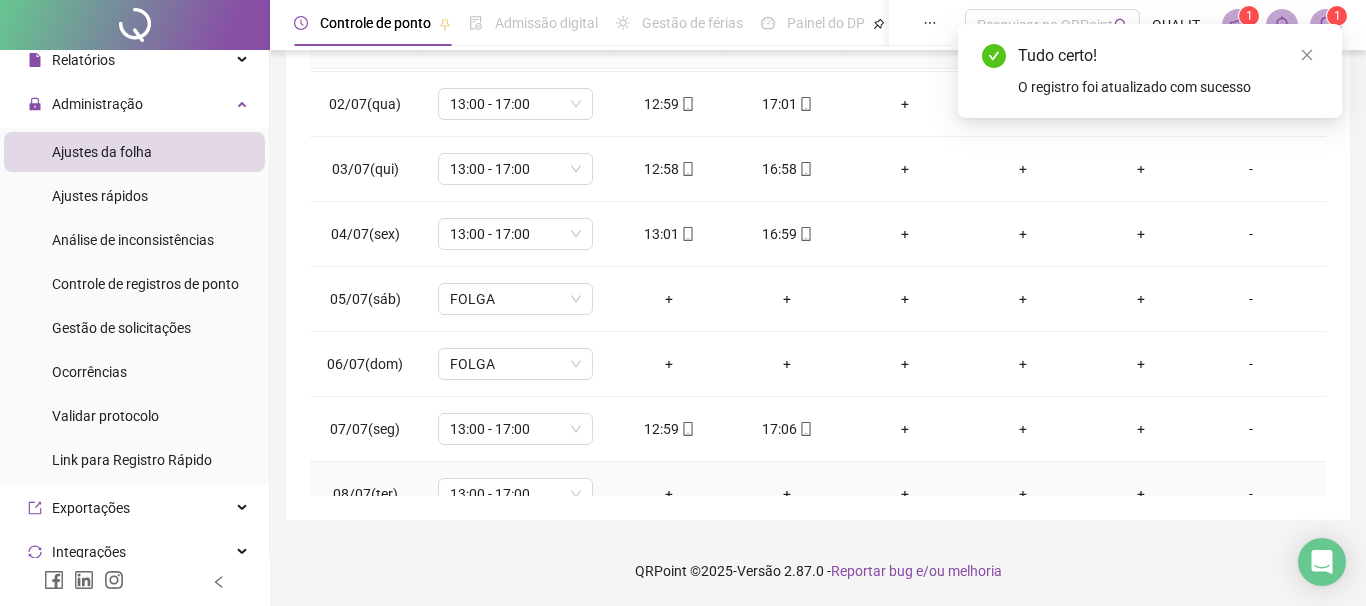 scroll, scrollTop: 0, scrollLeft: 0, axis: both 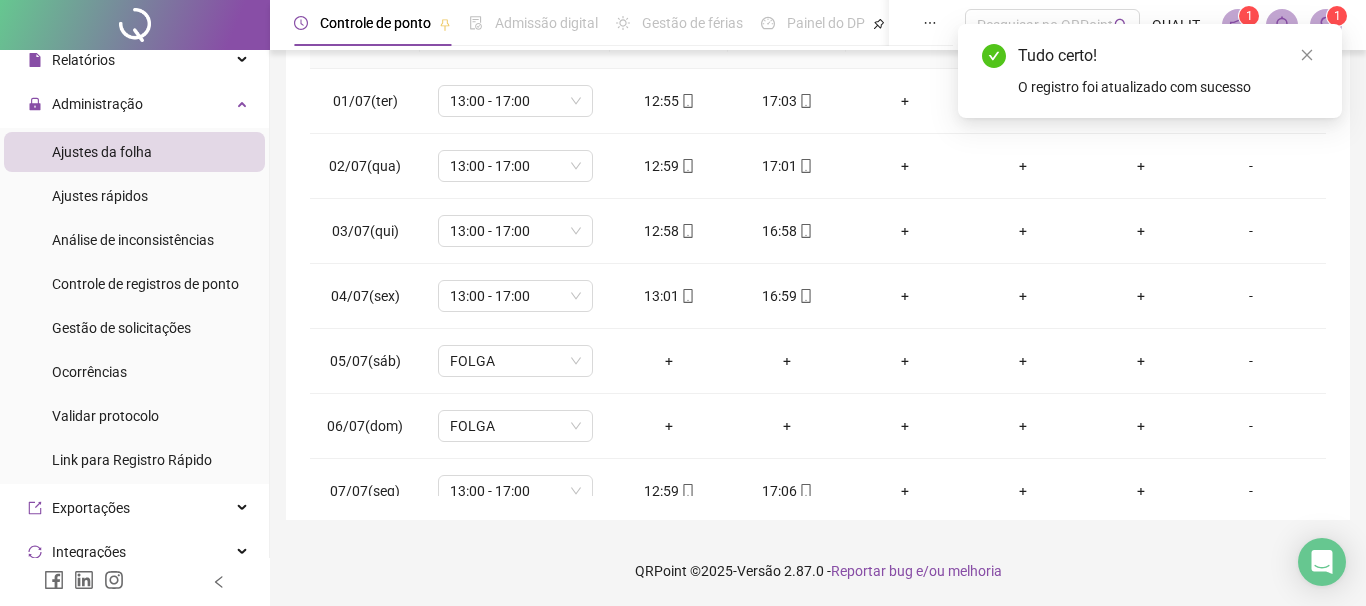 drag, startPoint x: 1308, startPoint y: 52, endPoint x: 1240, endPoint y: 246, distance: 205.57237 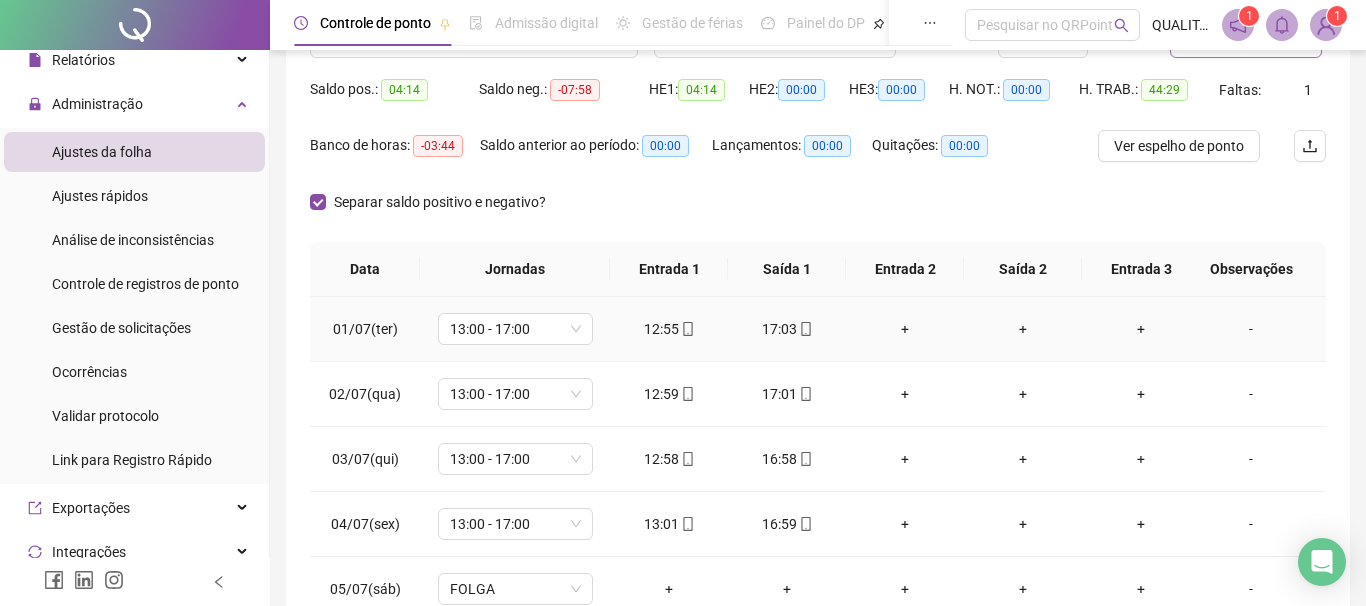 scroll, scrollTop: 0, scrollLeft: 0, axis: both 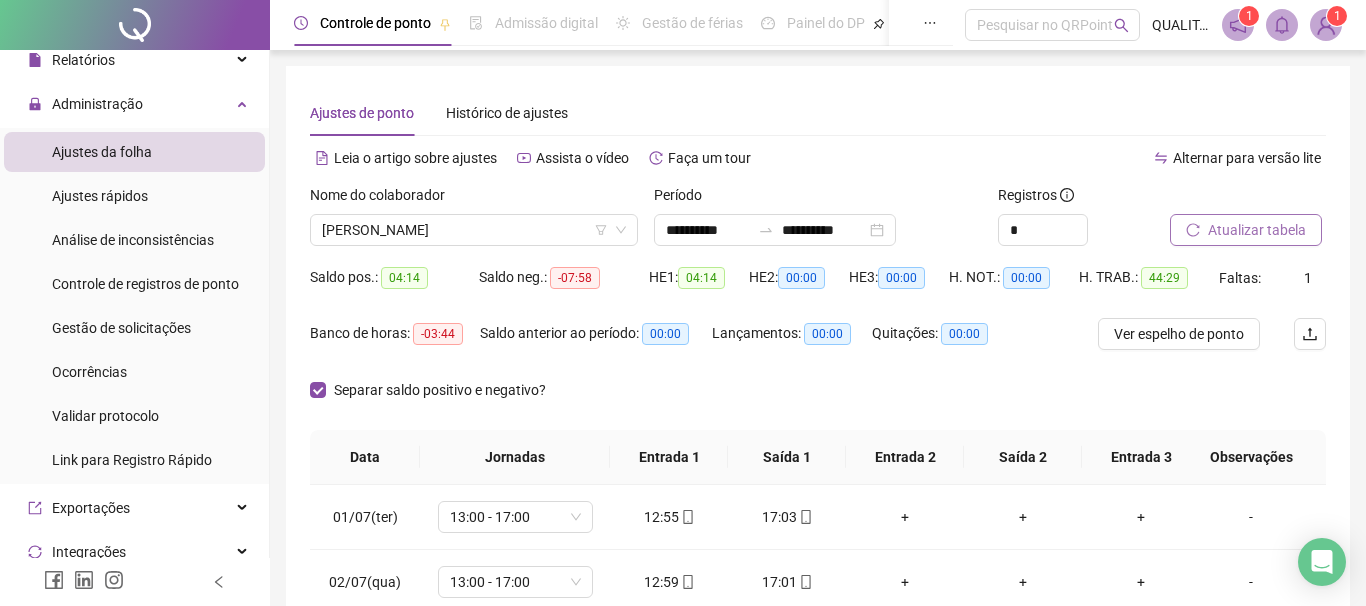 click on "Atualizar tabela" at bounding box center [1246, 230] 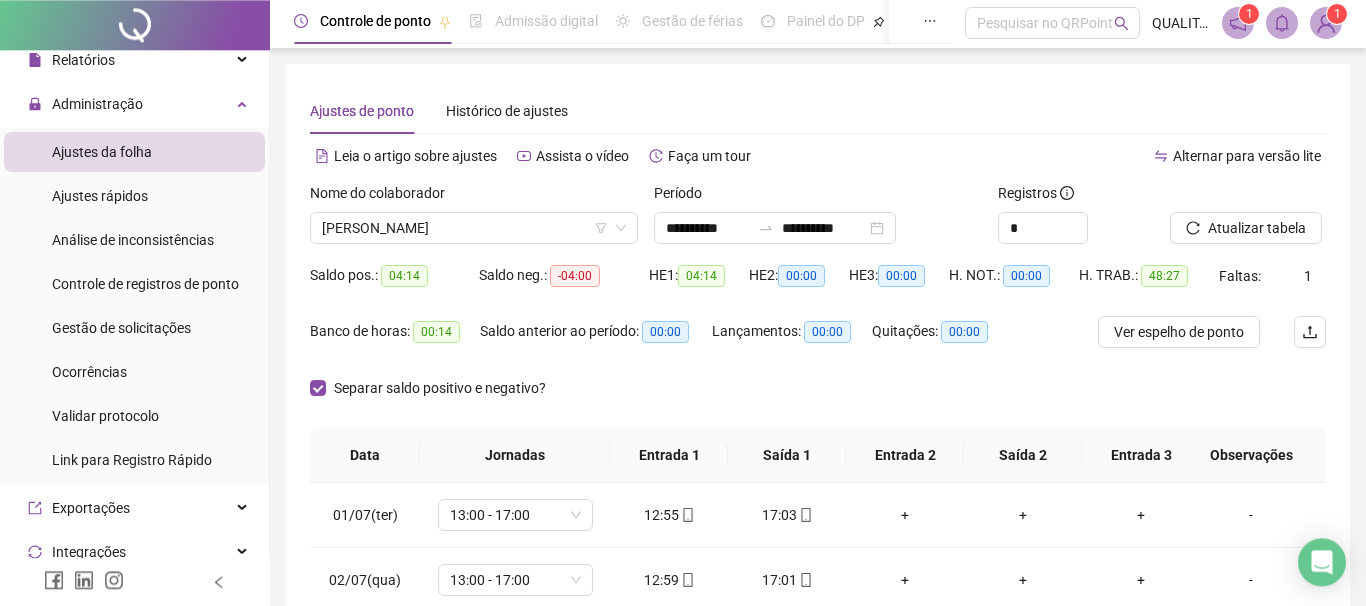 scroll, scrollTop: 0, scrollLeft: 0, axis: both 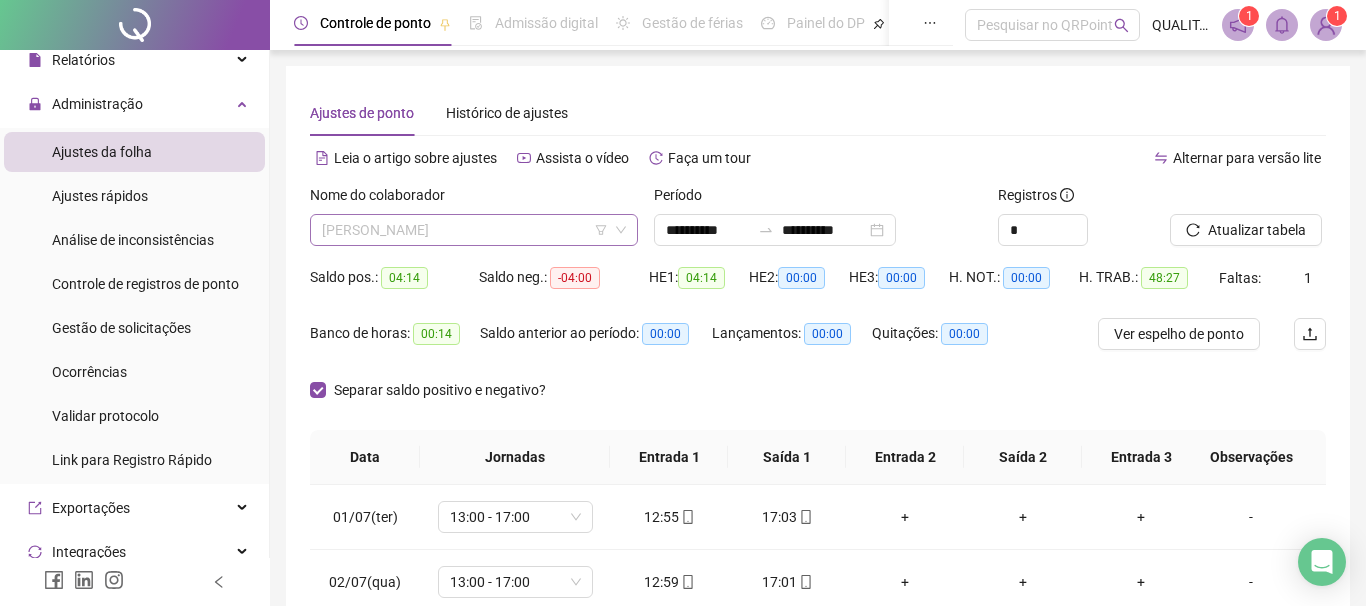 click on "[PERSON_NAME]" at bounding box center (474, 230) 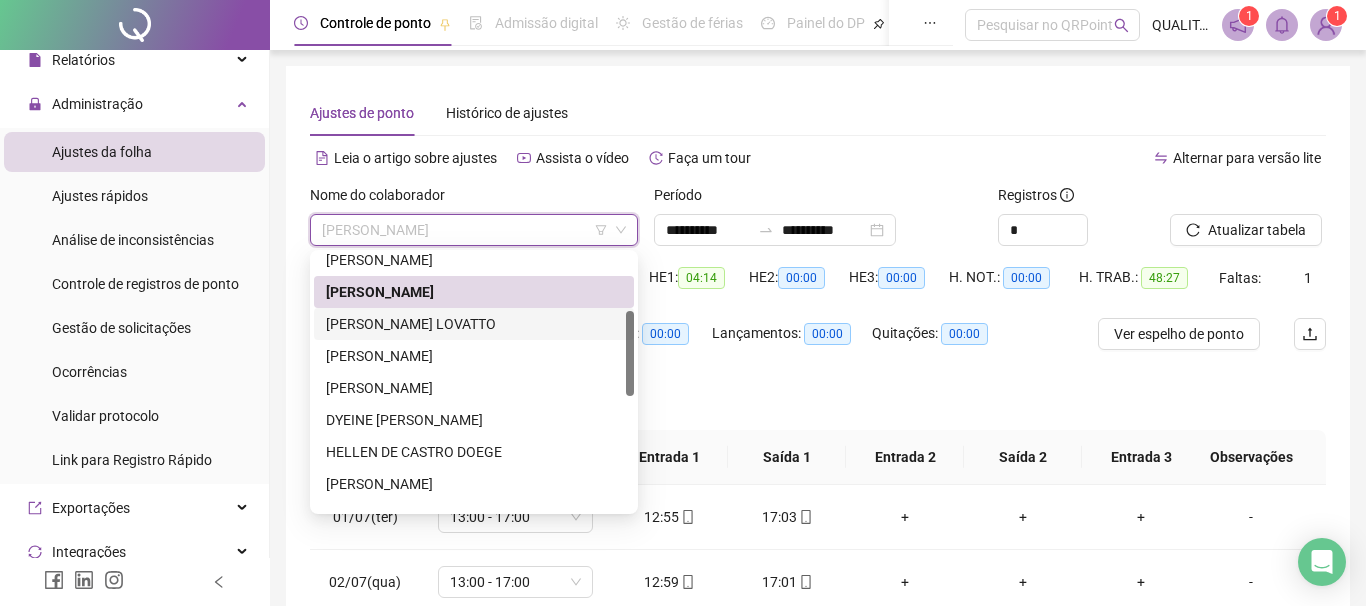 scroll, scrollTop: 56, scrollLeft: 0, axis: vertical 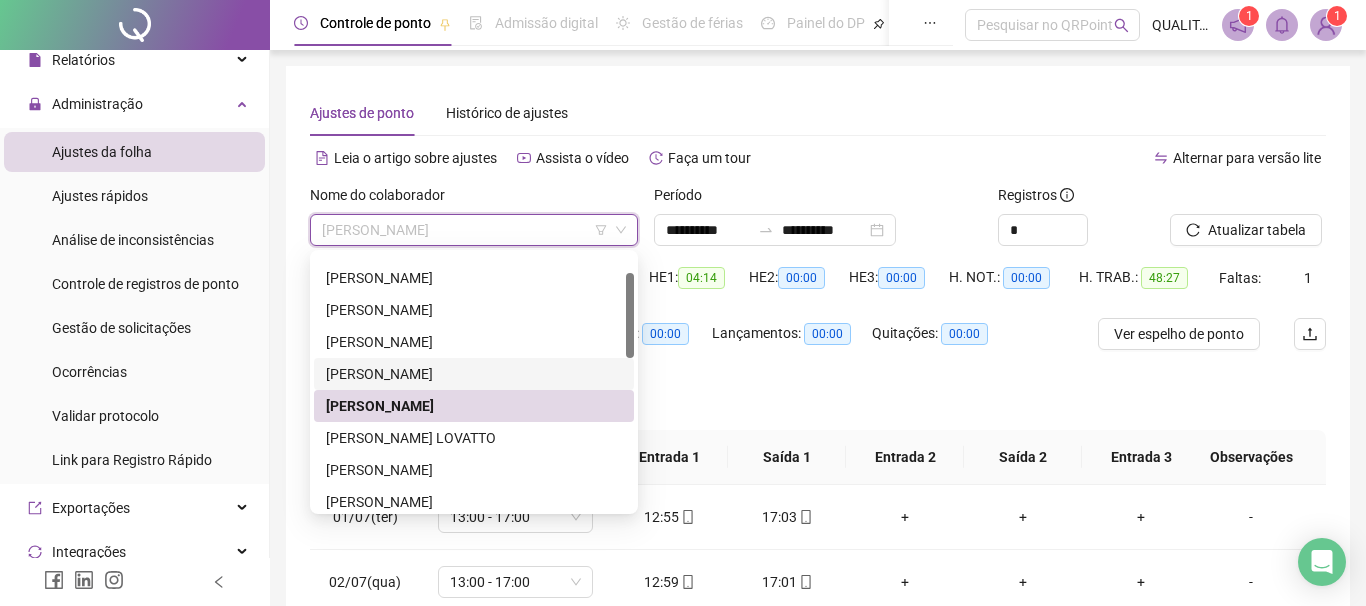 click on "[PERSON_NAME]" at bounding box center [474, 374] 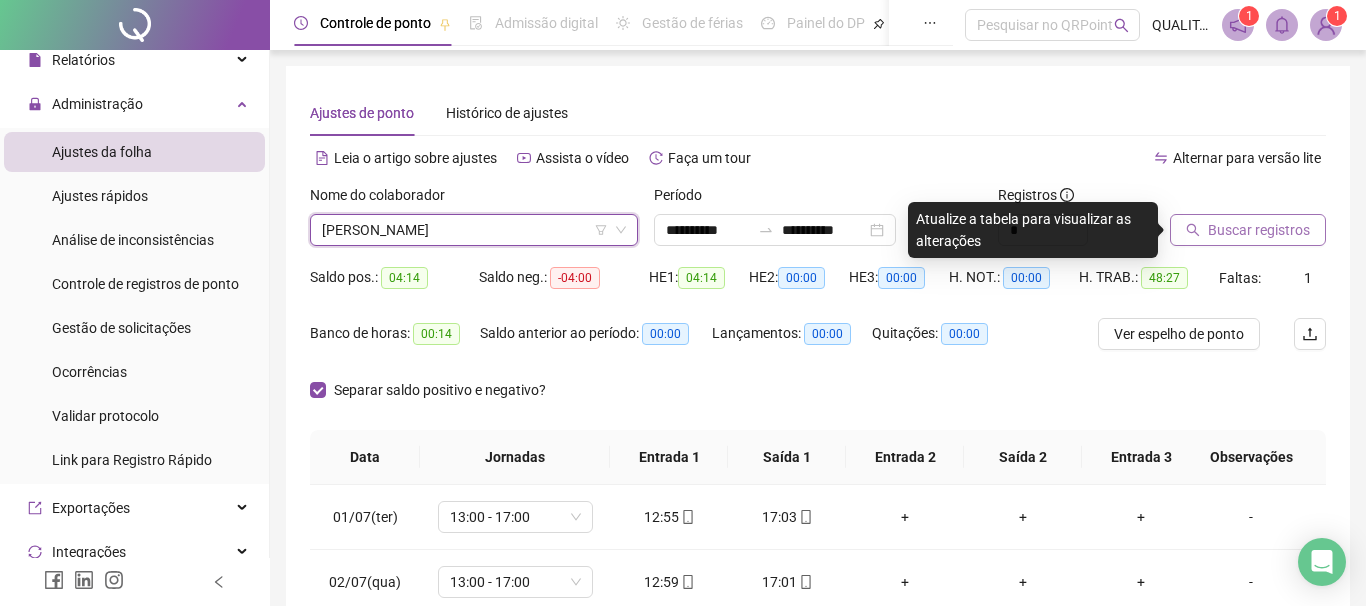 click on "Buscar registros" at bounding box center [1248, 230] 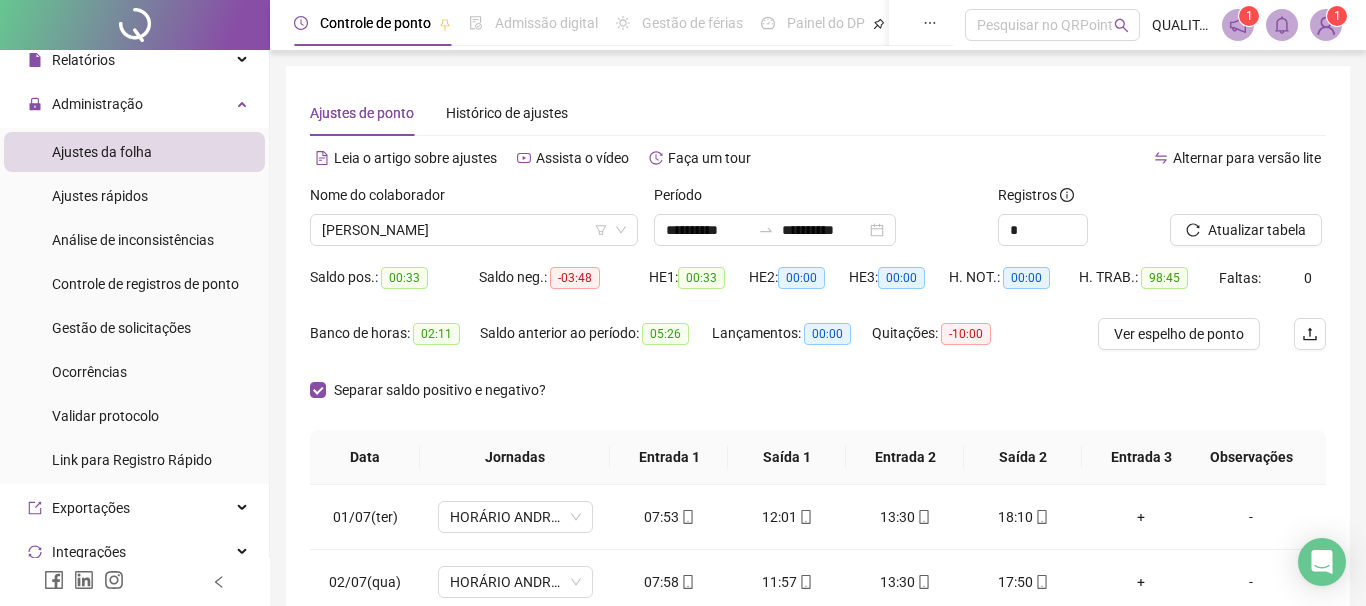 scroll, scrollTop: 342, scrollLeft: 0, axis: vertical 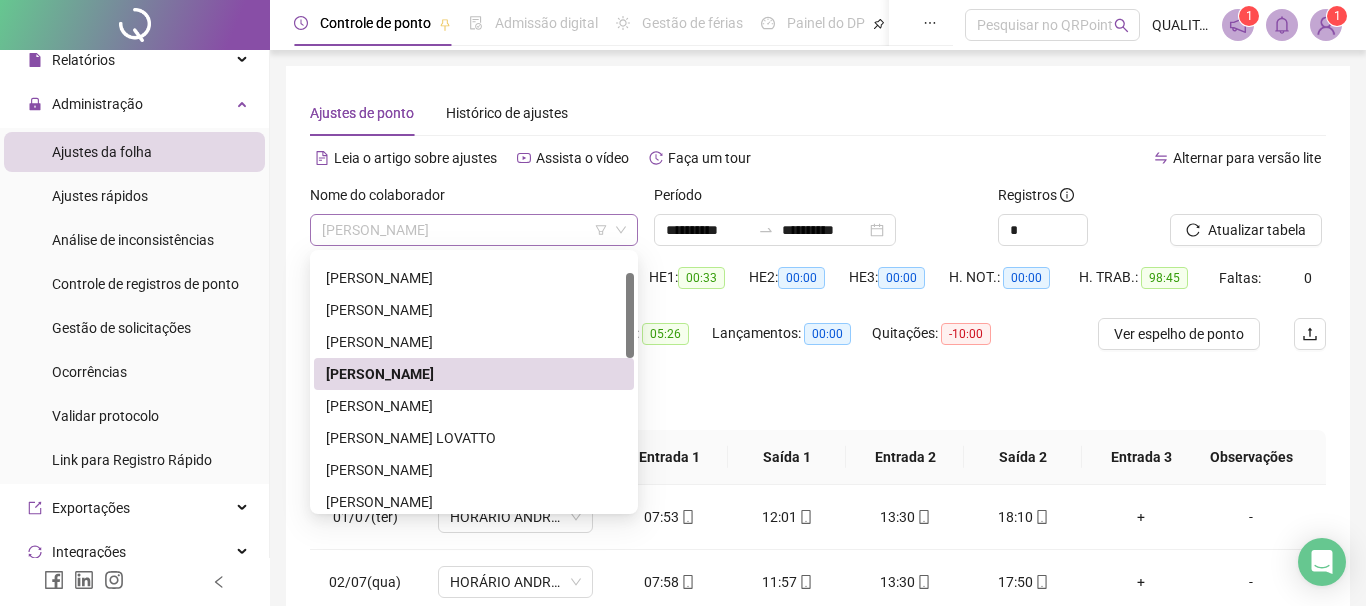 click on "[PERSON_NAME]" at bounding box center [474, 230] 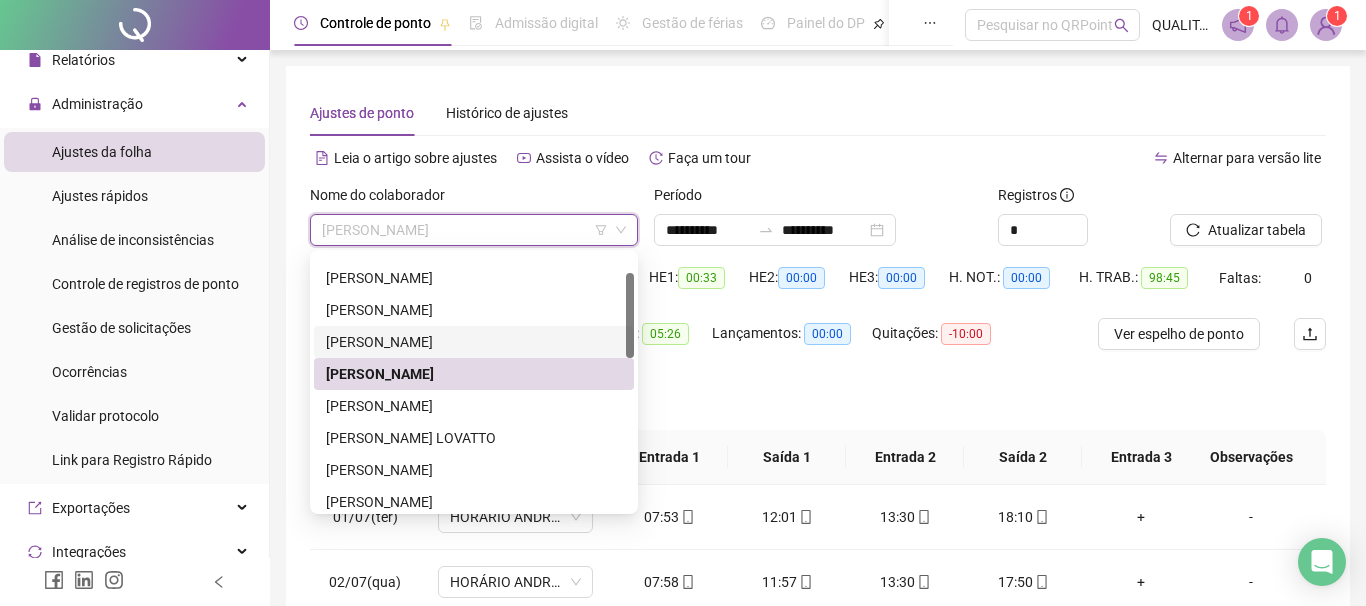 click on "[PERSON_NAME]" at bounding box center (474, 342) 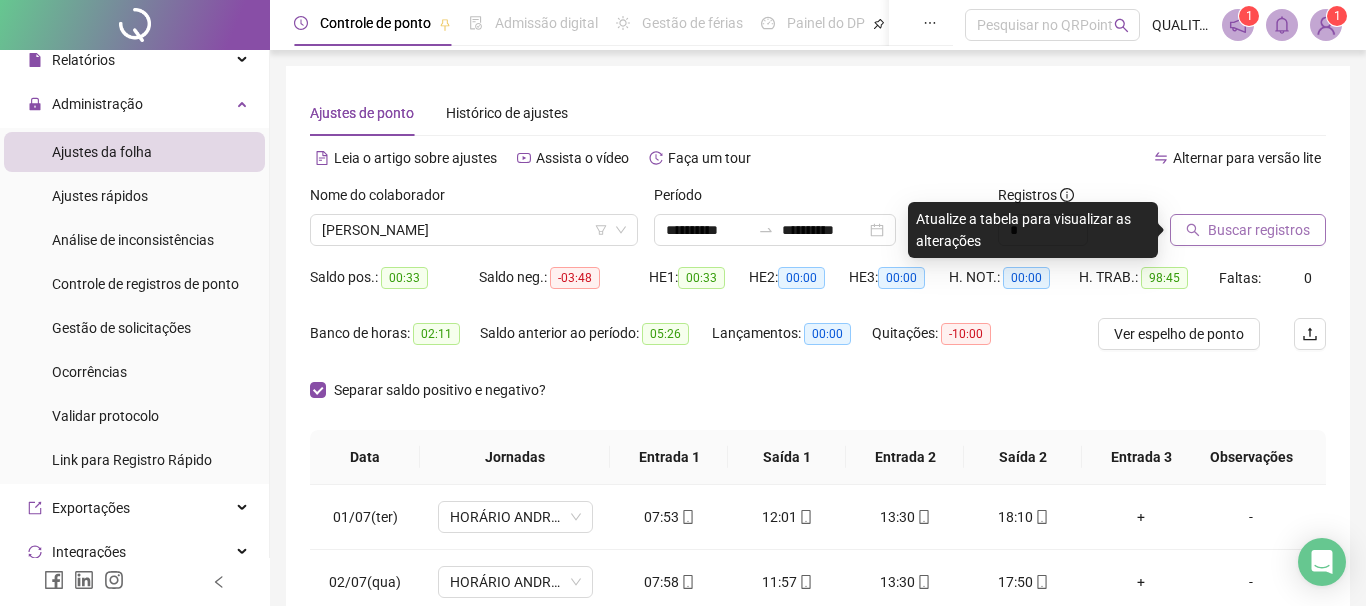 click on "Buscar registros" at bounding box center [1259, 230] 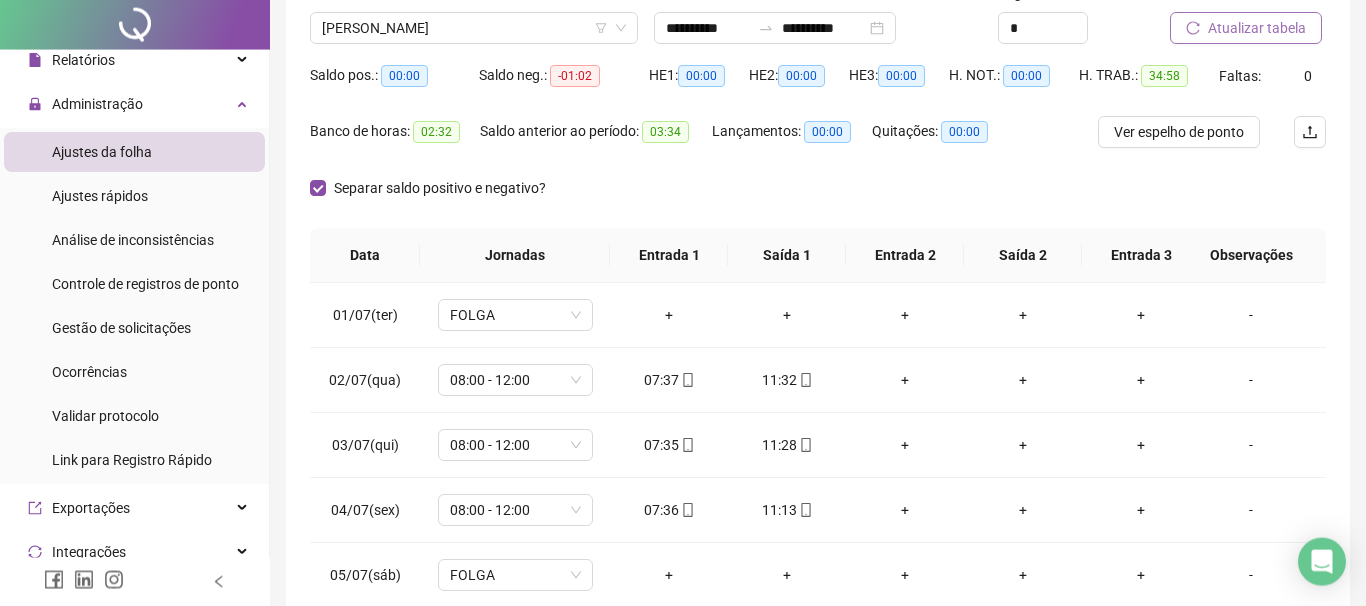scroll, scrollTop: 342, scrollLeft: 0, axis: vertical 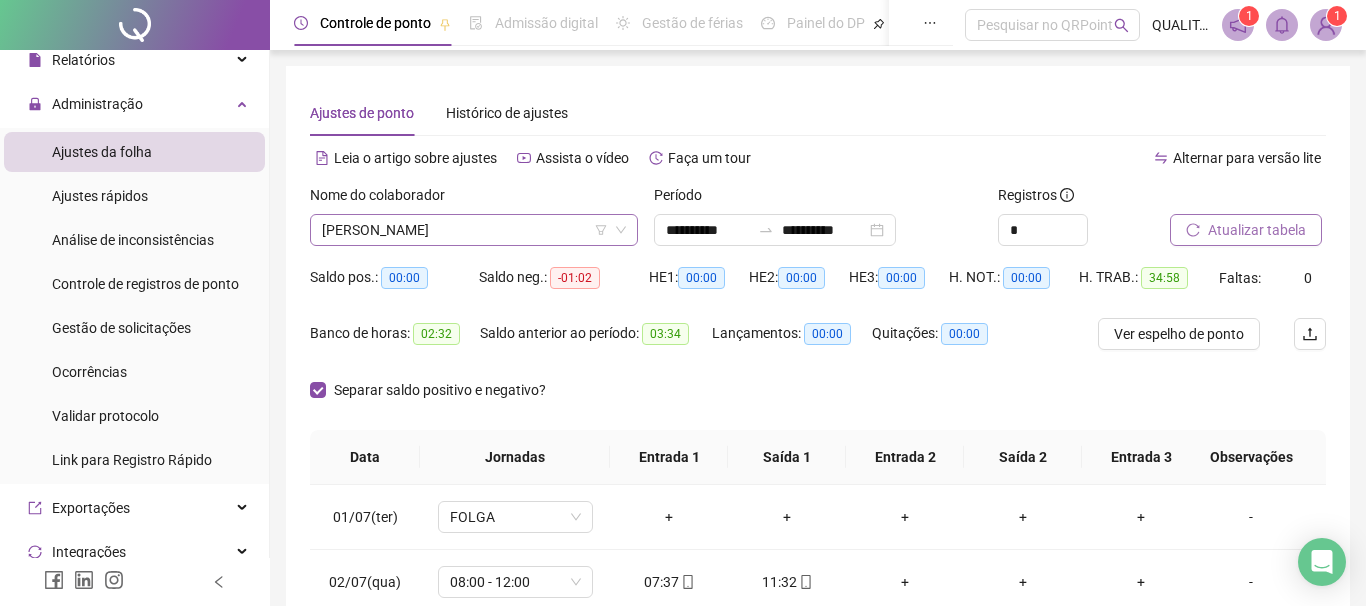 click on "[PERSON_NAME]" at bounding box center (474, 230) 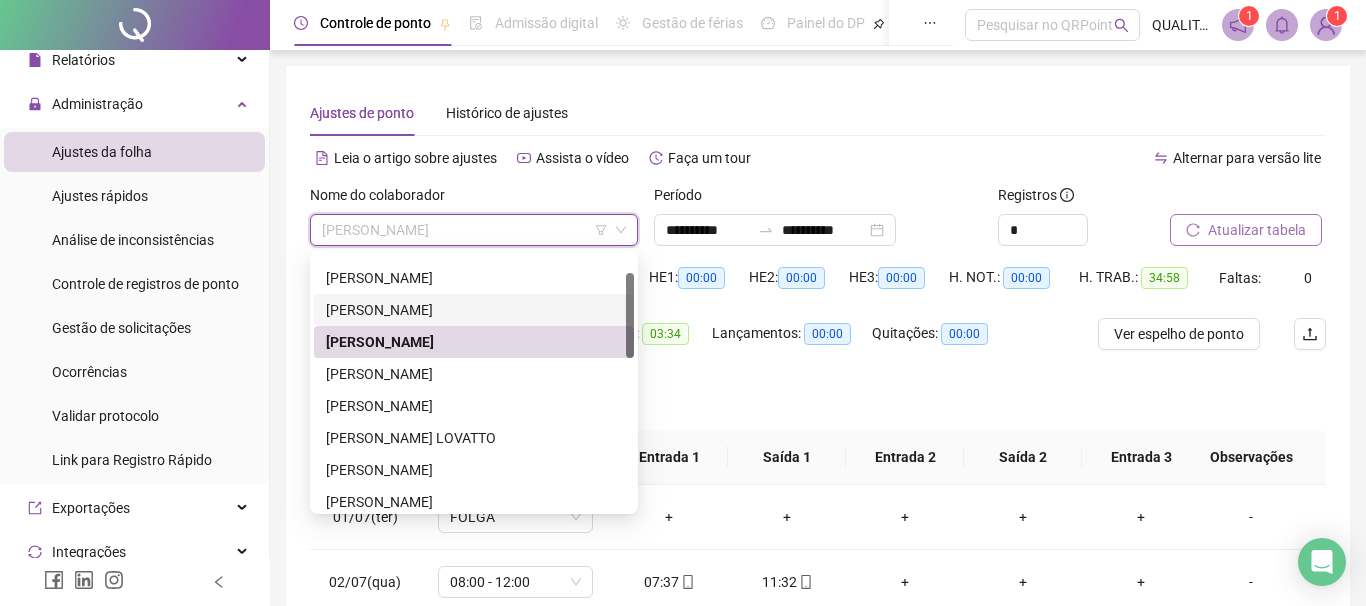 click on "[PERSON_NAME]" at bounding box center [474, 310] 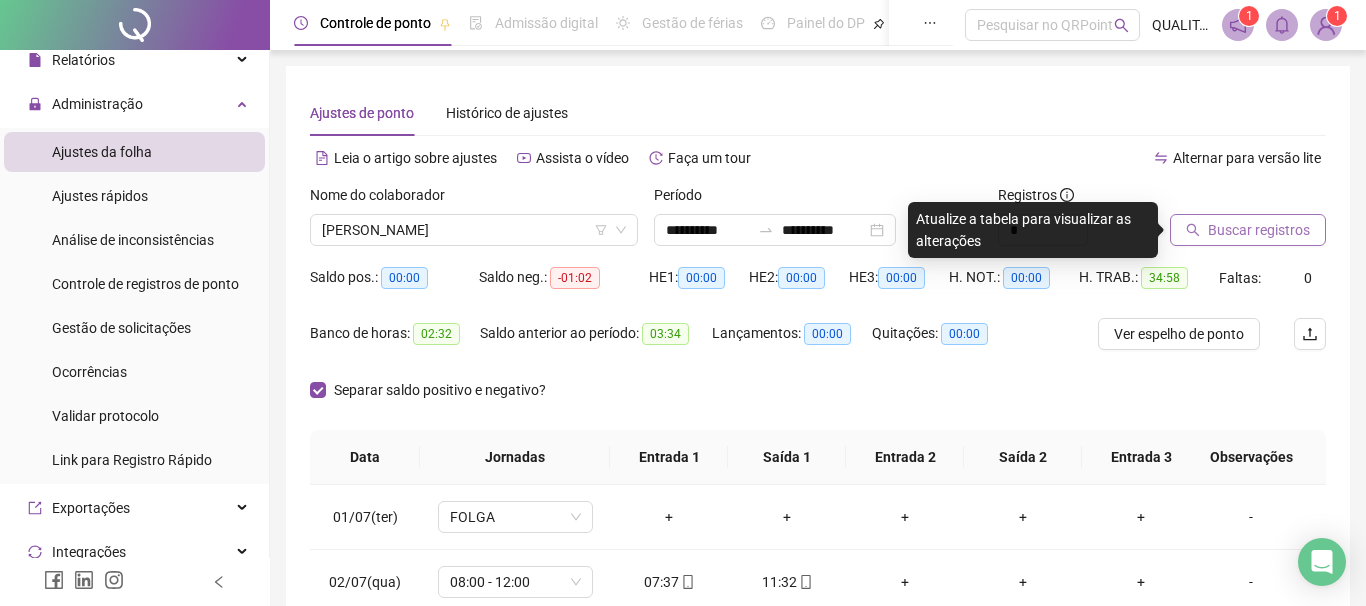click on "Buscar registros" at bounding box center [1248, 230] 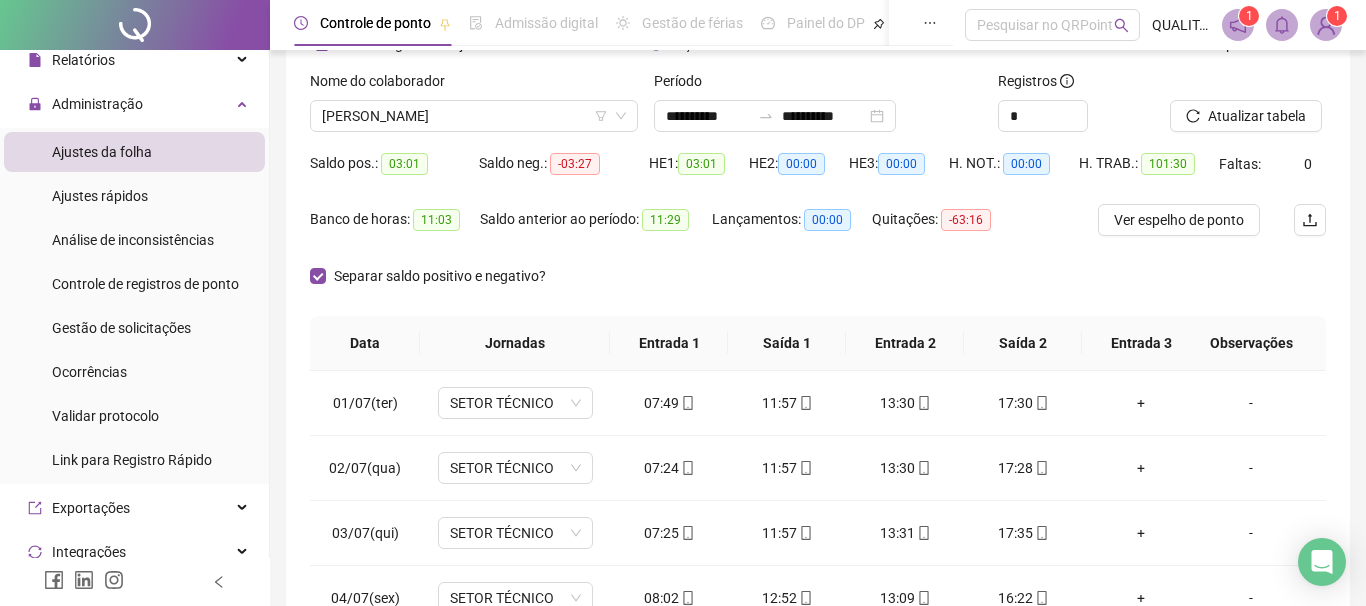 scroll, scrollTop: 228, scrollLeft: 0, axis: vertical 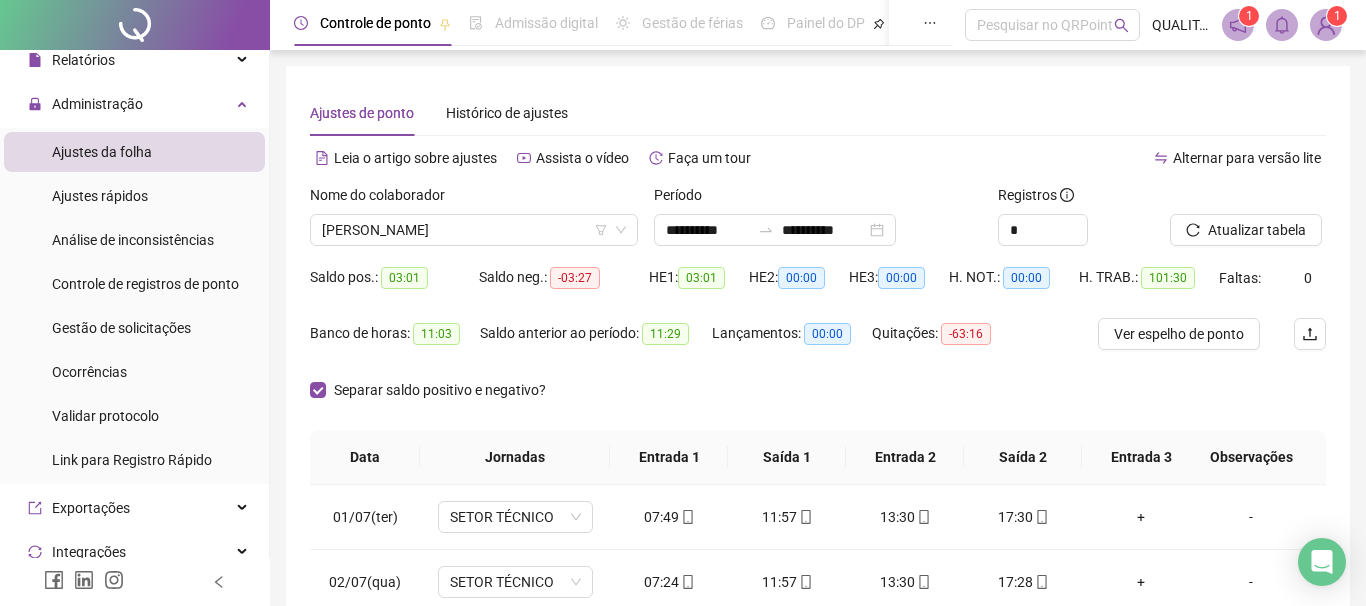 click on "Nome do colaborador" at bounding box center [474, 199] 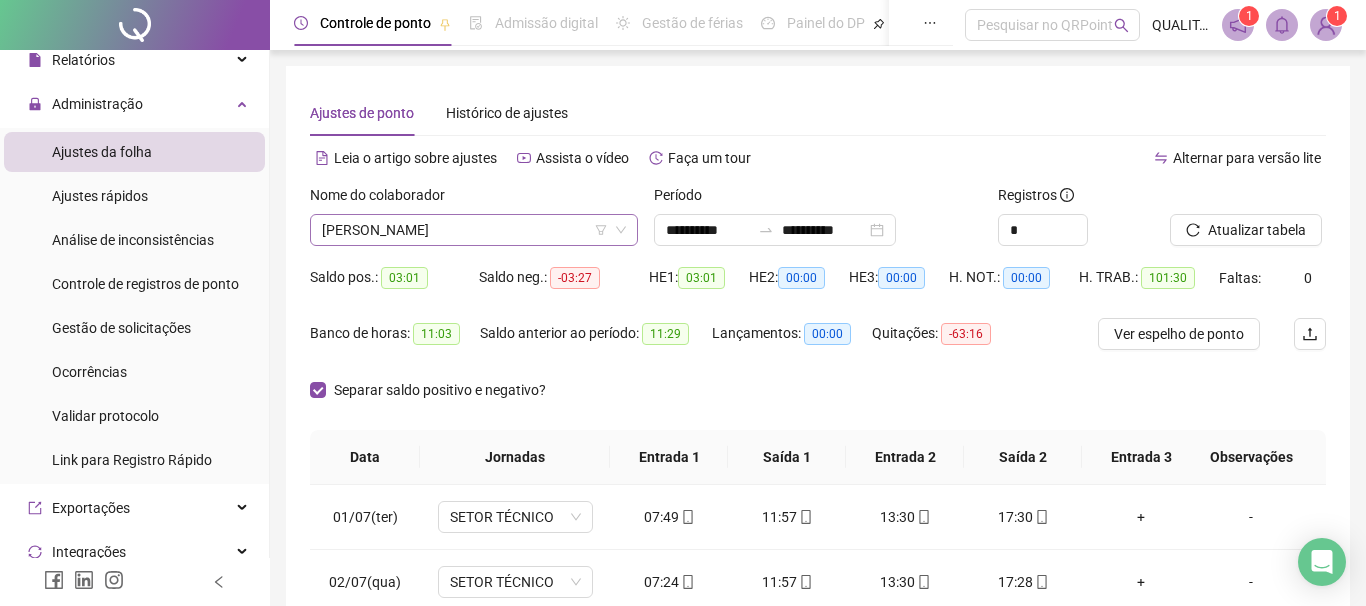 click on "[PERSON_NAME]" at bounding box center (474, 230) 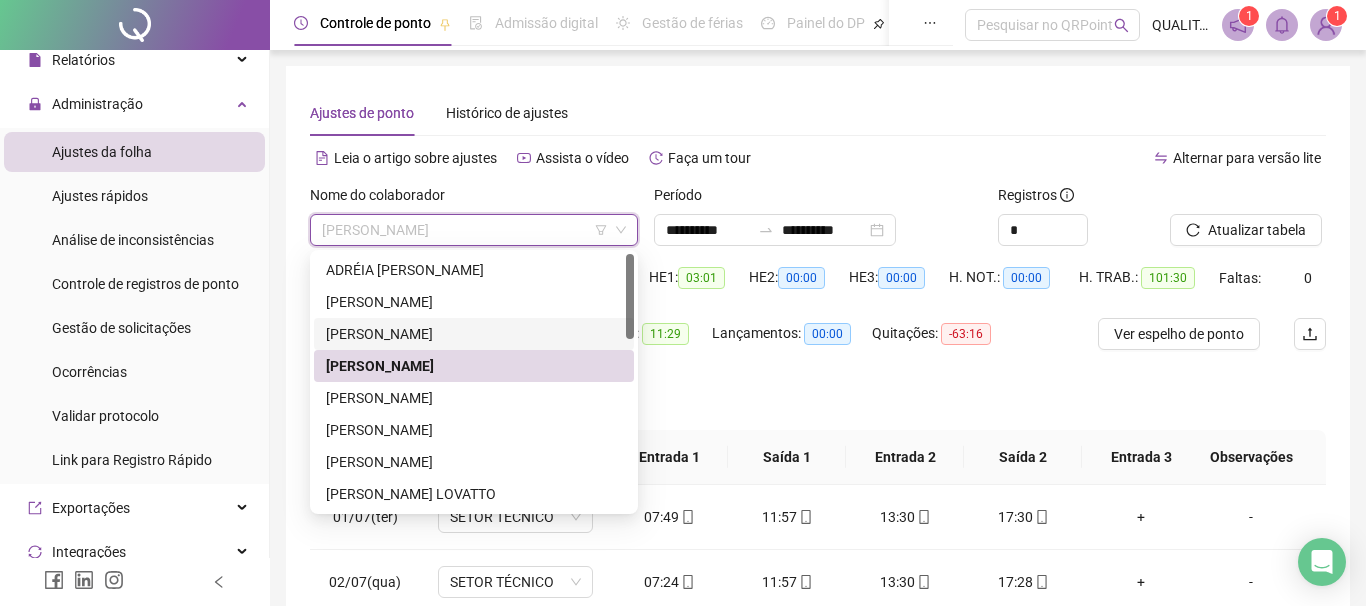 click on "[PERSON_NAME]" at bounding box center (474, 334) 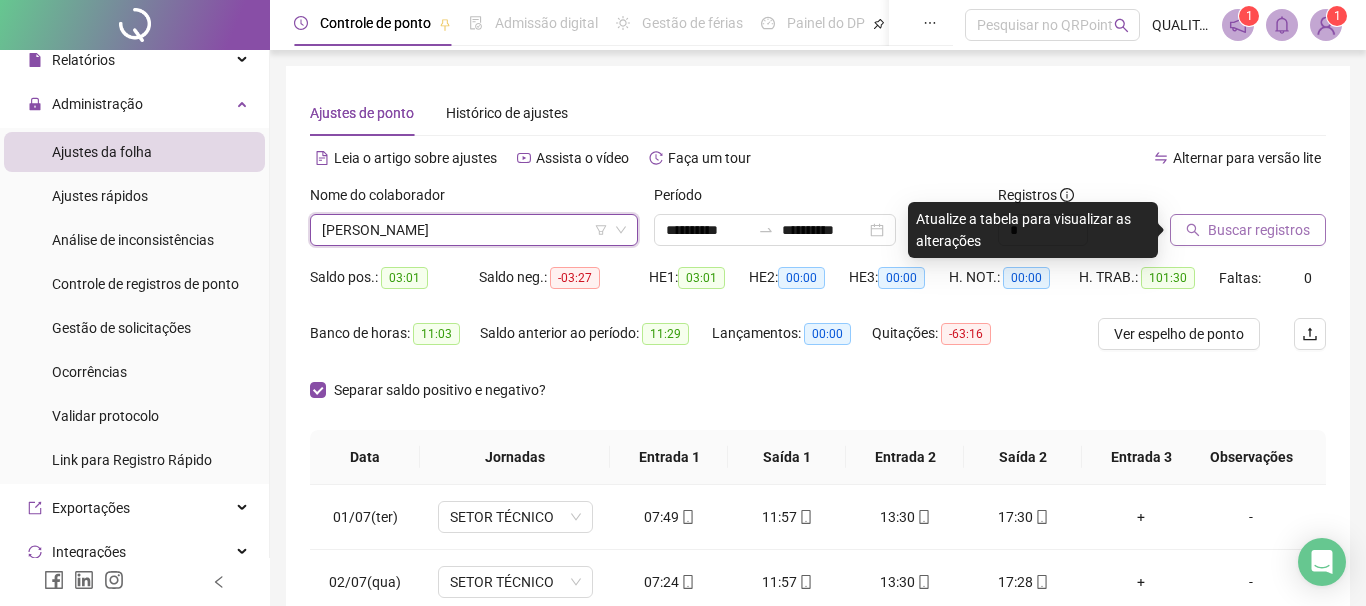click on "Buscar registros" at bounding box center [1259, 230] 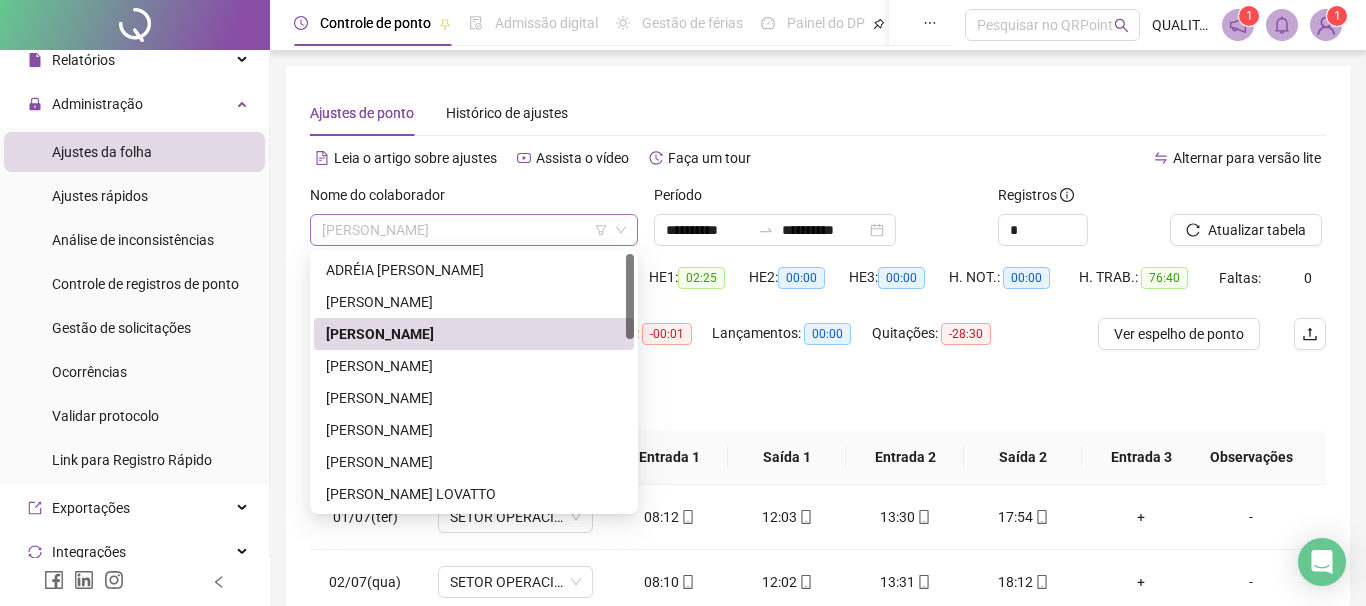 click on "[PERSON_NAME]" at bounding box center (474, 230) 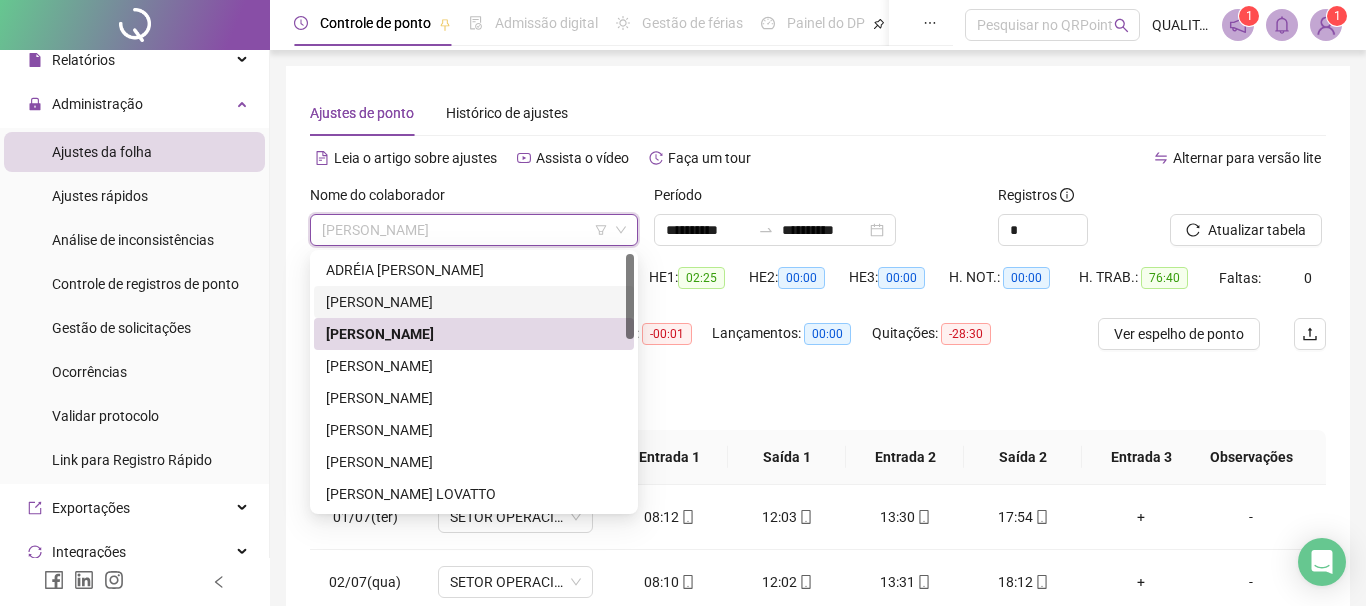 drag, startPoint x: 451, startPoint y: 292, endPoint x: 1199, endPoint y: 265, distance: 748.4871 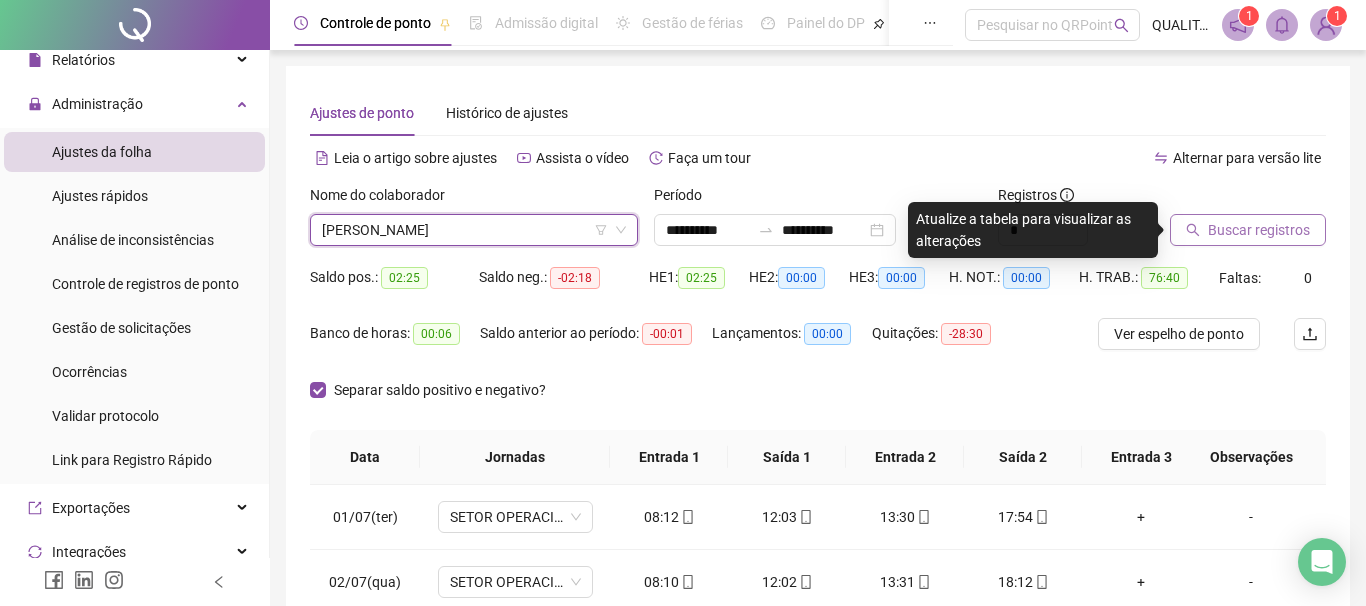 click on "Buscar registros" at bounding box center (1259, 230) 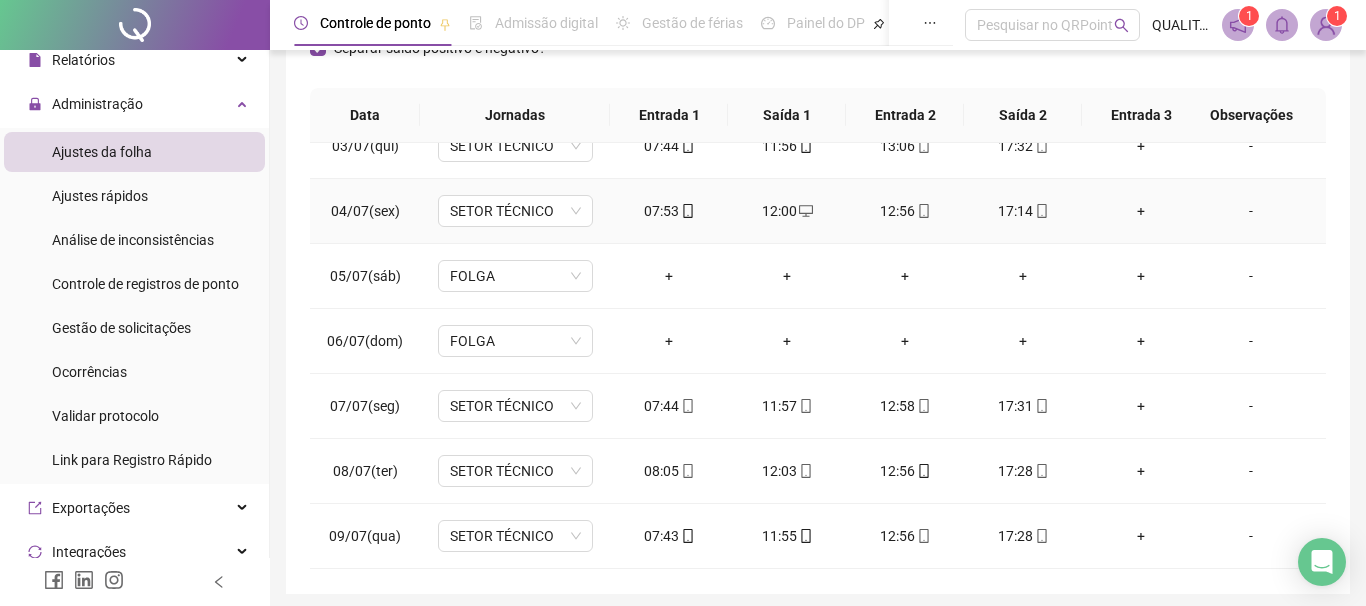 scroll, scrollTop: 204, scrollLeft: 0, axis: vertical 